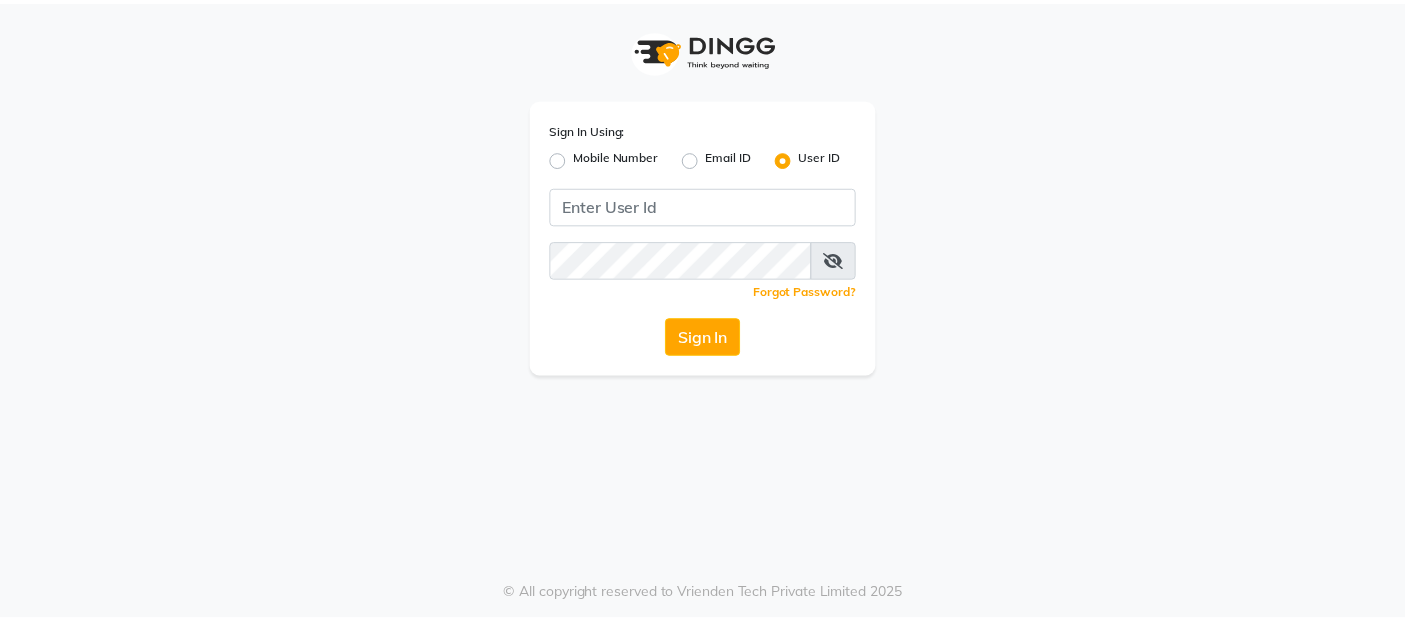 scroll, scrollTop: 0, scrollLeft: 0, axis: both 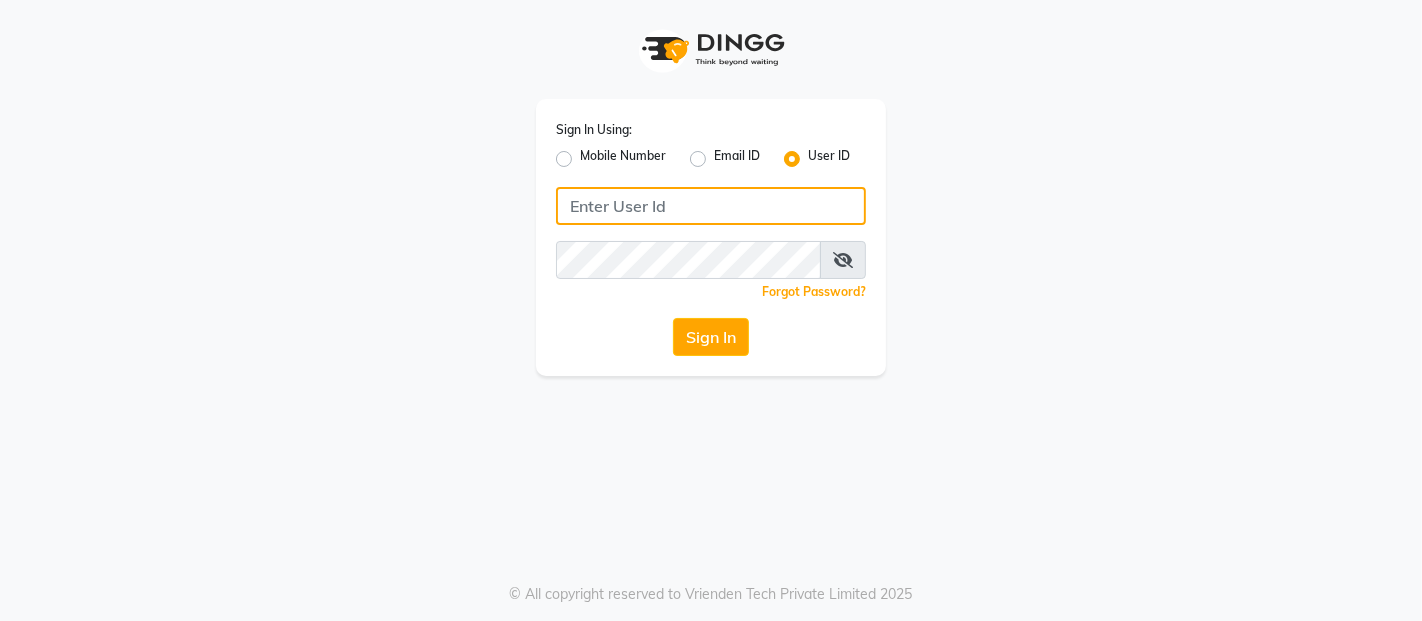 drag, startPoint x: 0, startPoint y: 0, endPoint x: 748, endPoint y: 222, distance: 780.24866 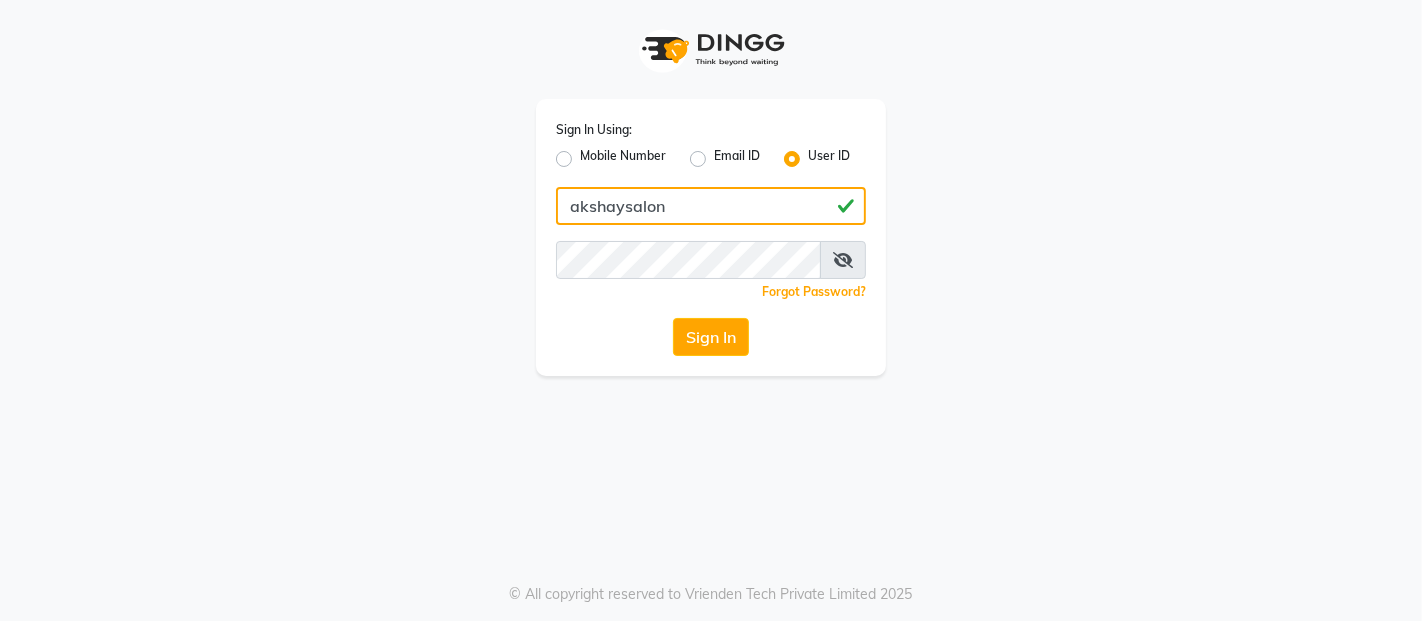 type on "akshaysalon" 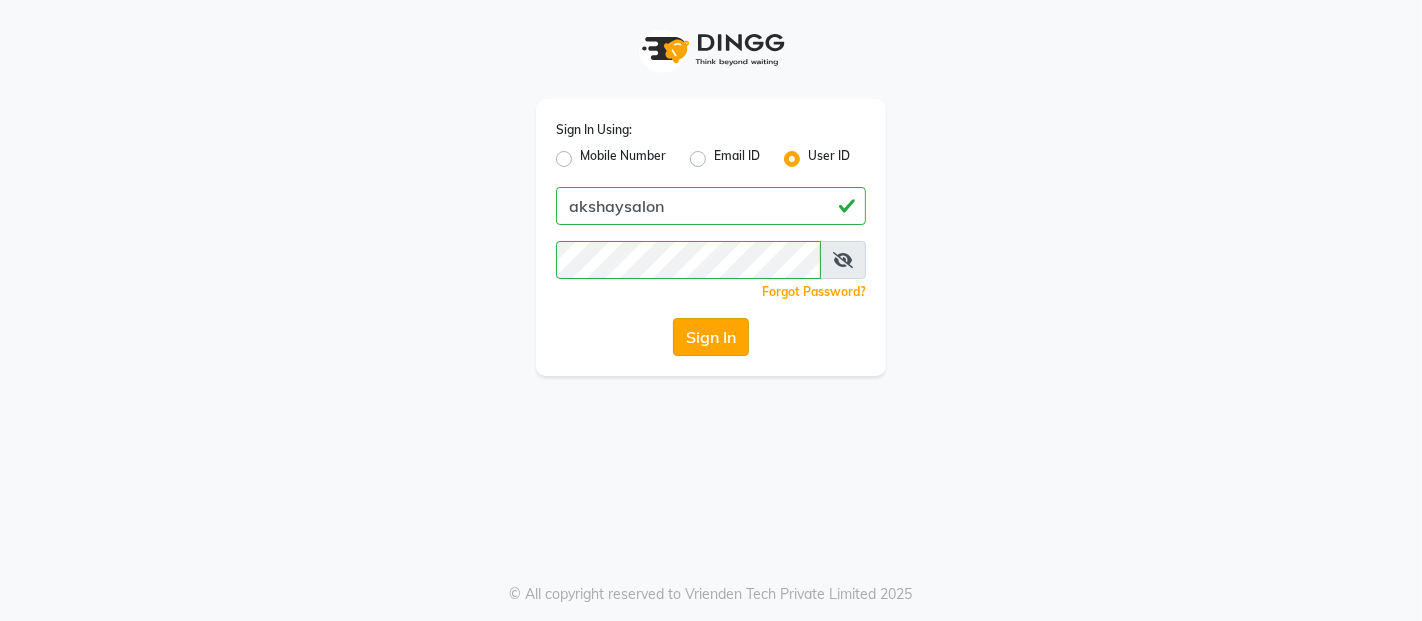 click on "Sign In" 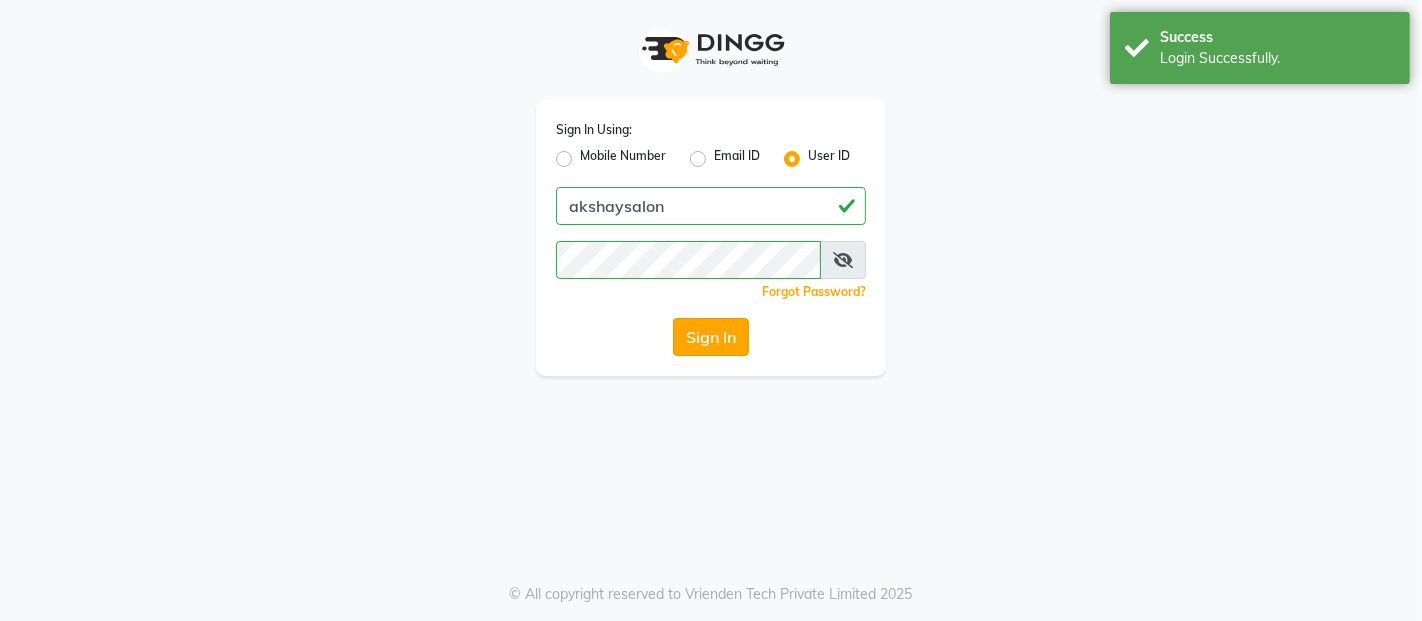click on "Sign In" 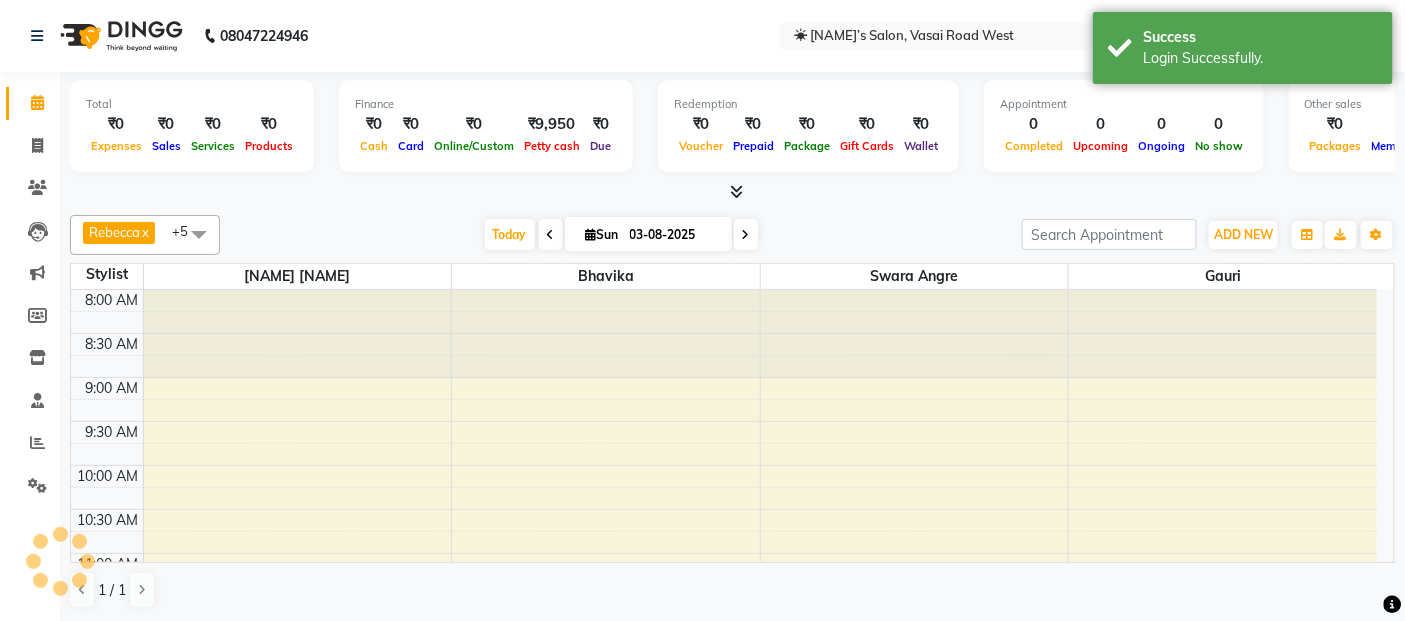 scroll, scrollTop: 0, scrollLeft: 0, axis: both 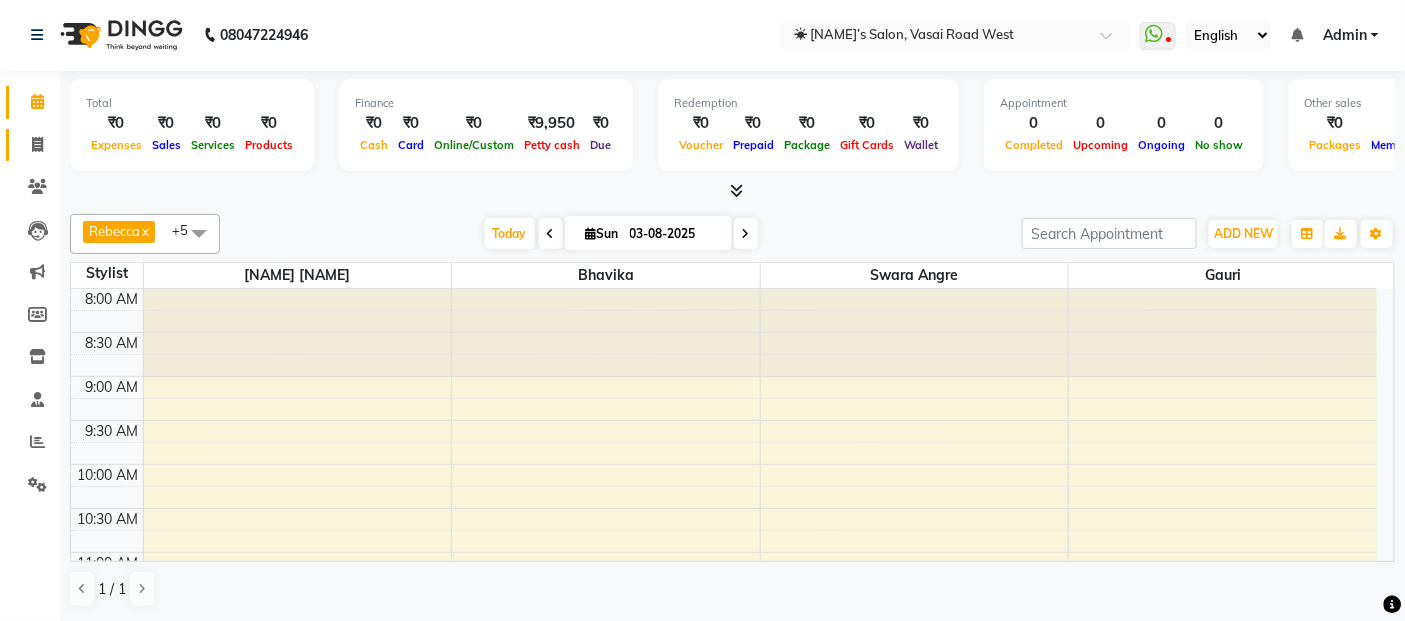 click on "Invoice" 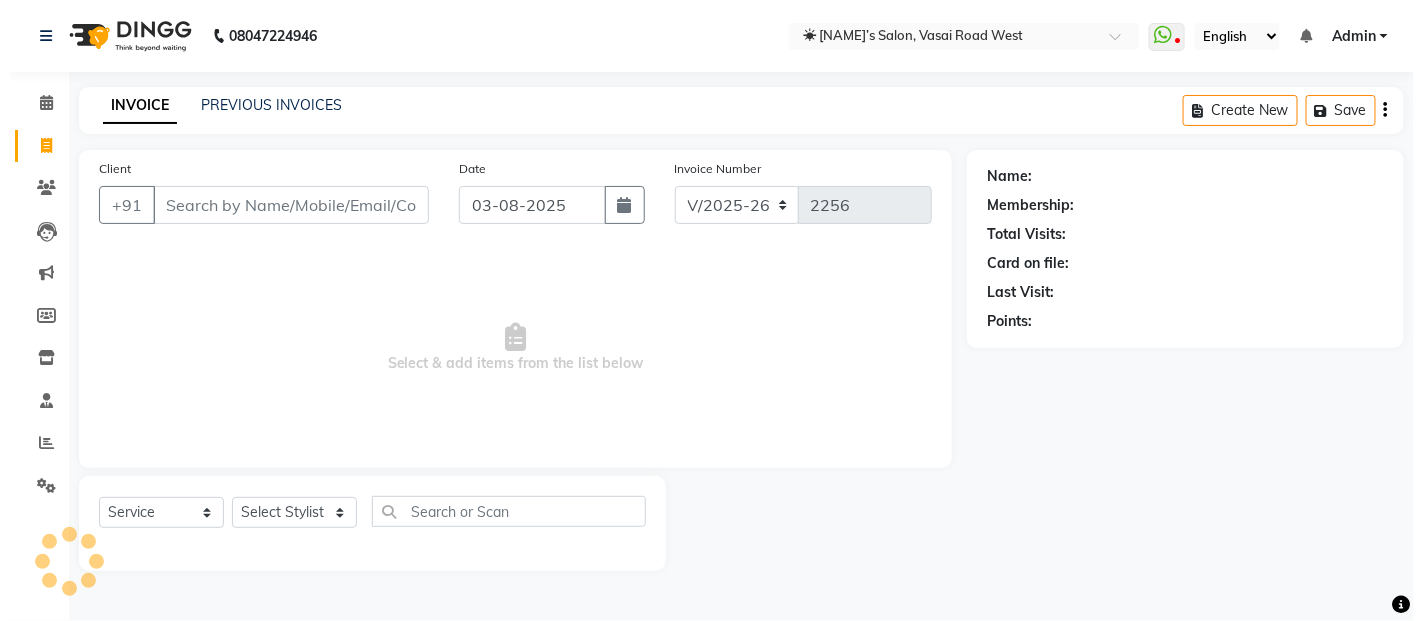 scroll, scrollTop: 0, scrollLeft: 0, axis: both 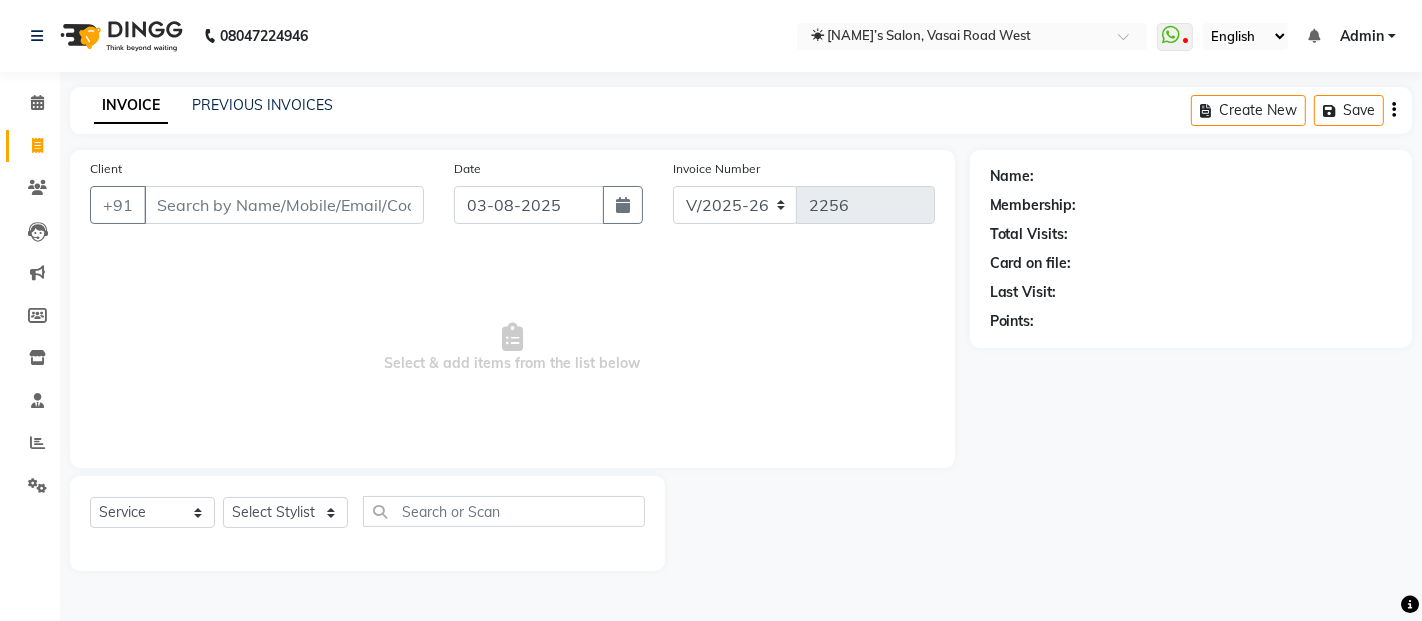 click on "INVOICE PREVIOUS INVOICES" 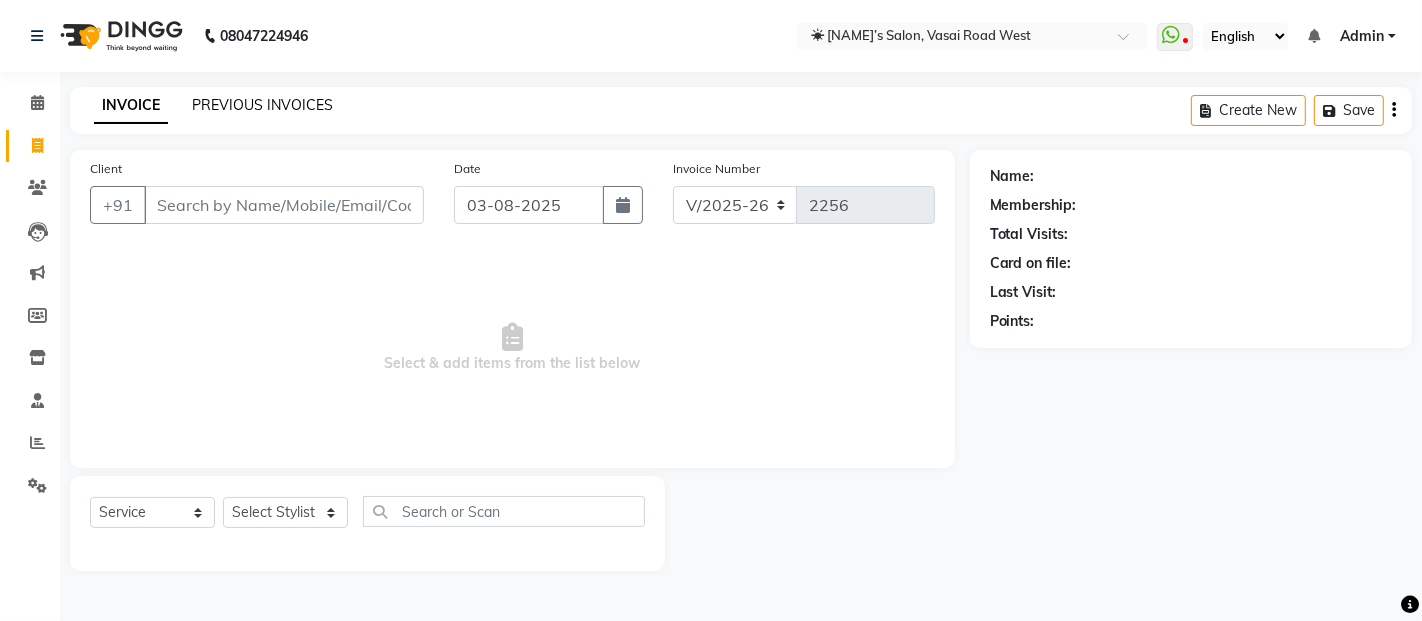 click on "PREVIOUS INVOICES" 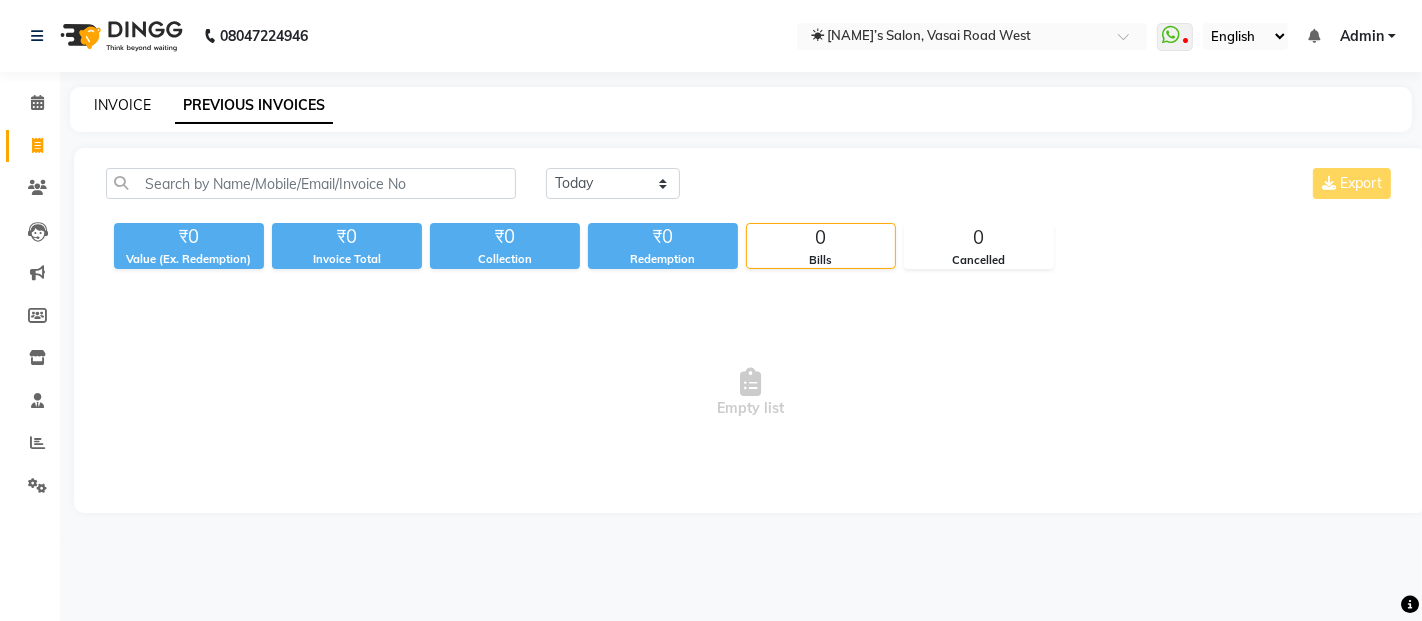 drag, startPoint x: 110, startPoint y: 105, endPoint x: 43, endPoint y: 117, distance: 68.06615 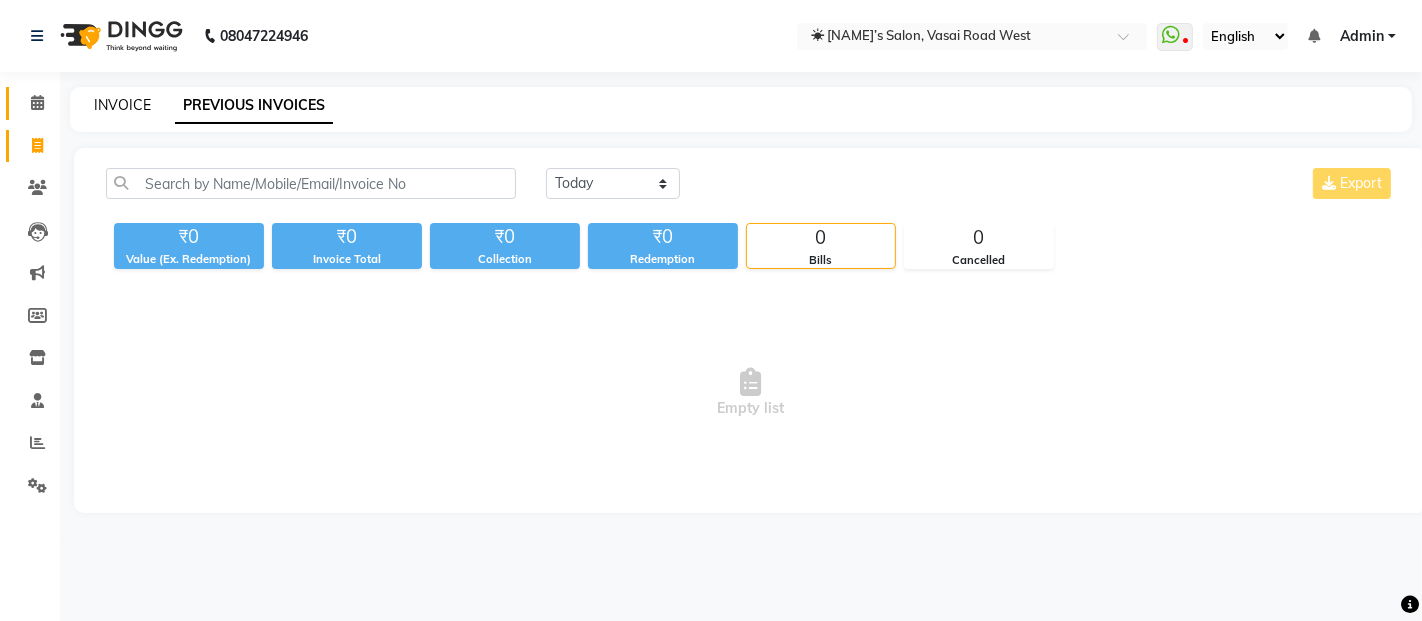 click on "INVOICE" 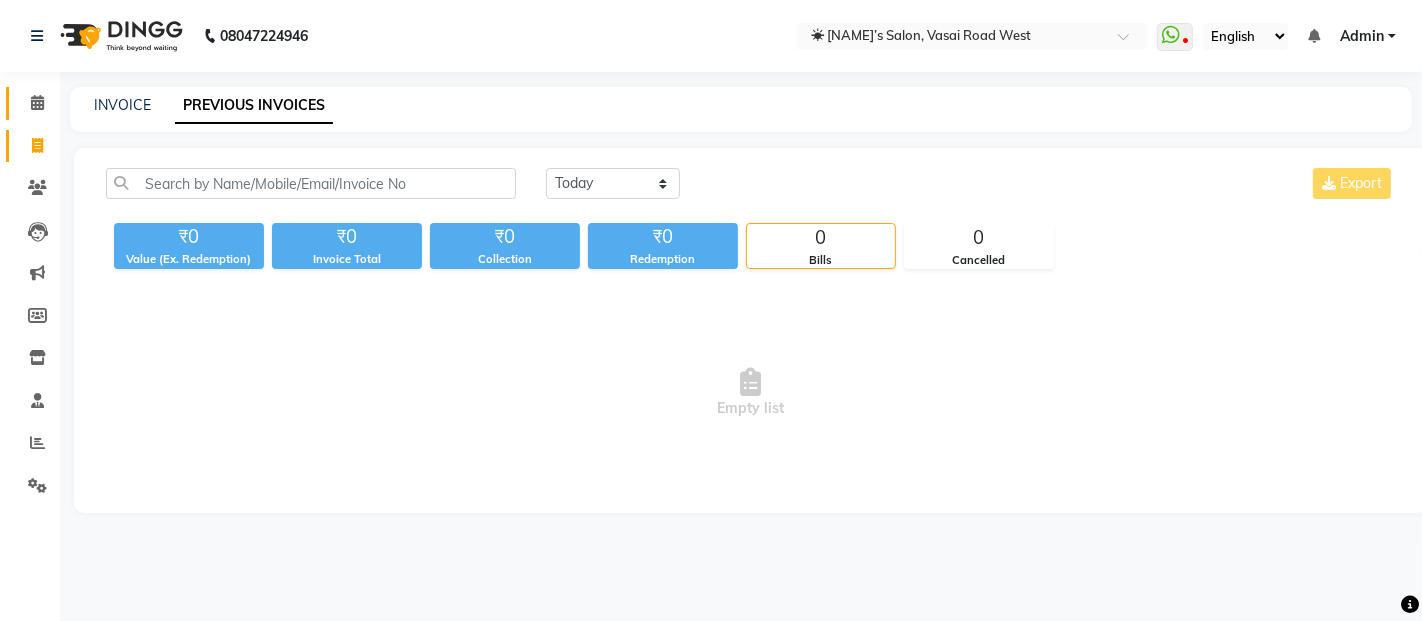 select on "5150" 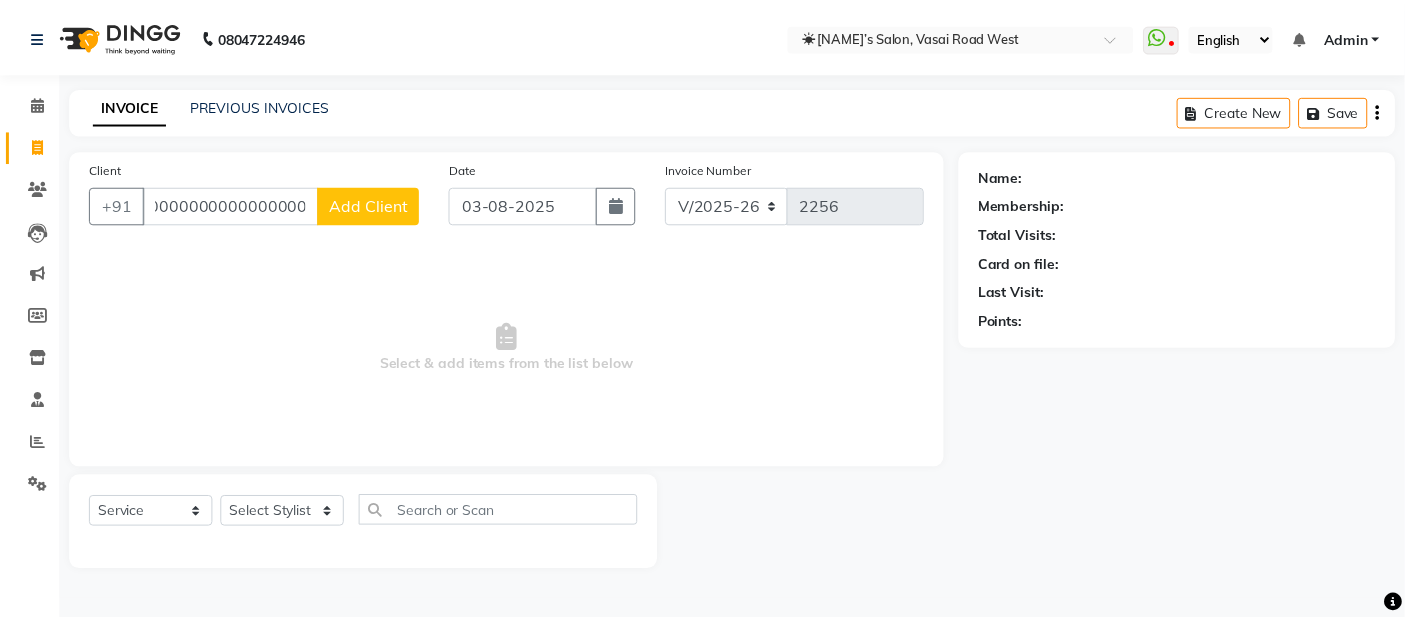 scroll, scrollTop: 0, scrollLeft: 0, axis: both 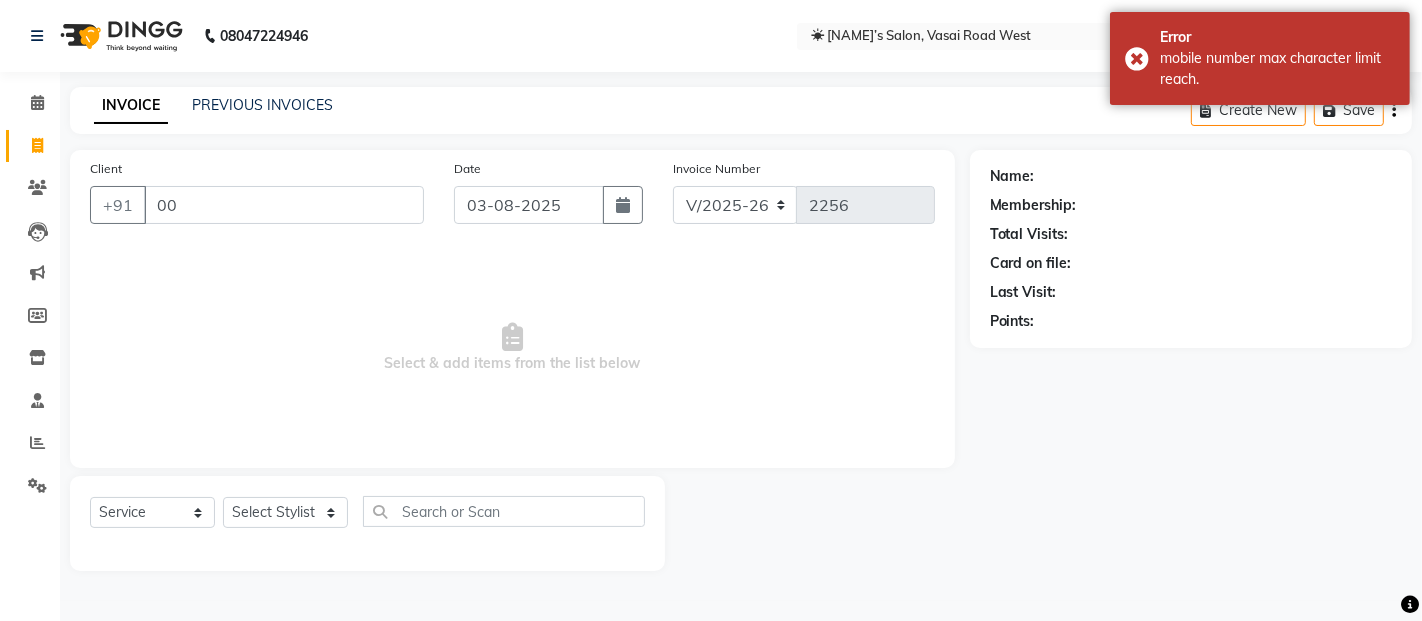 type on "0" 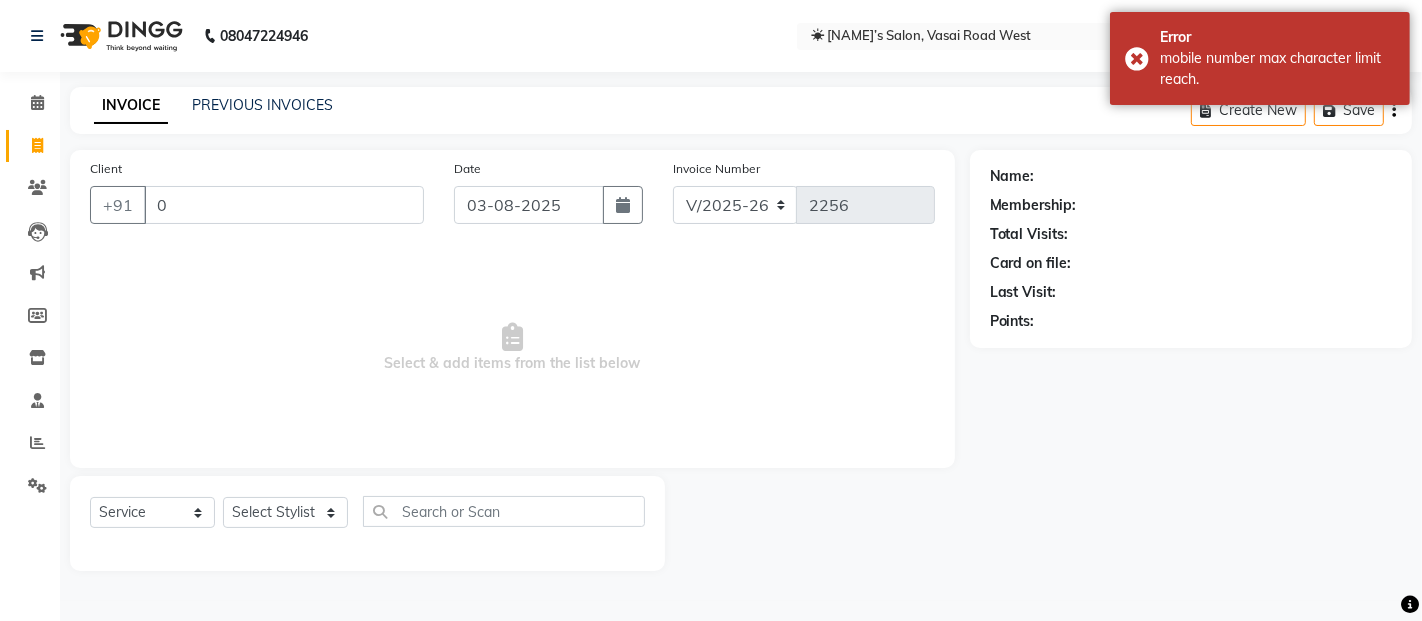 type 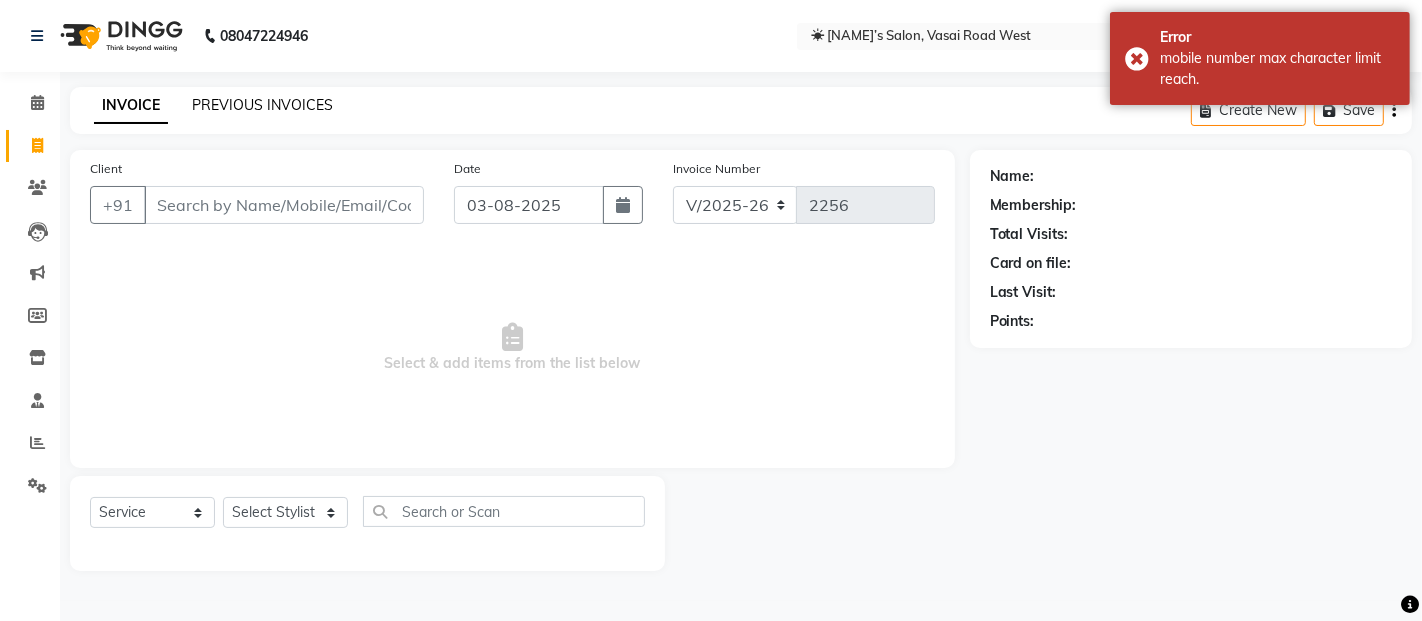 click on "PREVIOUS INVOICES" 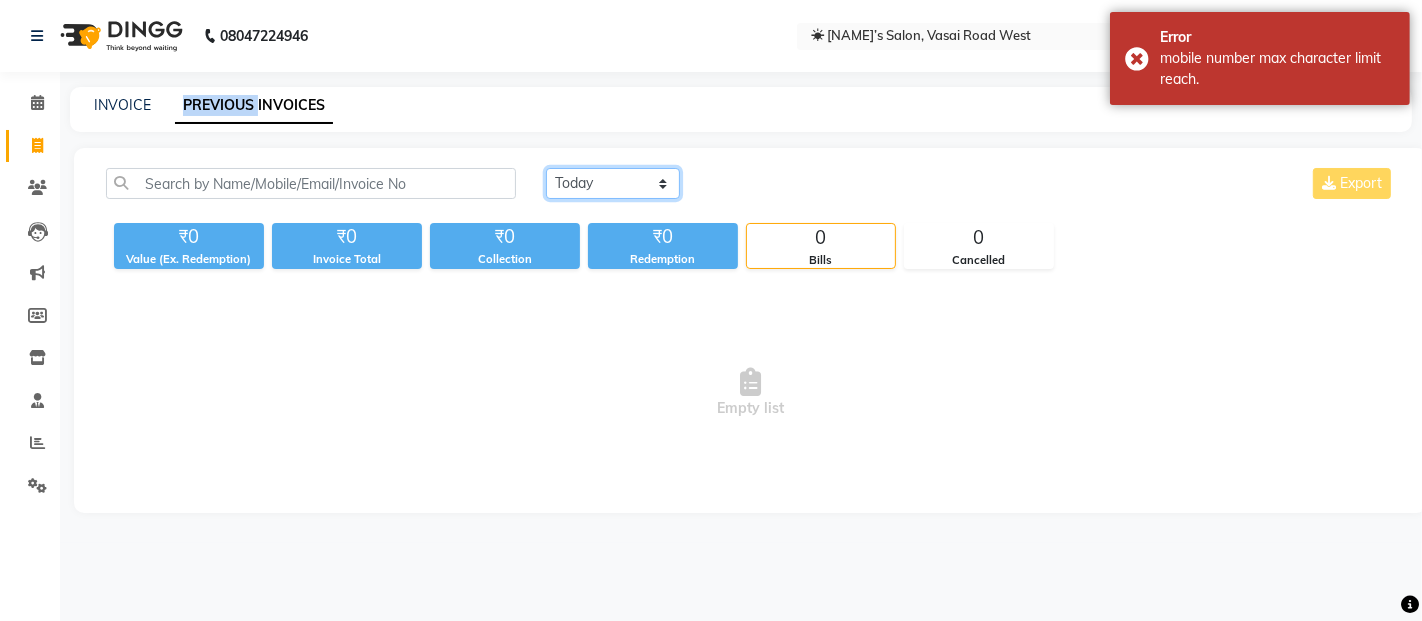 click on "Today Yesterday Custom Range" 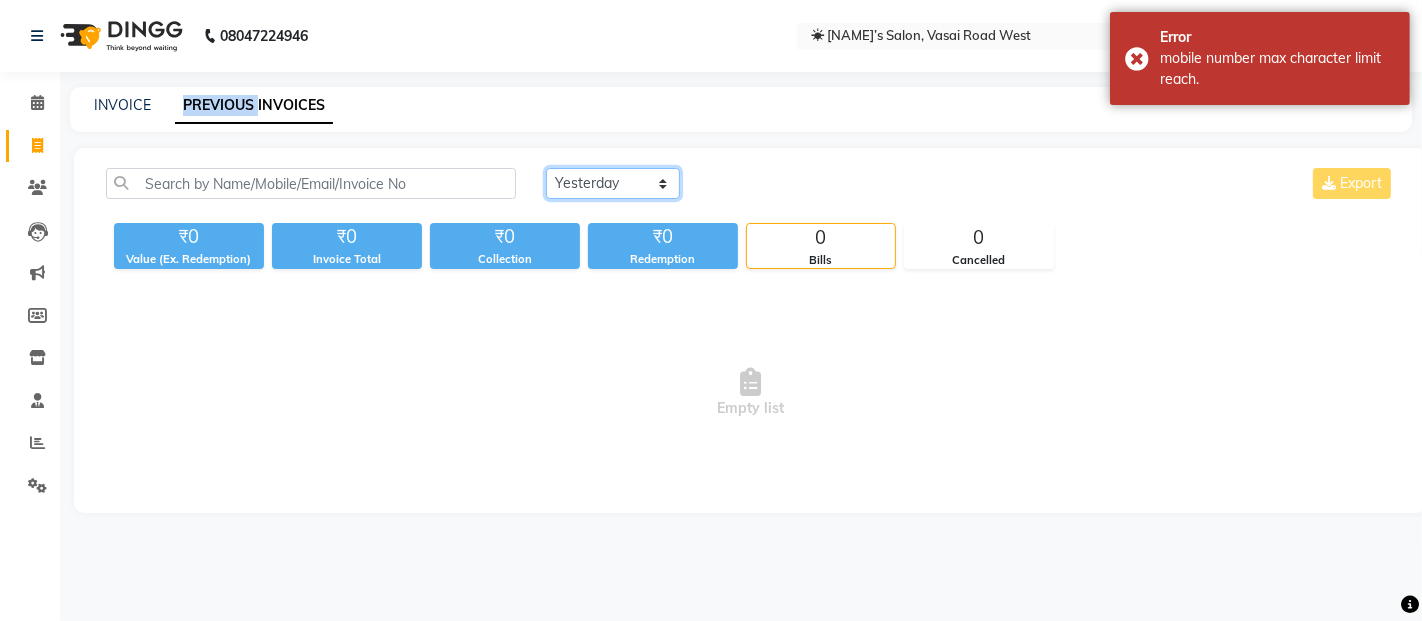 click on "Today Yesterday Custom Range" 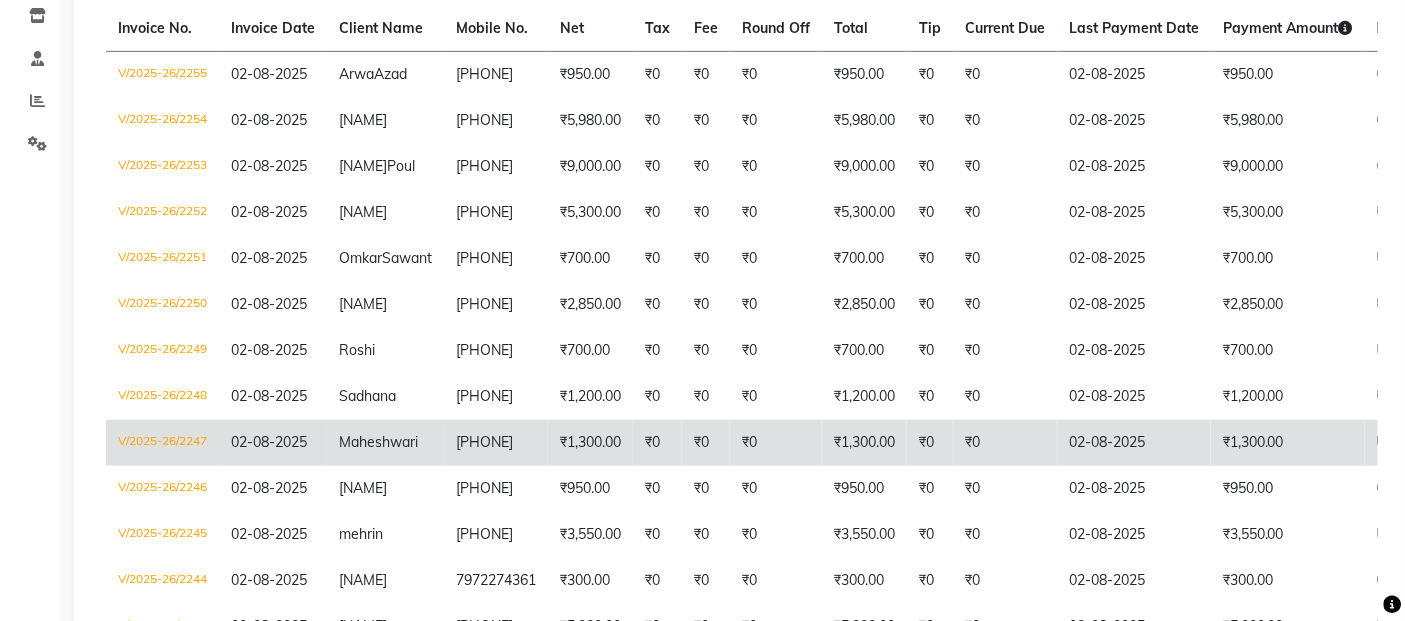 scroll, scrollTop: 0, scrollLeft: 0, axis: both 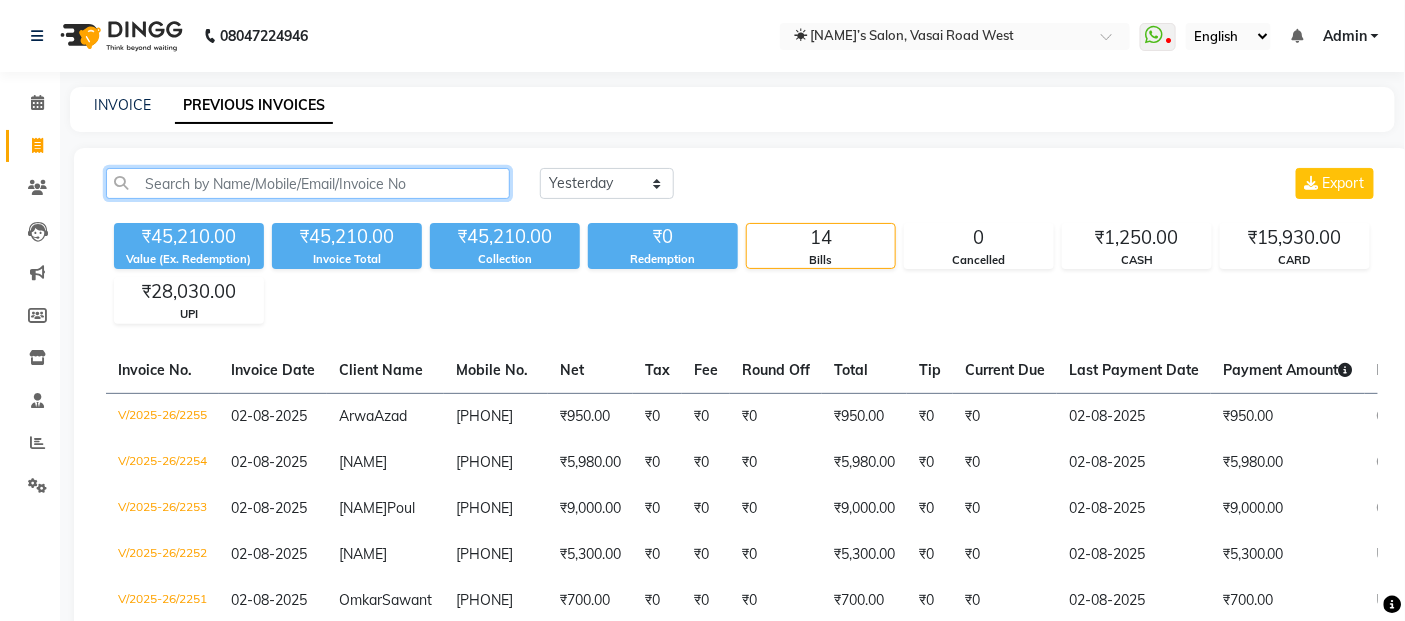 click 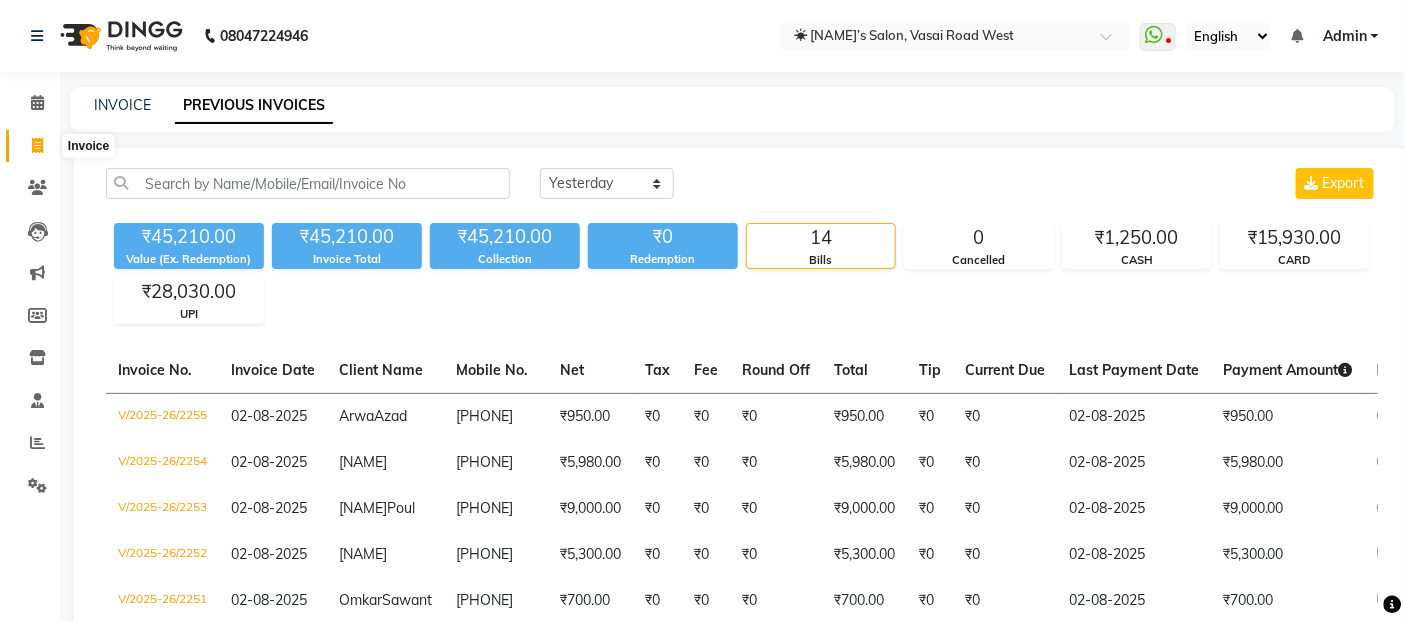 click 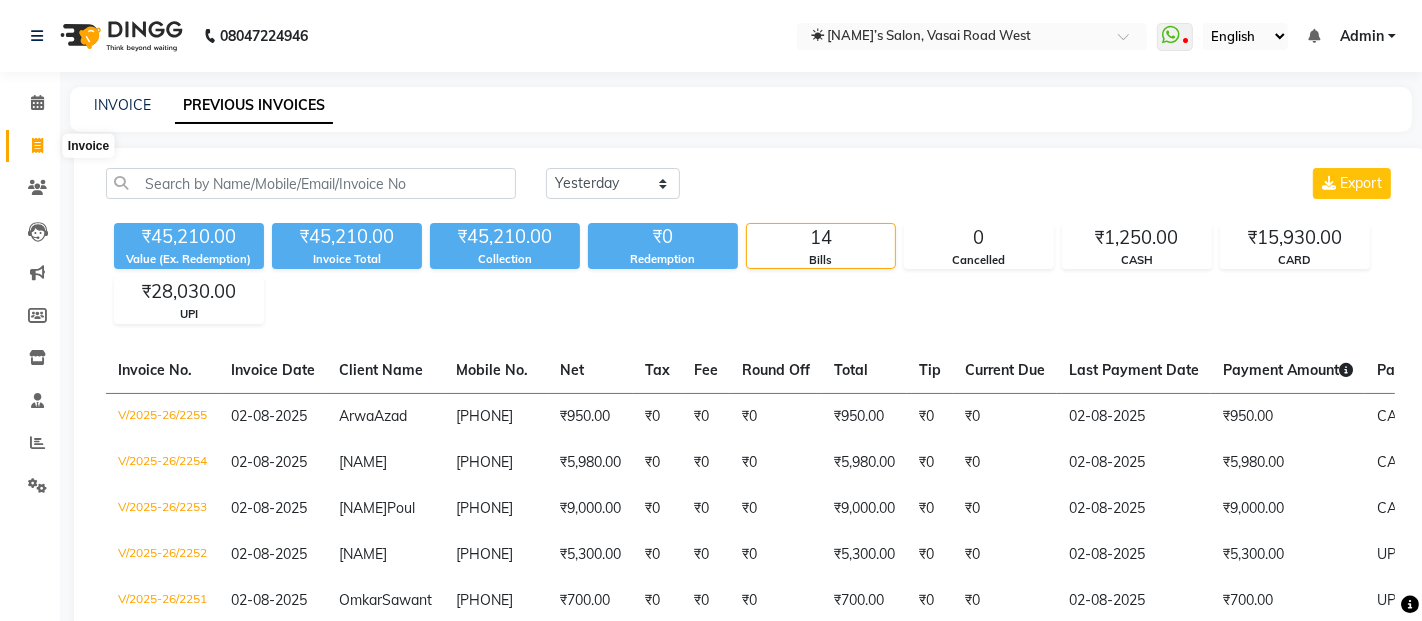select on "5150" 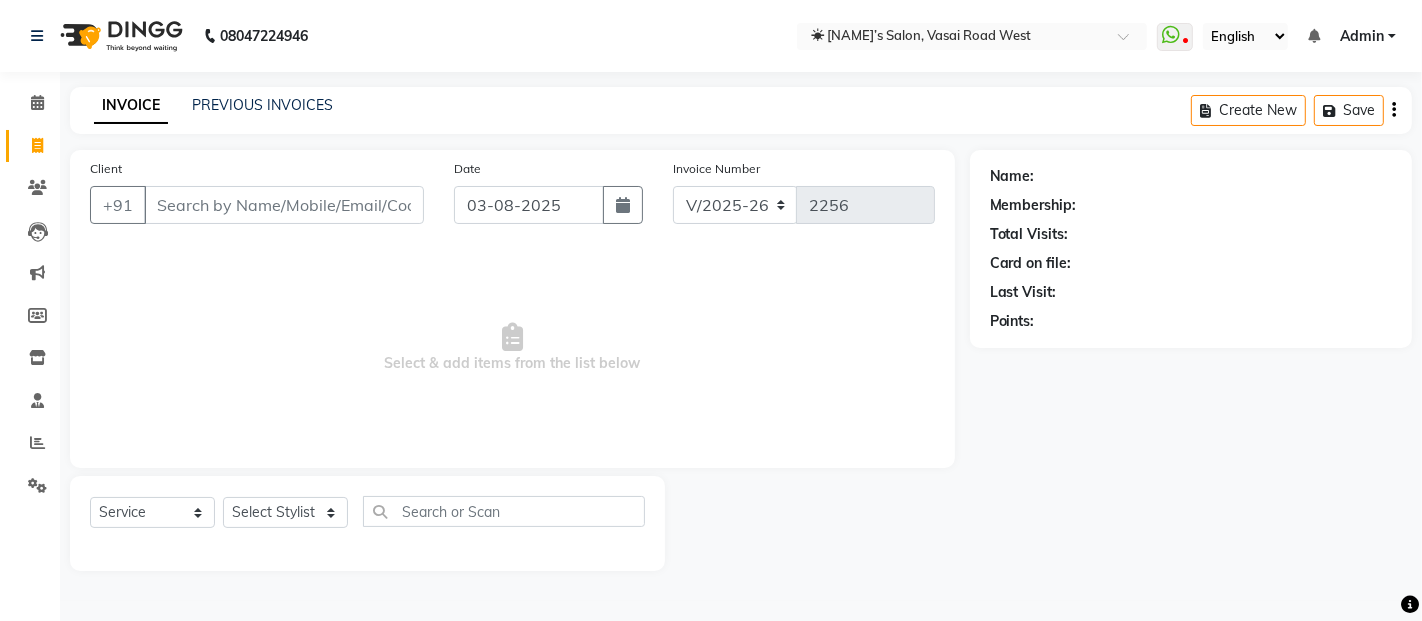 click on "Client" at bounding box center (284, 205) 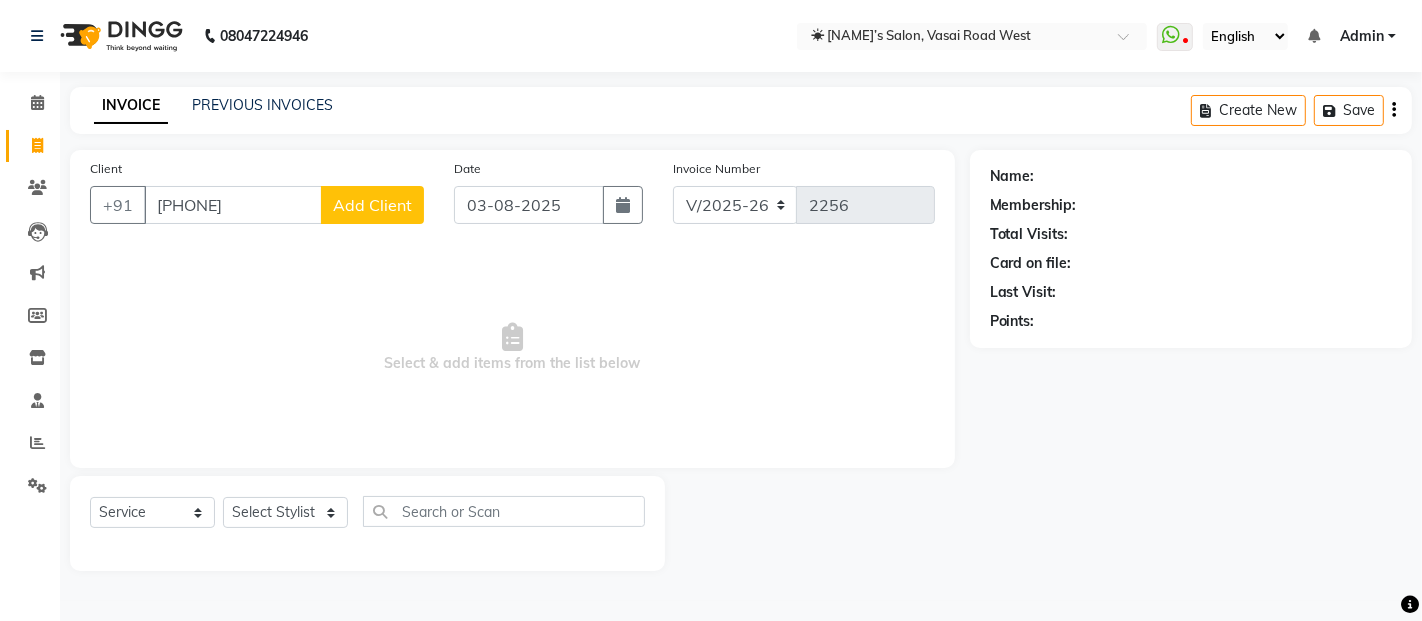 click on "[PHONE]" at bounding box center (233, 205) 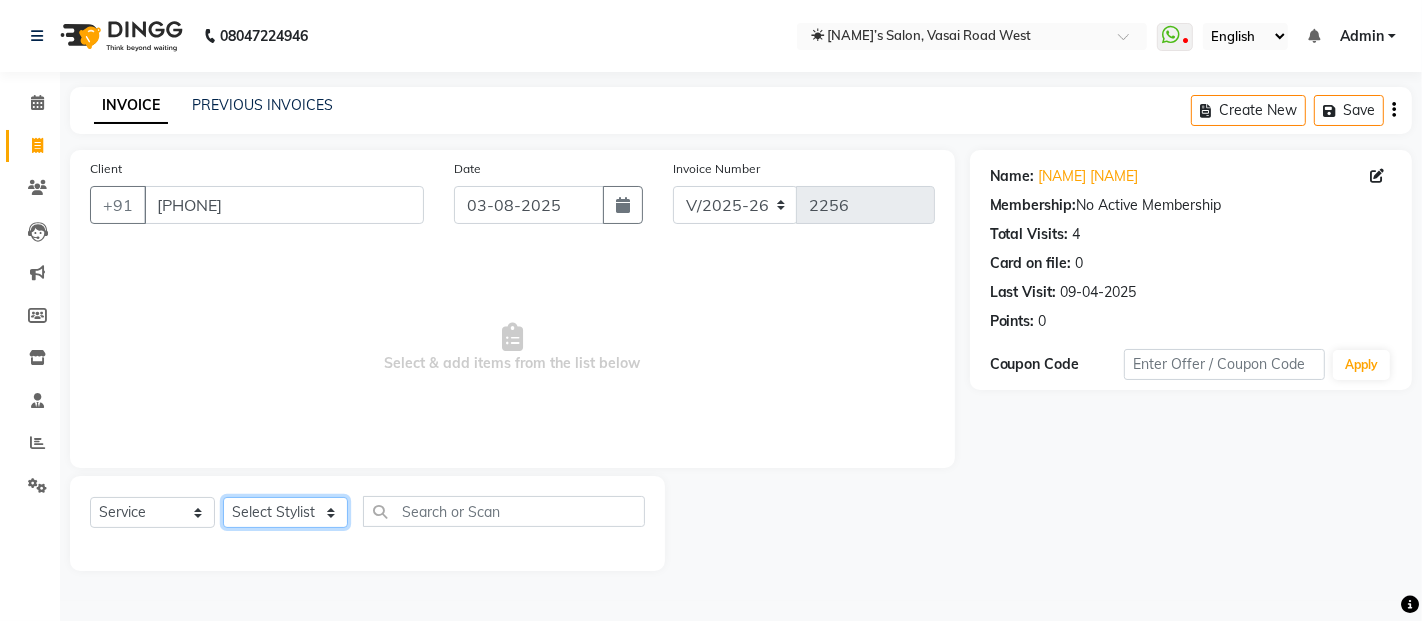 click on "Select Stylist [NAME] [NAME] [NAME] [NAME] [NAME] [NAME] [NAME] [NAME] [NAME] [NAME] [NAME] [NAME] [NAME] [NAME] [NAME] [NAME] [NAME] [NAME]" 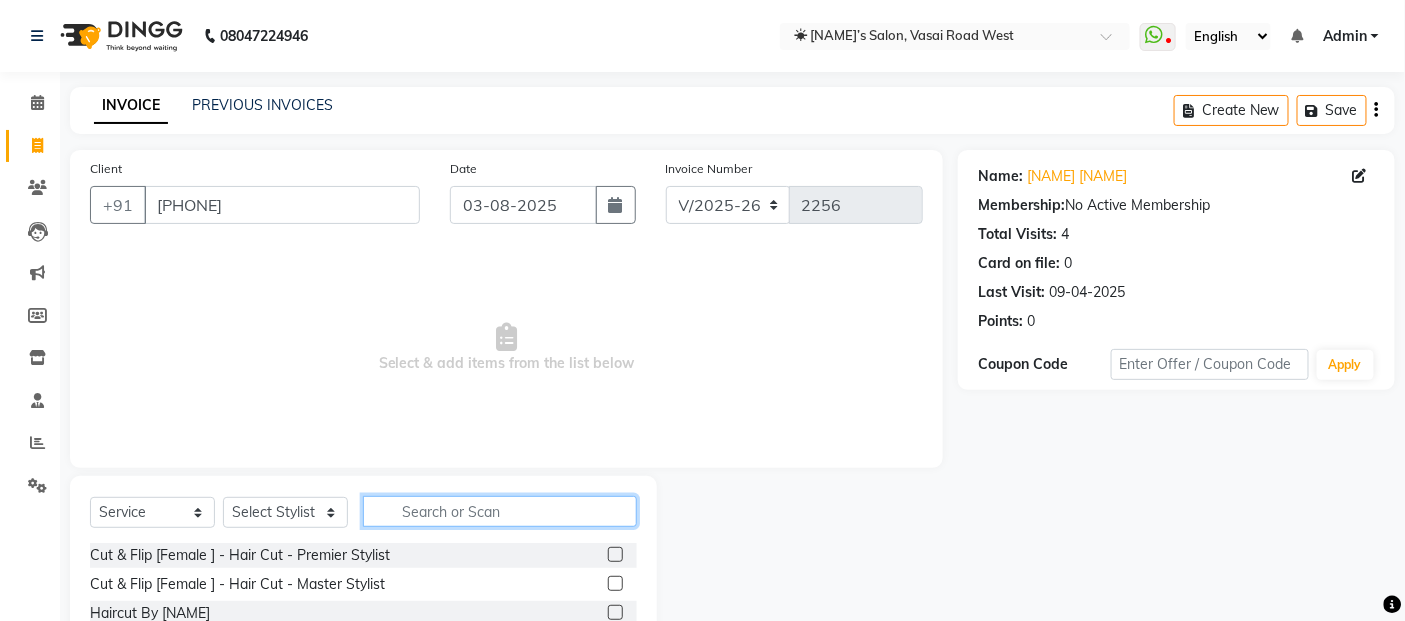 click 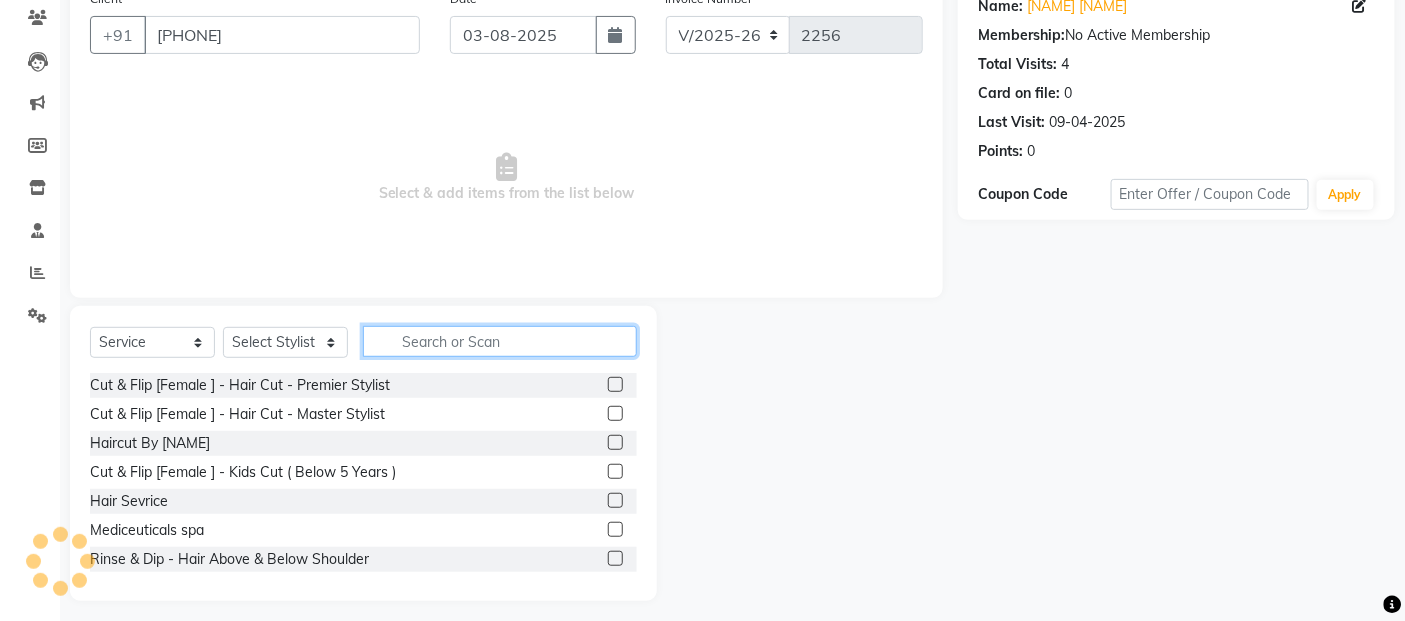 scroll, scrollTop: 180, scrollLeft: 0, axis: vertical 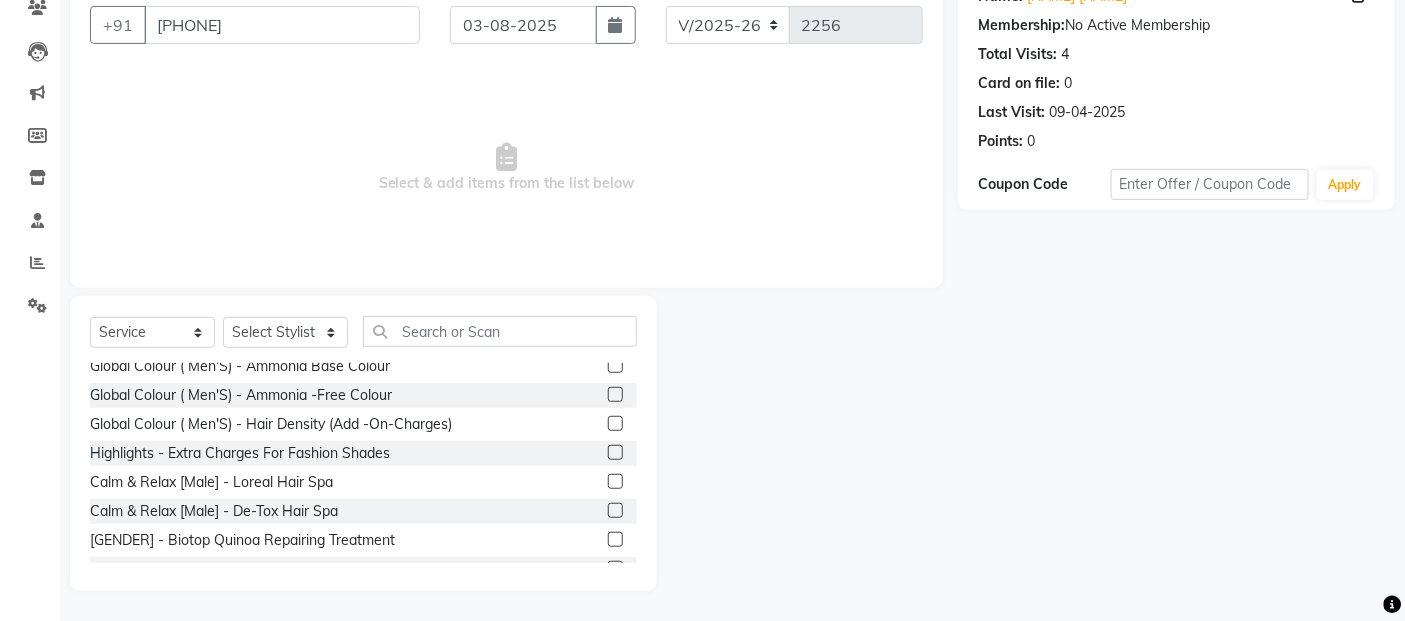 click on "Haircut By [NAME]" 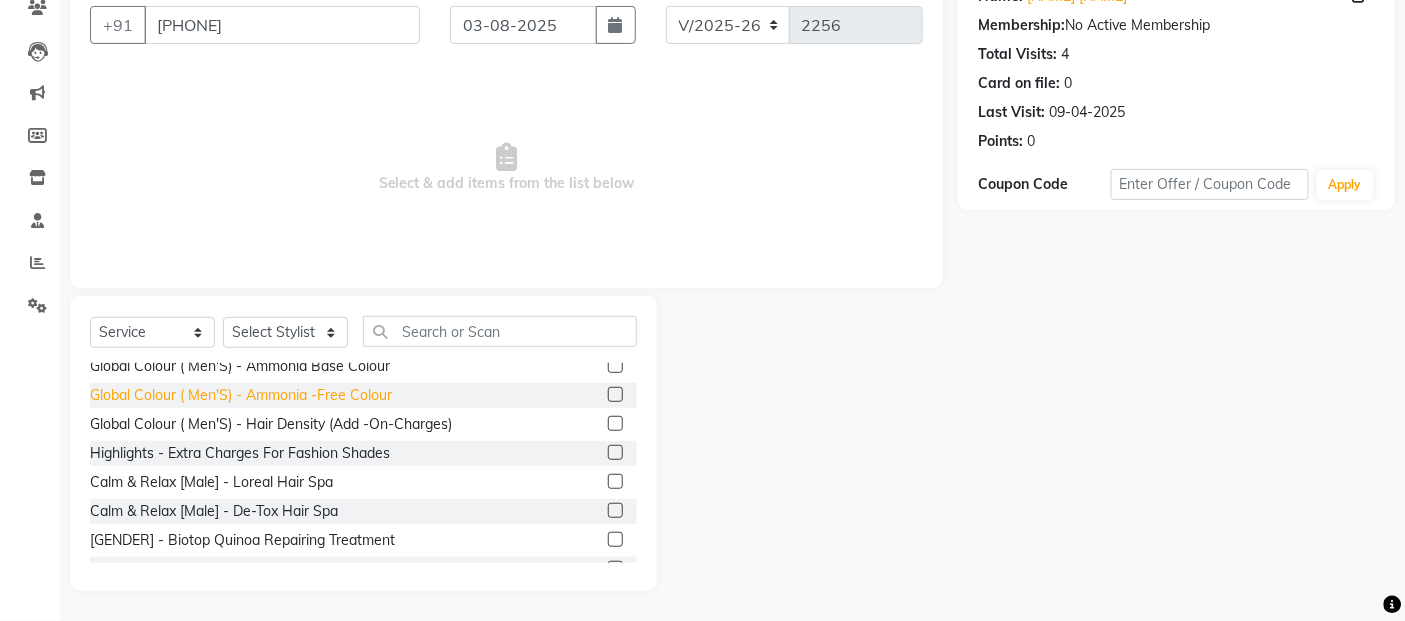 click on "Global Colour ( Men'S) - Ammonia -Free Colour" 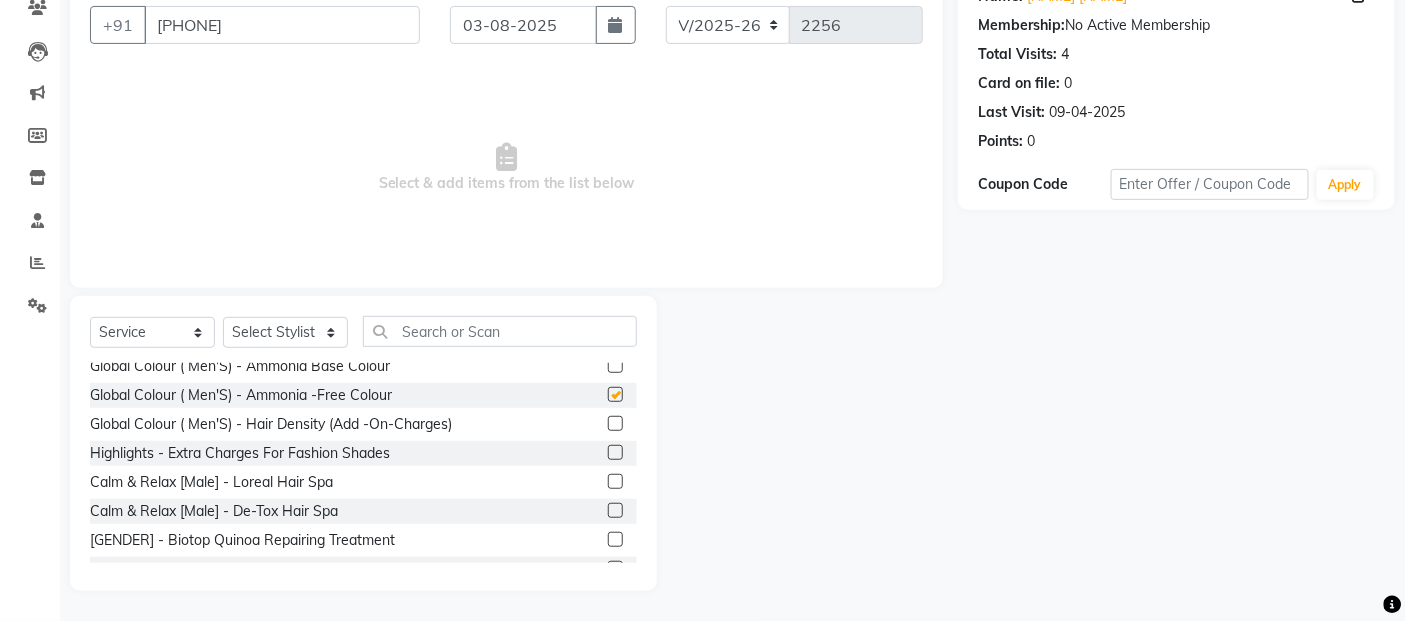 checkbox on "false" 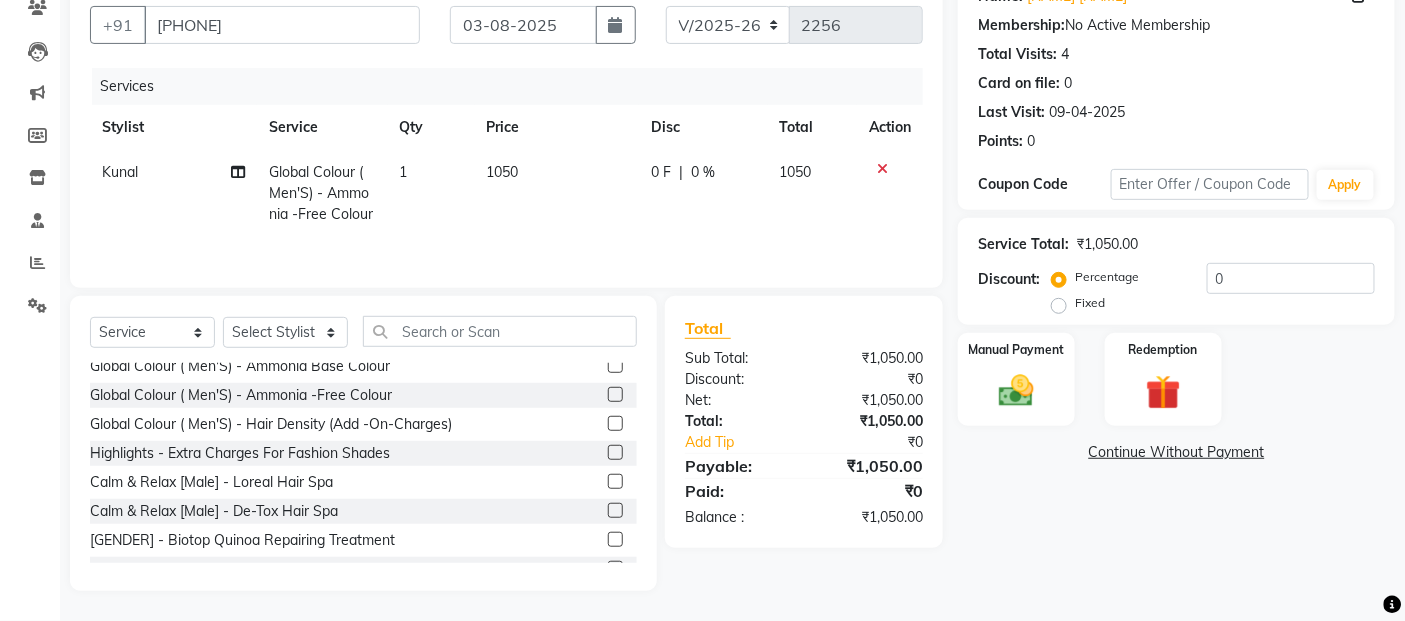 click on "Price" 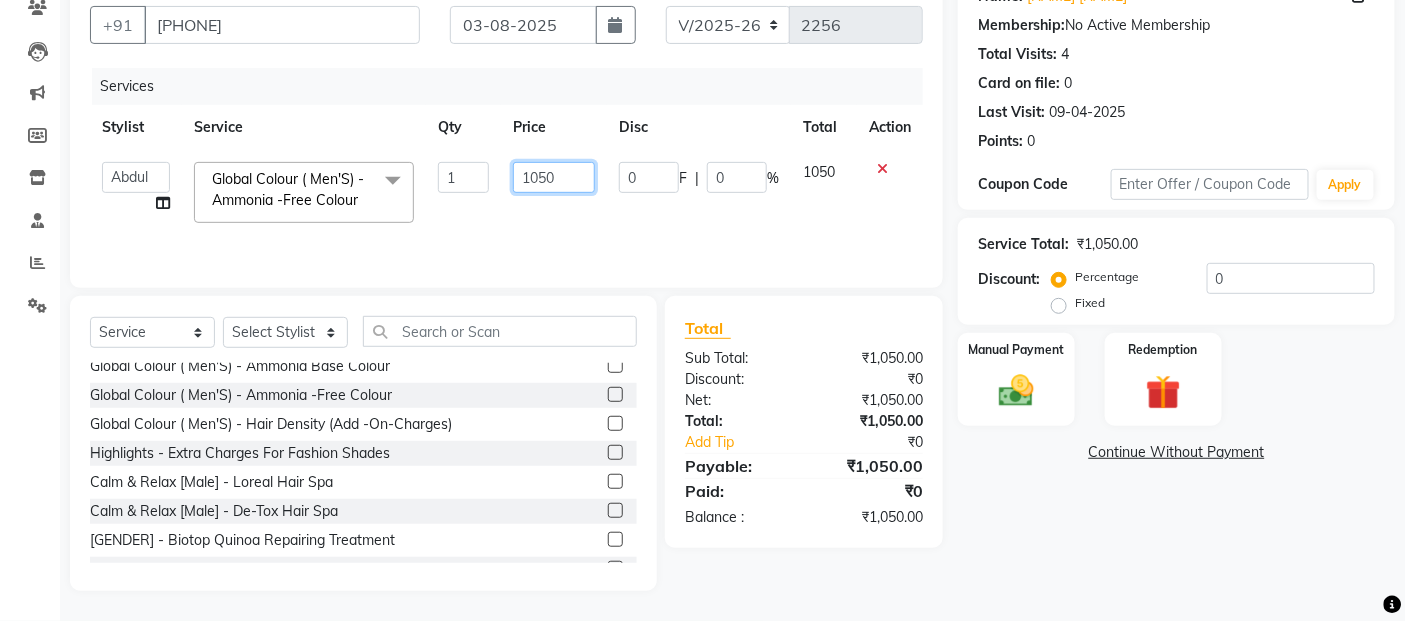 click on "1050" 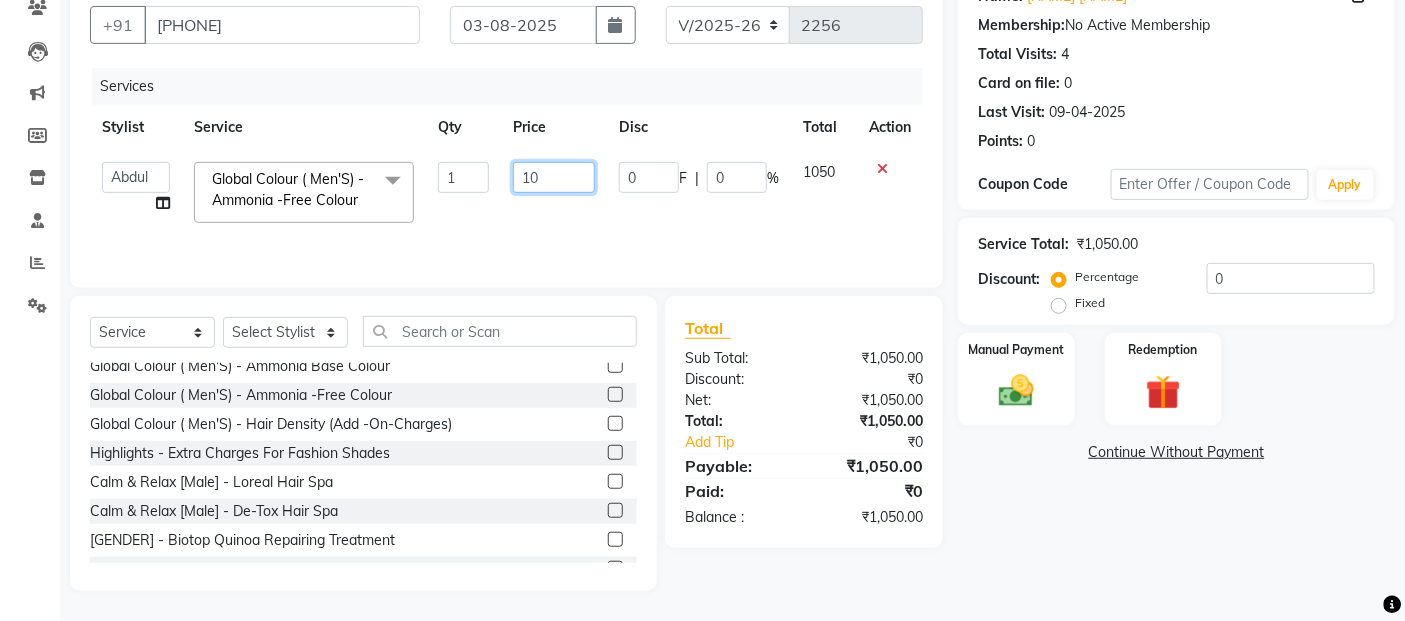 type on "1" 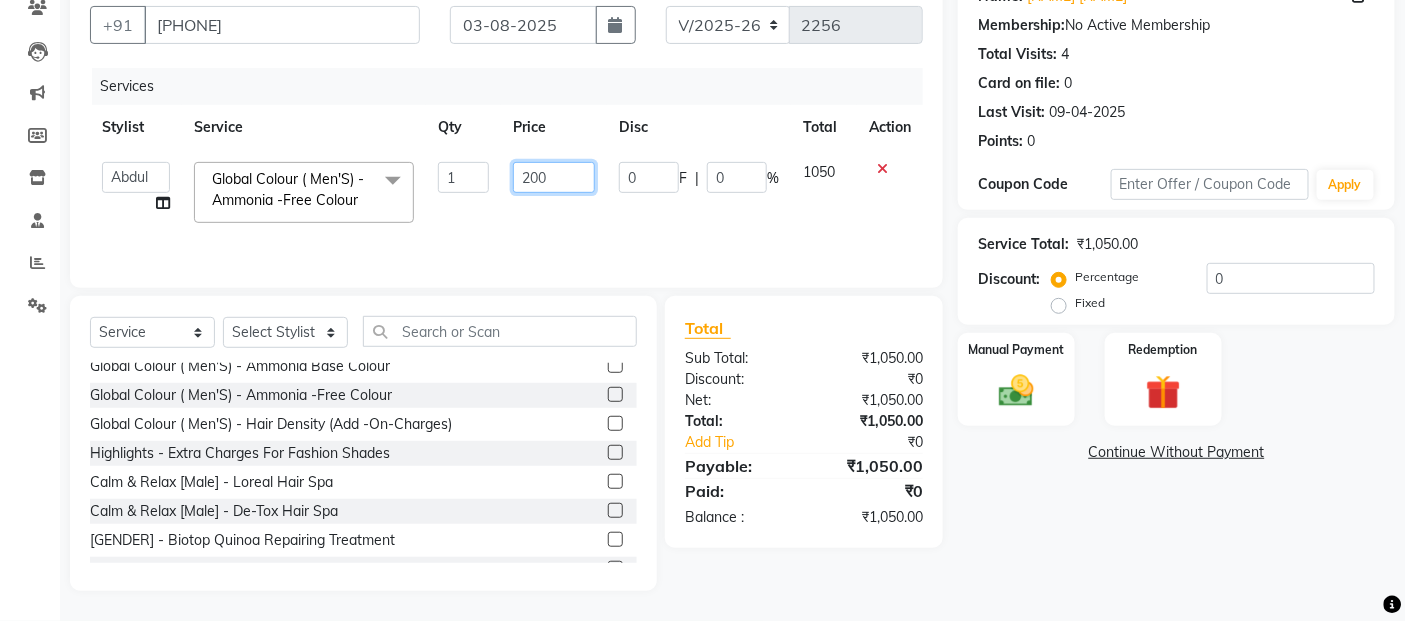 type on "2000" 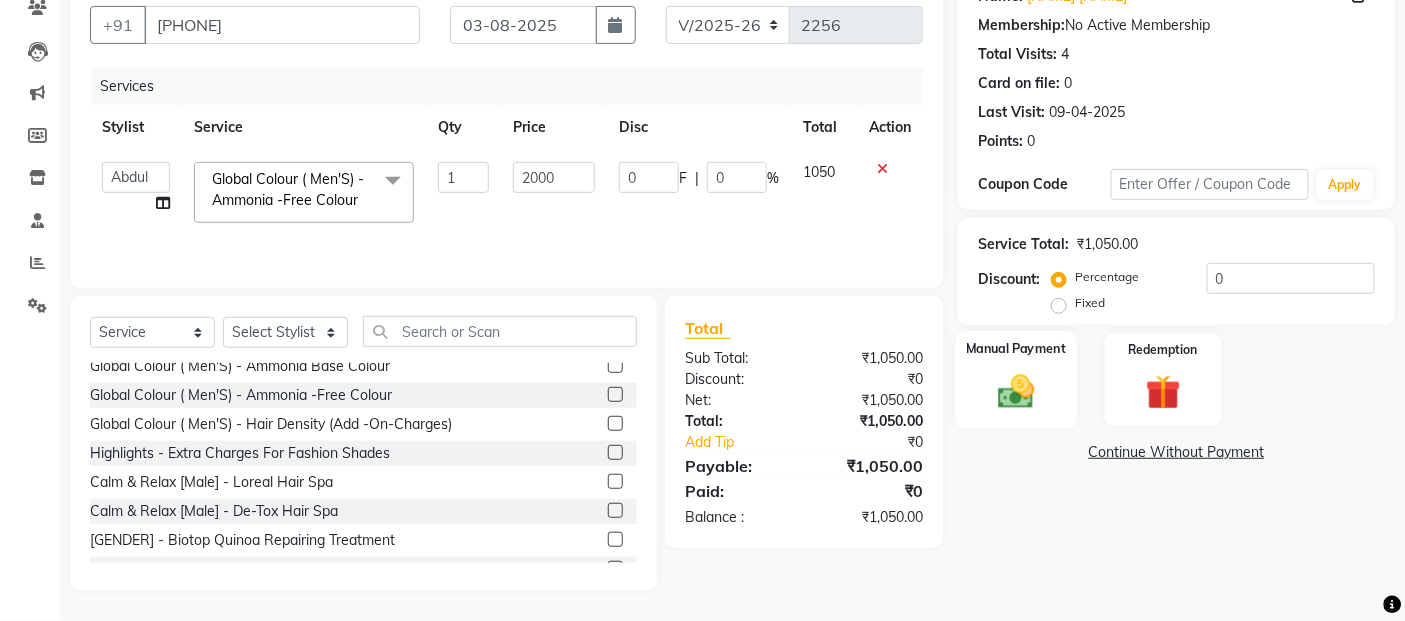 click 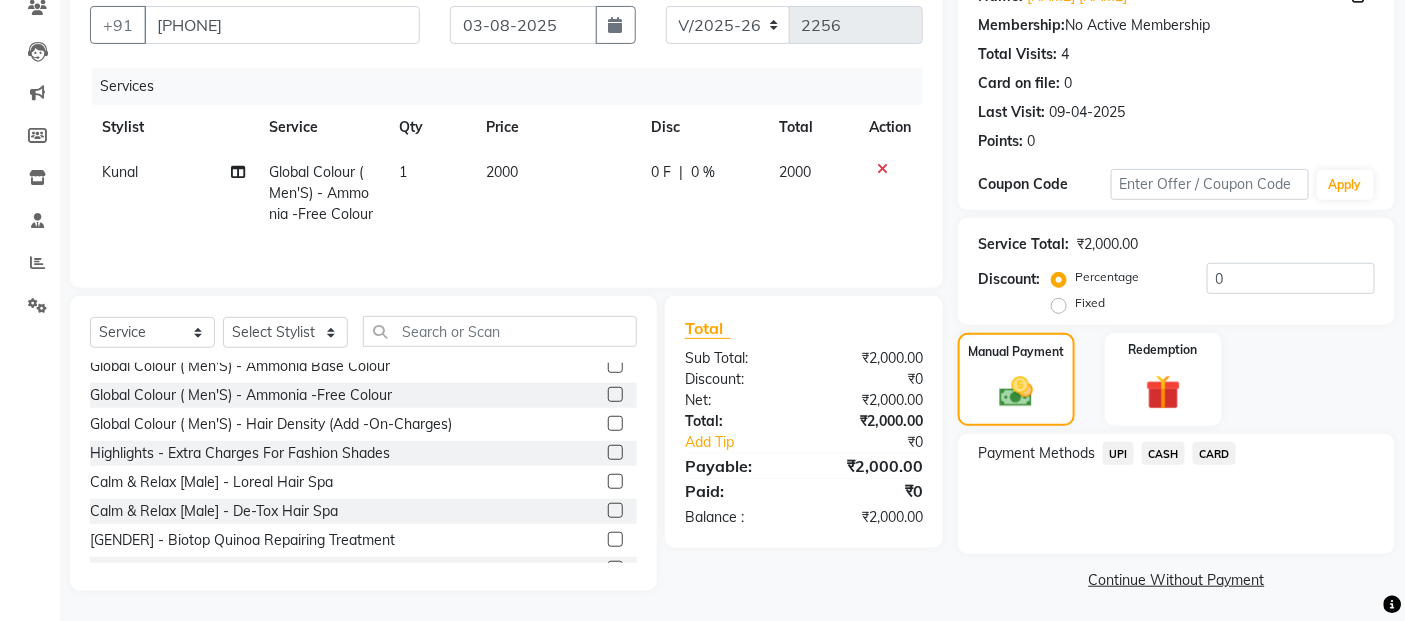 click on "UPI" 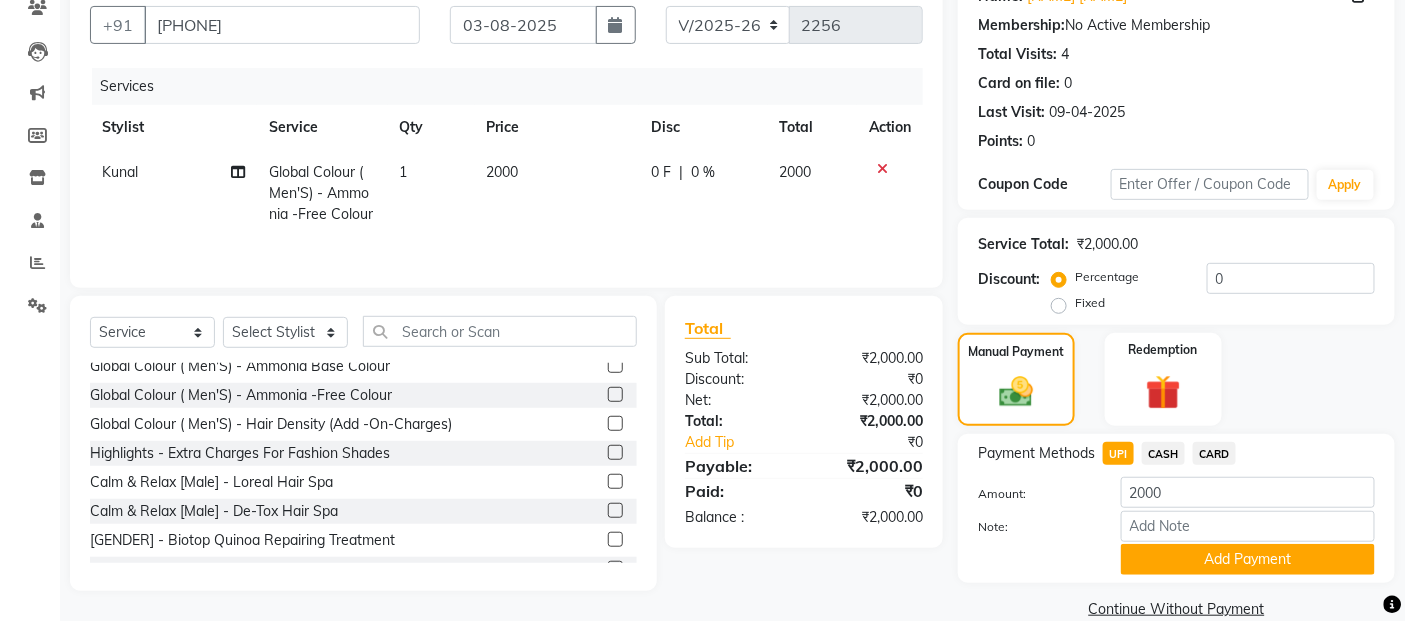 scroll, scrollTop: 214, scrollLeft: 0, axis: vertical 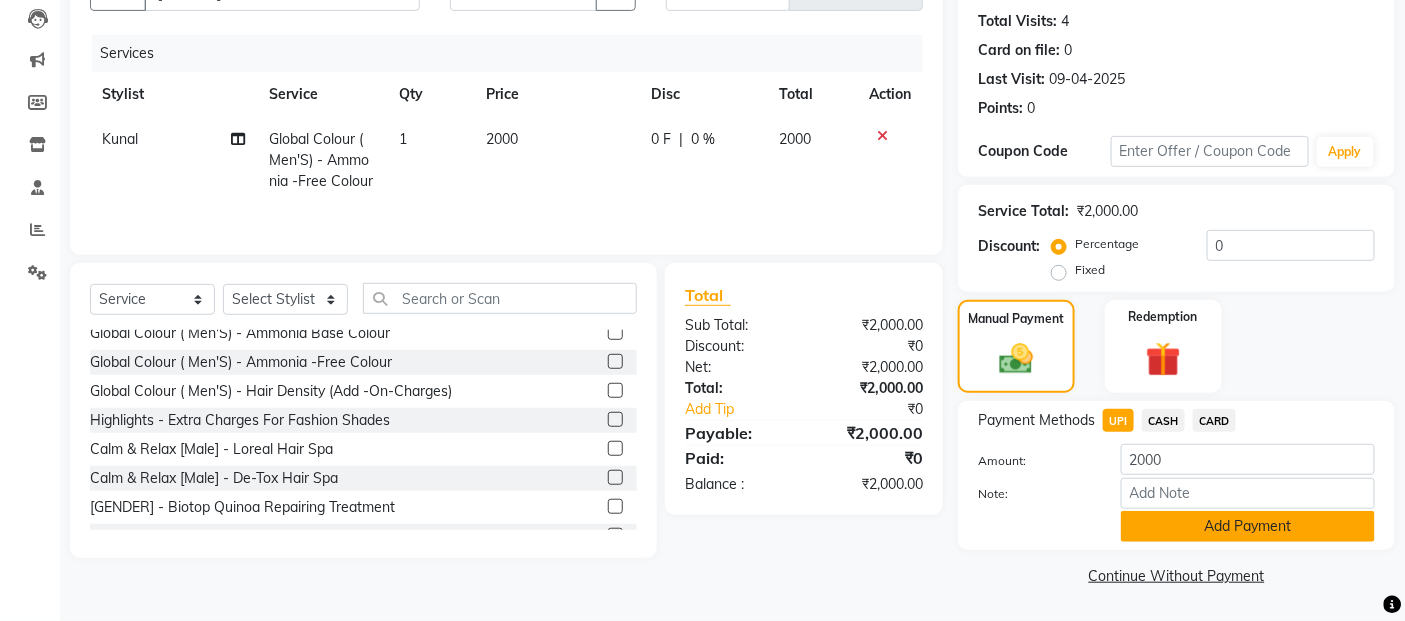 click on "Add Payment" 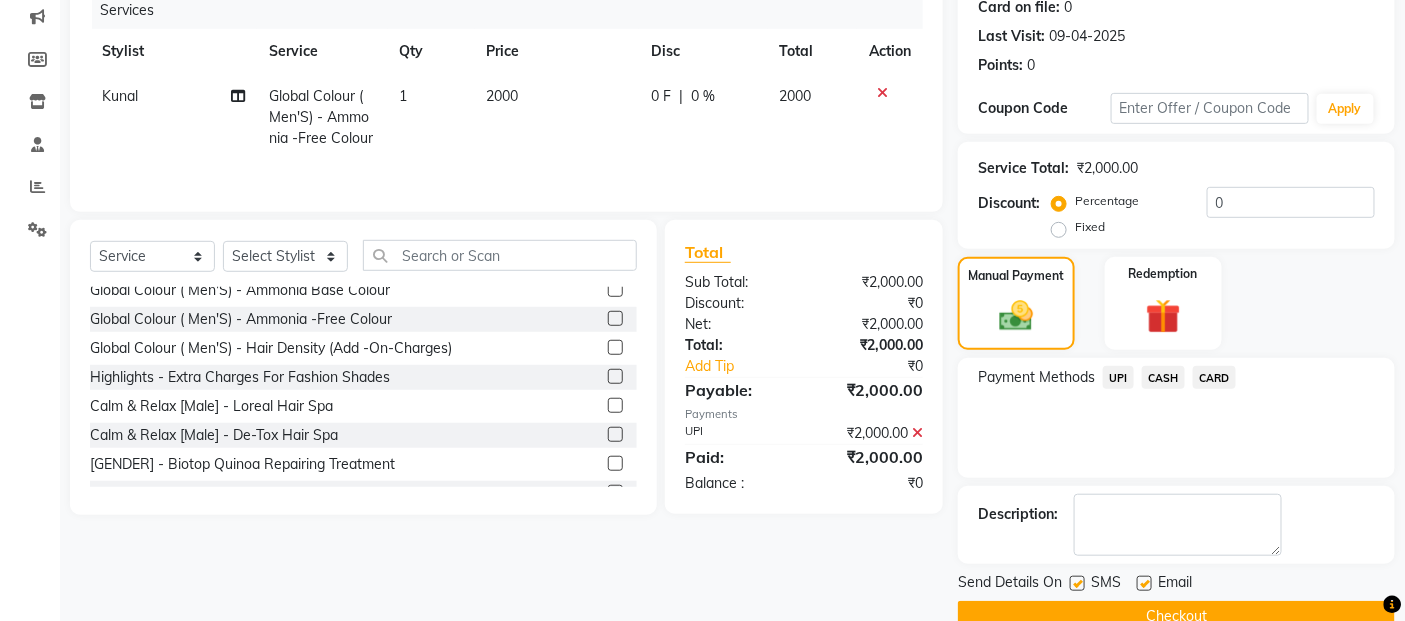 scroll, scrollTop: 297, scrollLeft: 0, axis: vertical 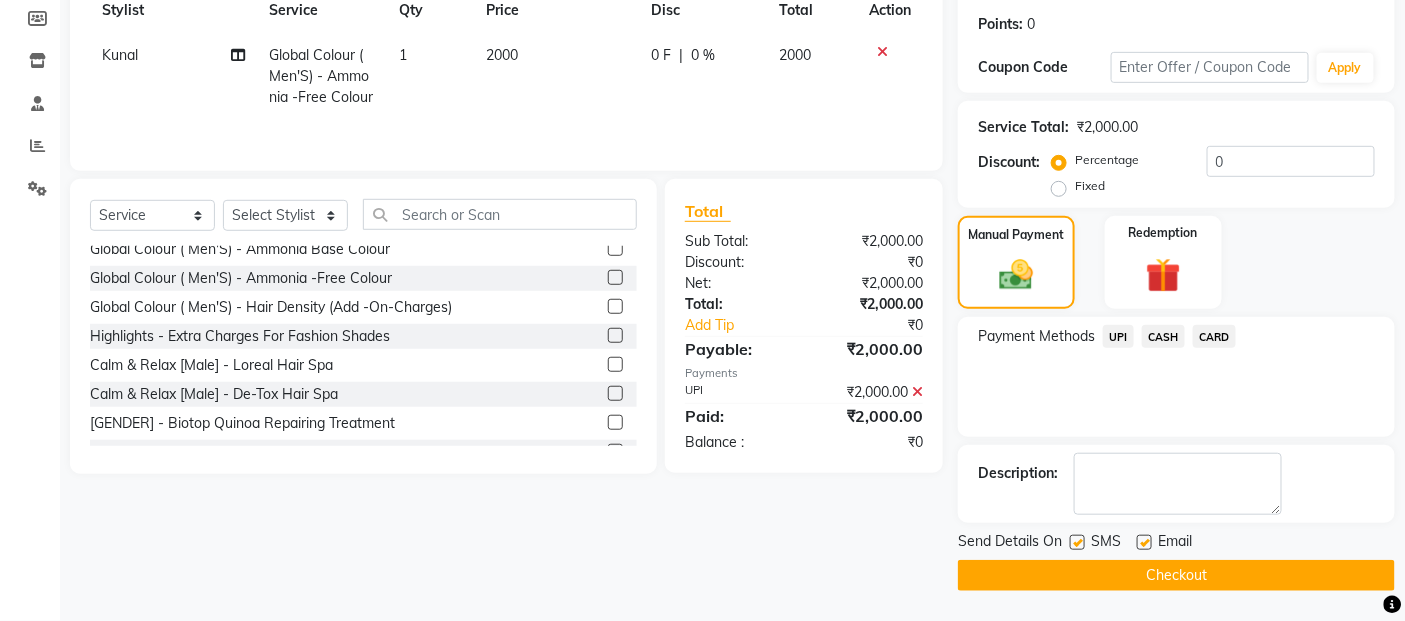 click on "Checkout" 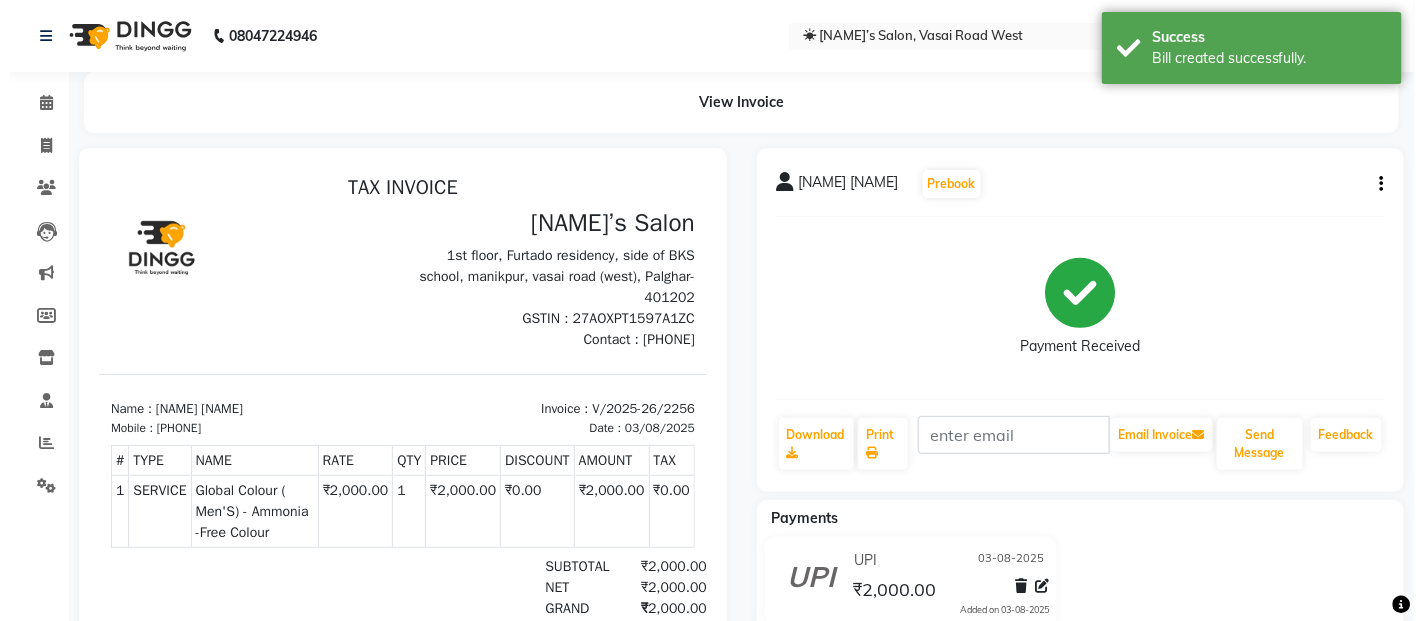 scroll, scrollTop: 0, scrollLeft: 0, axis: both 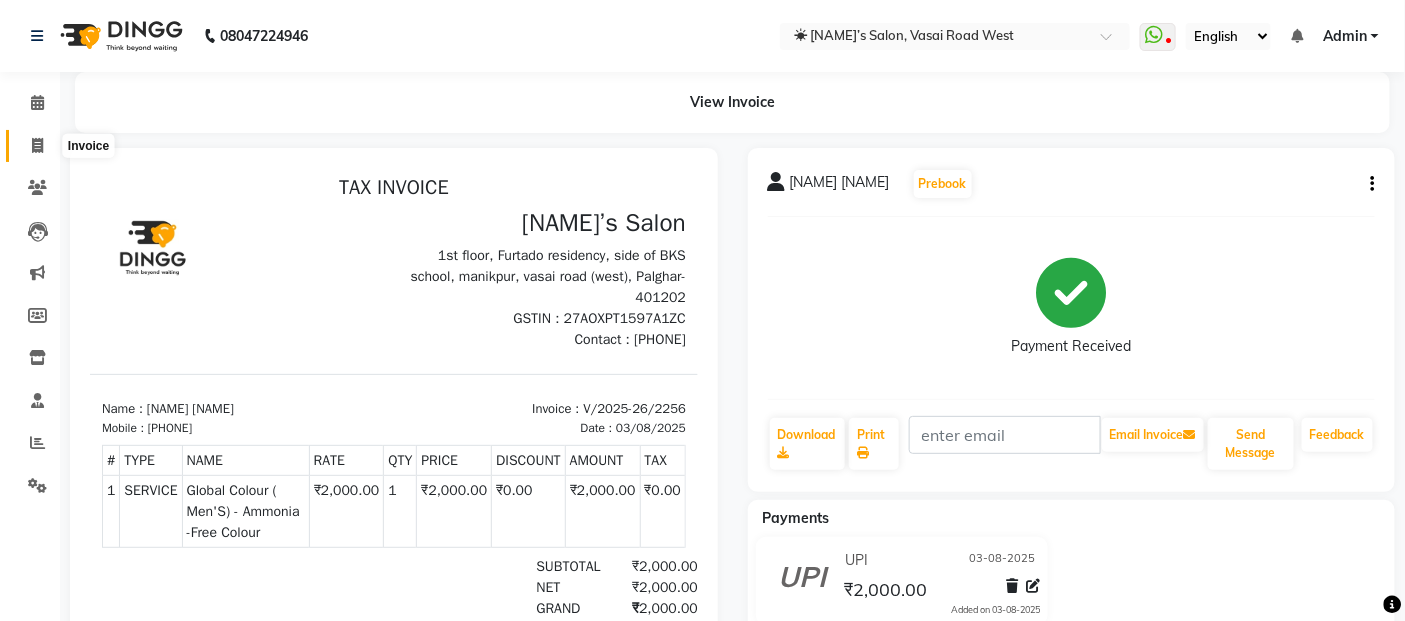 click 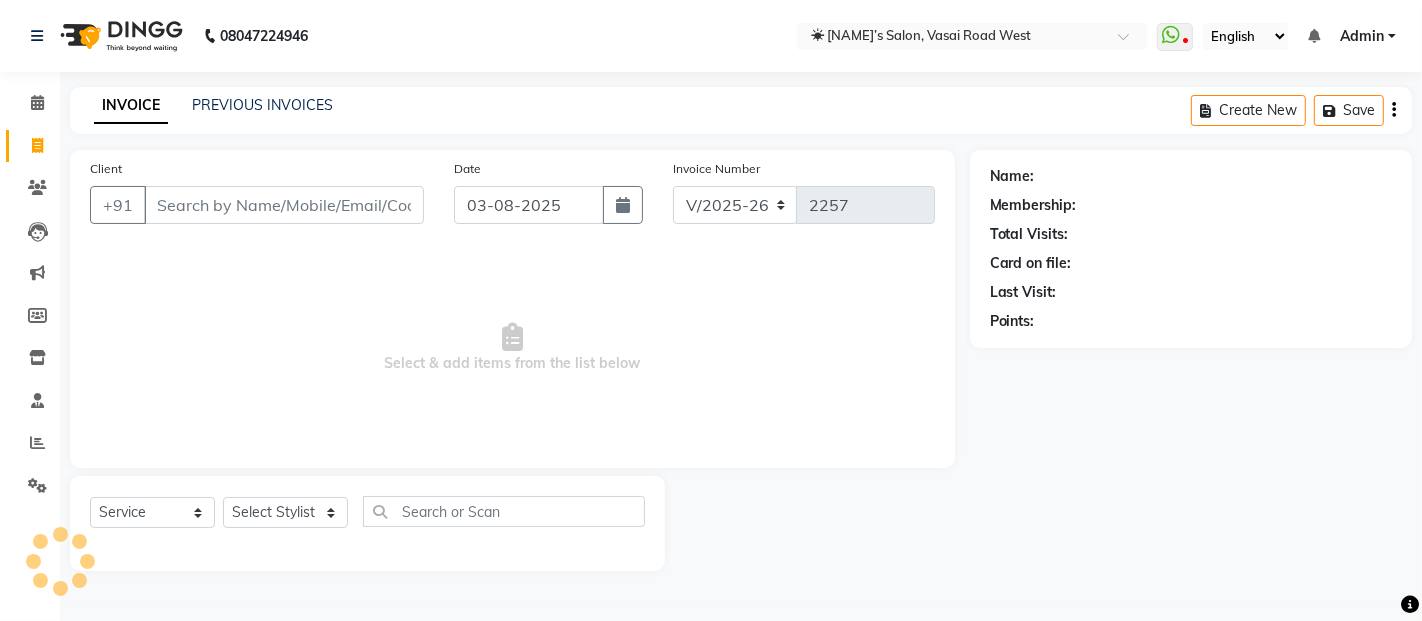 click on "Client" at bounding box center (284, 205) 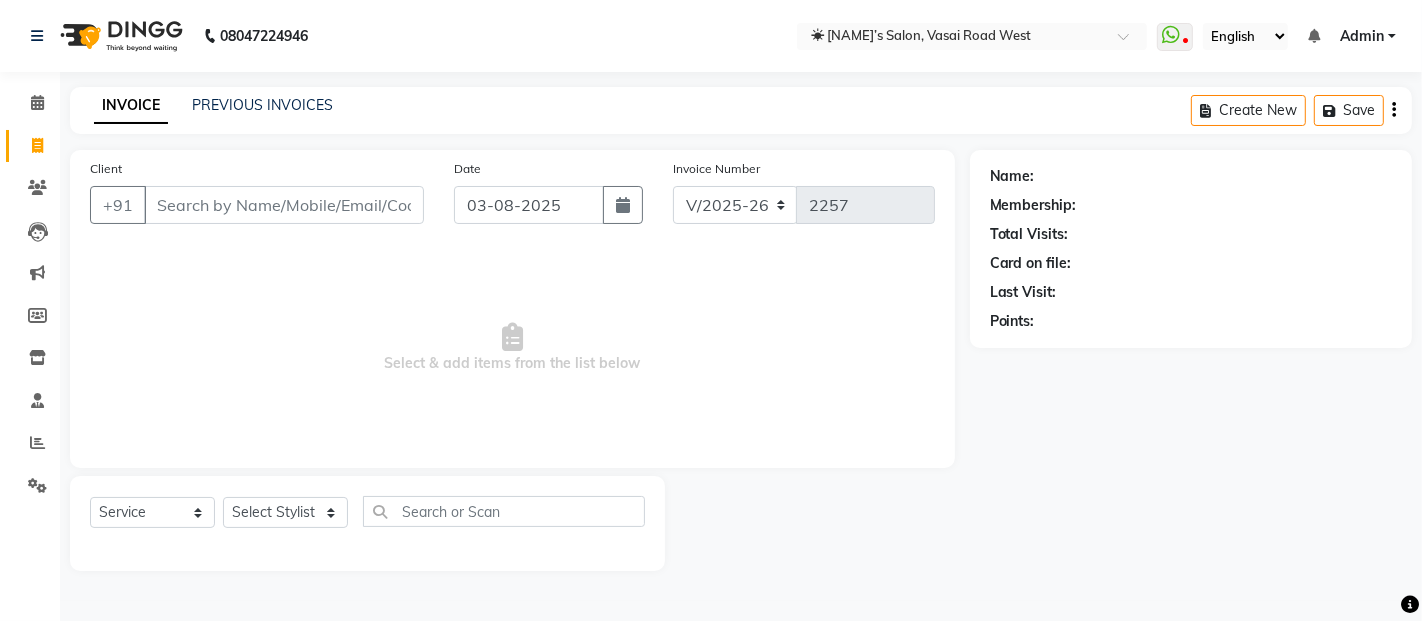 click on "Client" at bounding box center [284, 205] 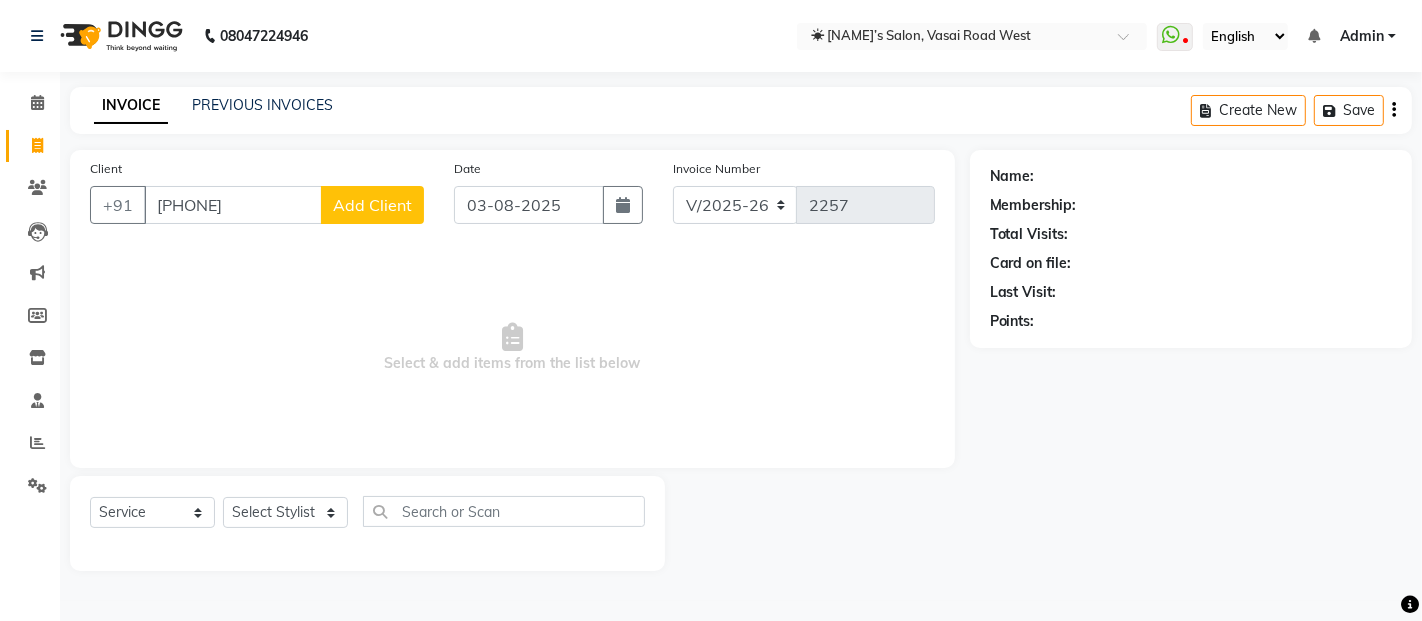 type on "[PHONE]" 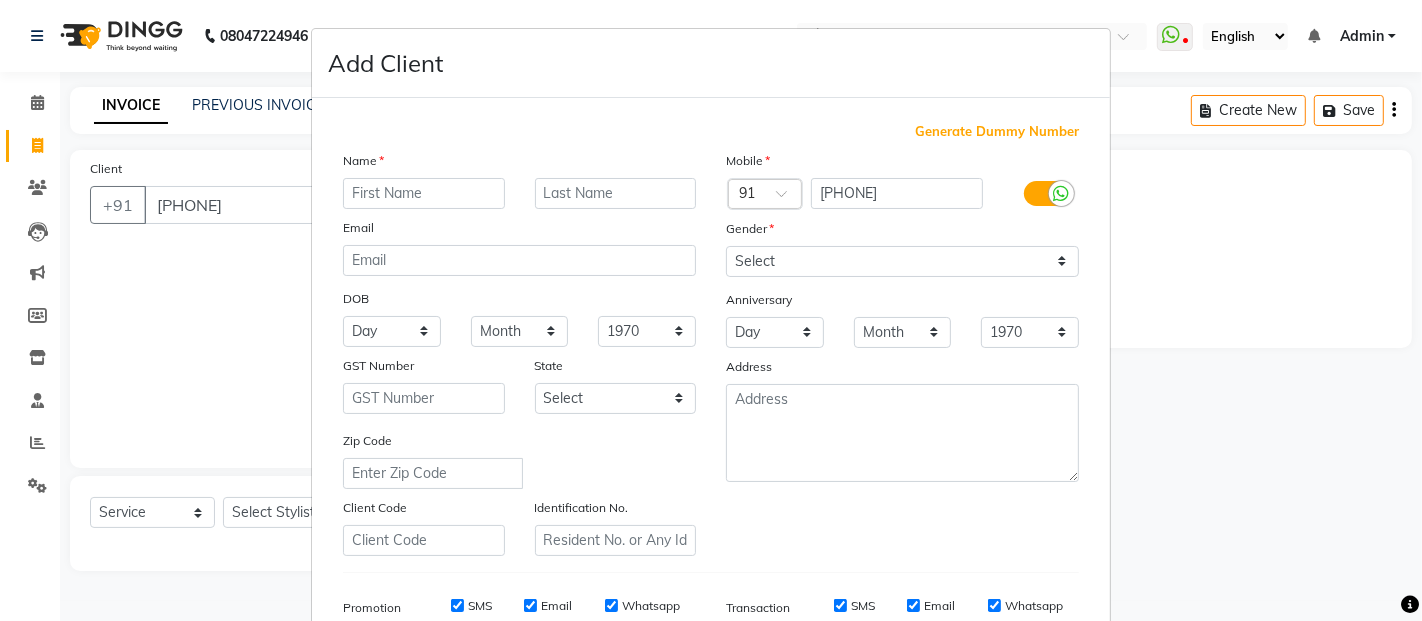 click at bounding box center (424, 193) 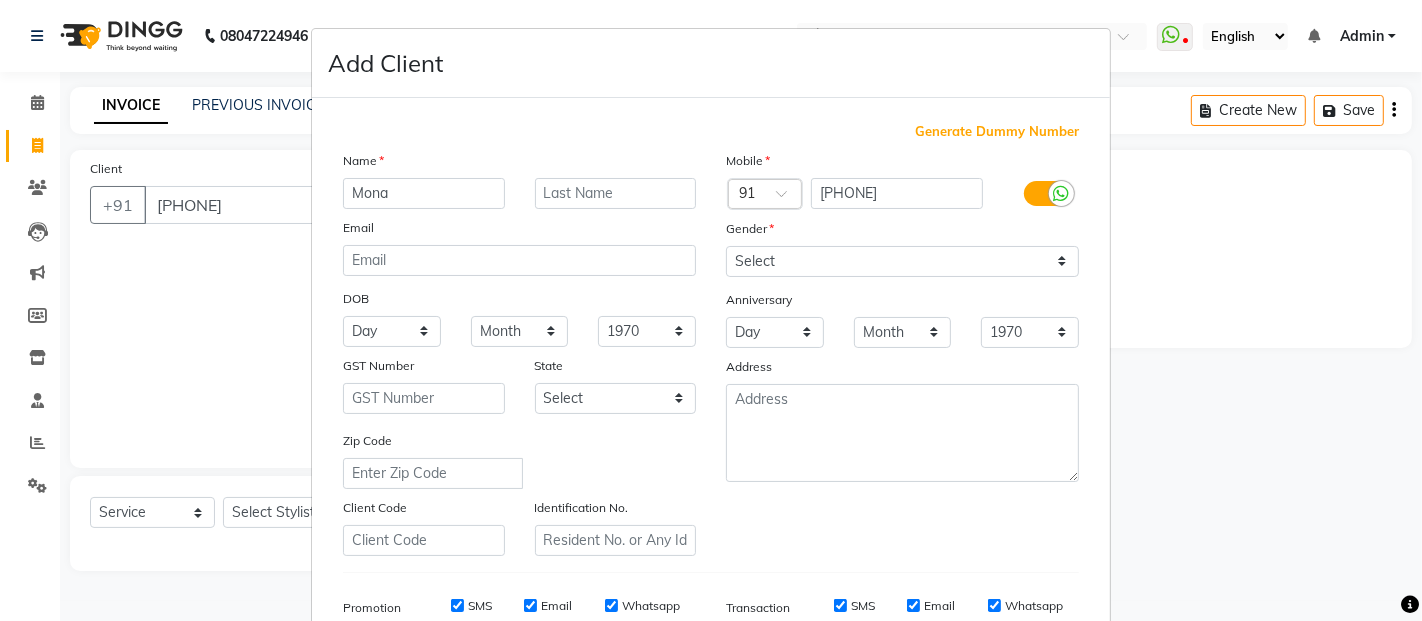 type on "Mona" 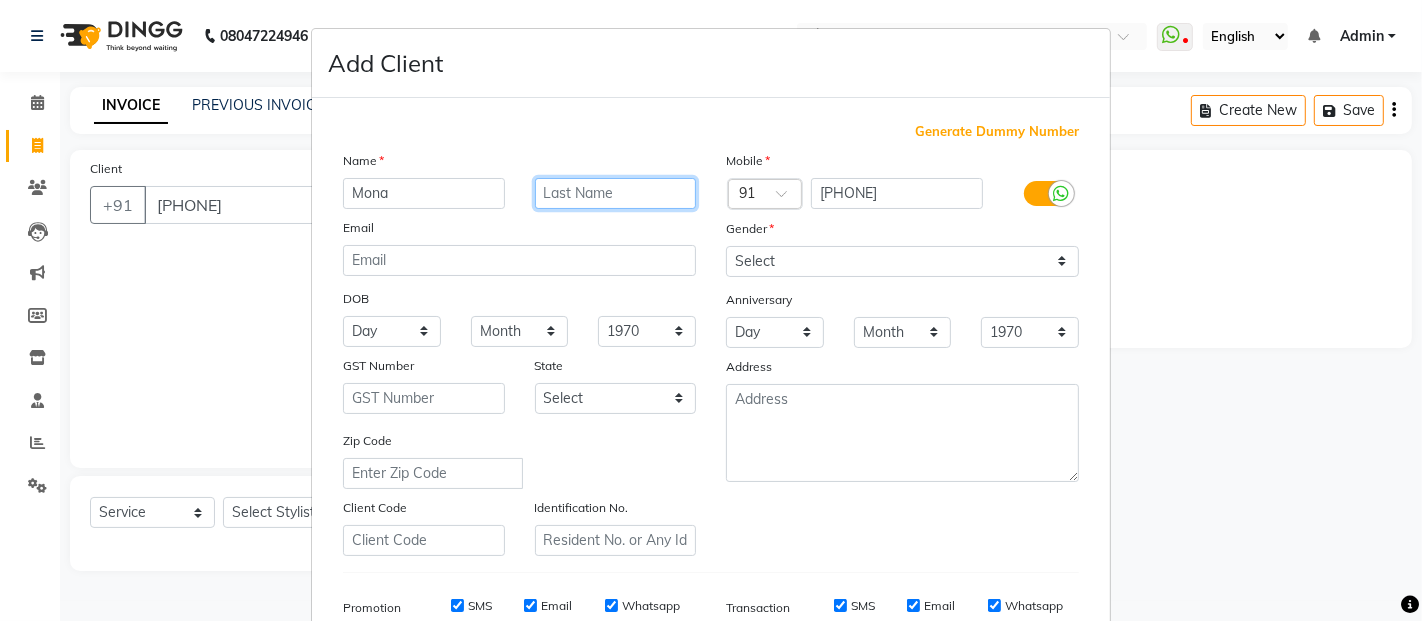 click at bounding box center [616, 193] 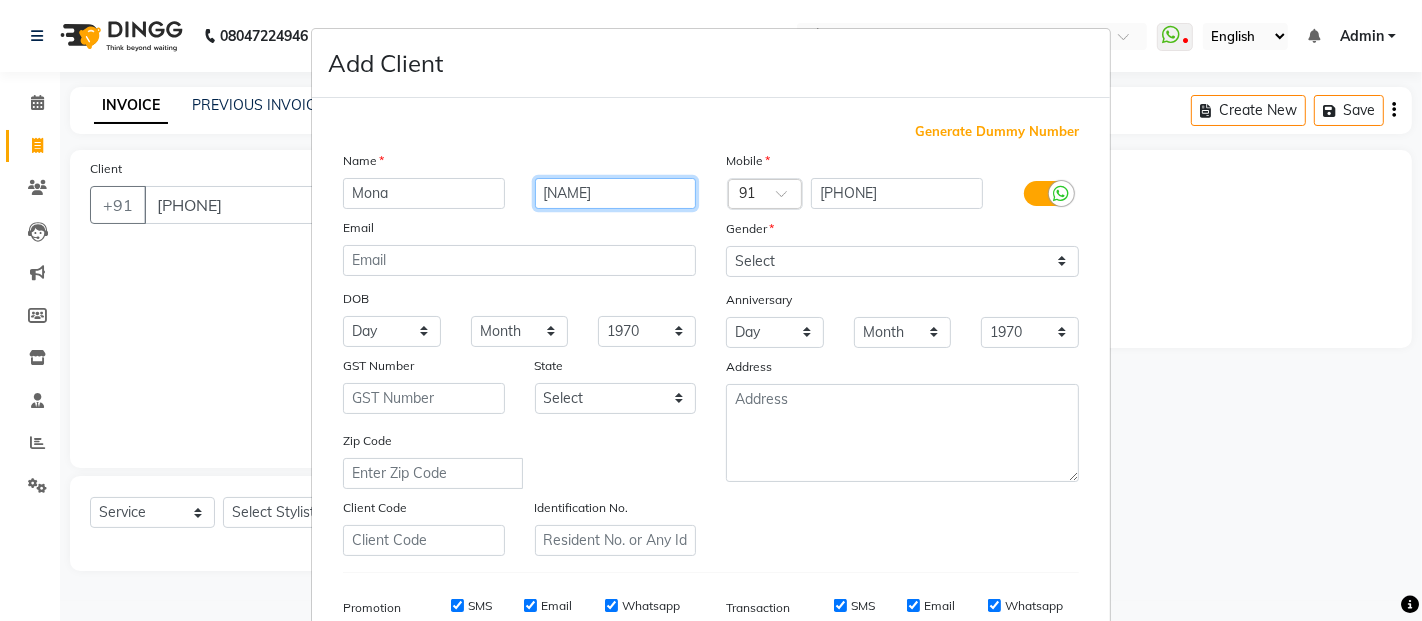 type on "[NAME]" 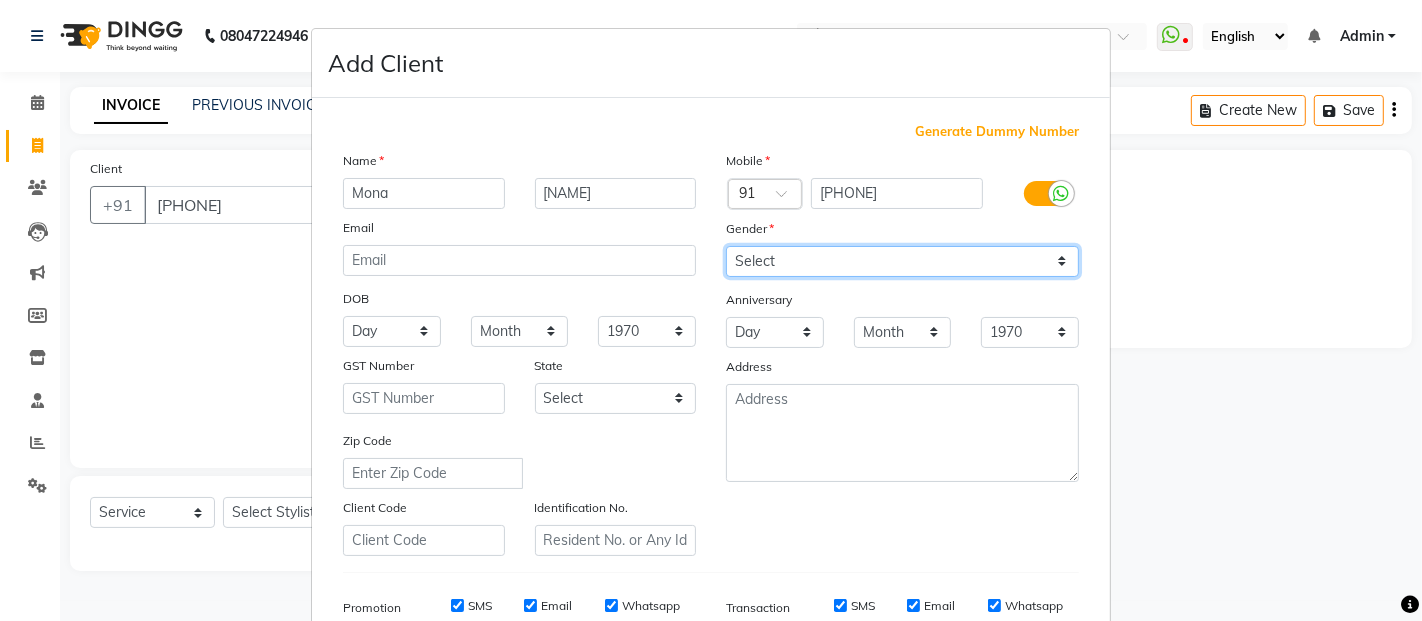 click on "Select Male Female Other Prefer Not To Say" at bounding box center [902, 261] 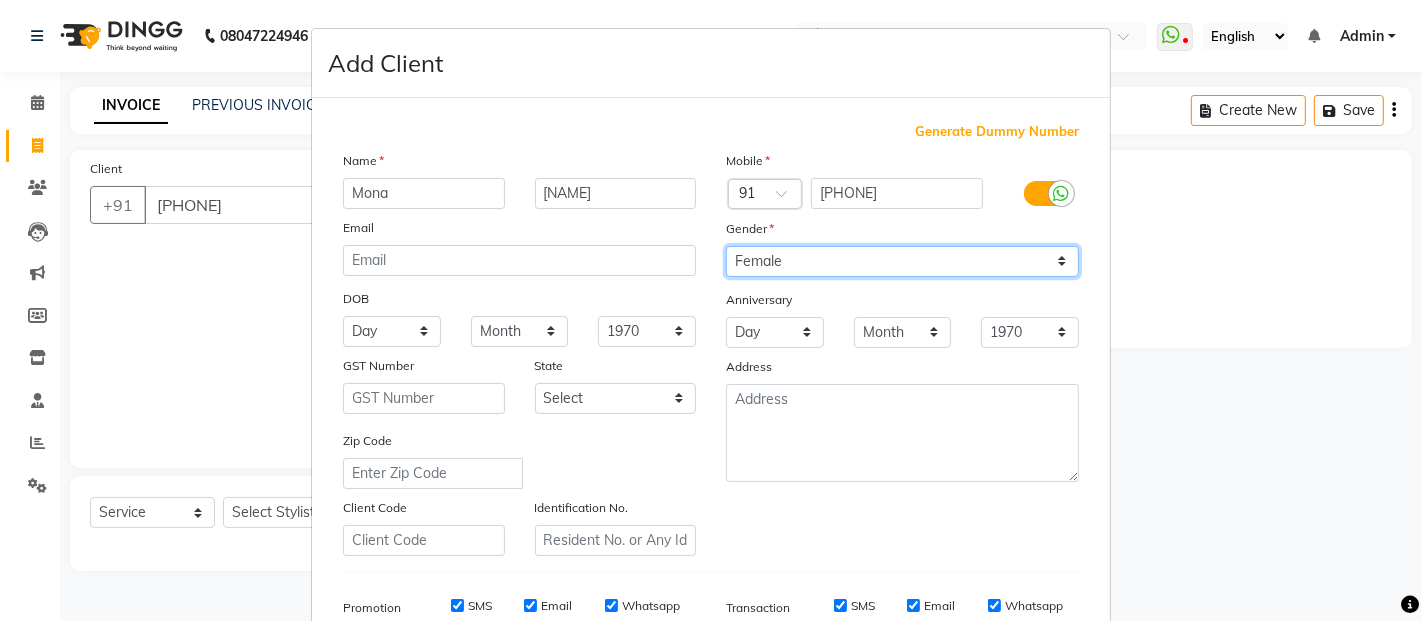click on "Select Male Female Other Prefer Not To Say" at bounding box center (902, 261) 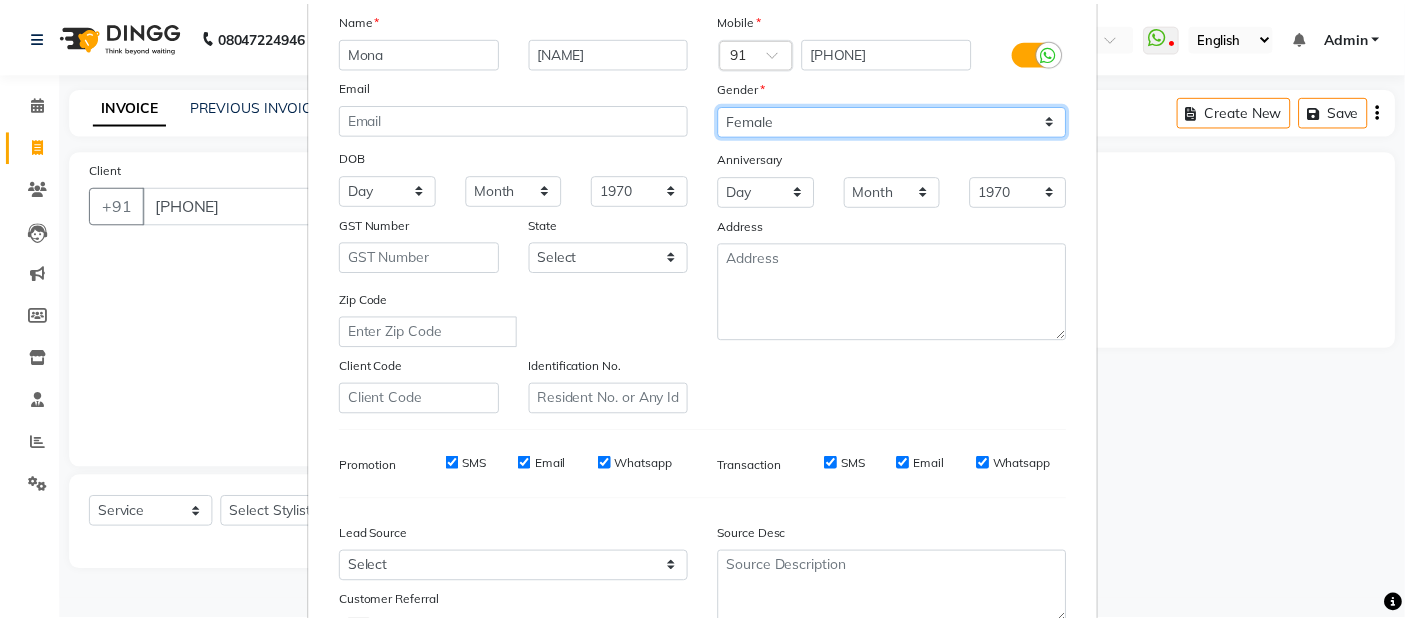 scroll, scrollTop: 303, scrollLeft: 0, axis: vertical 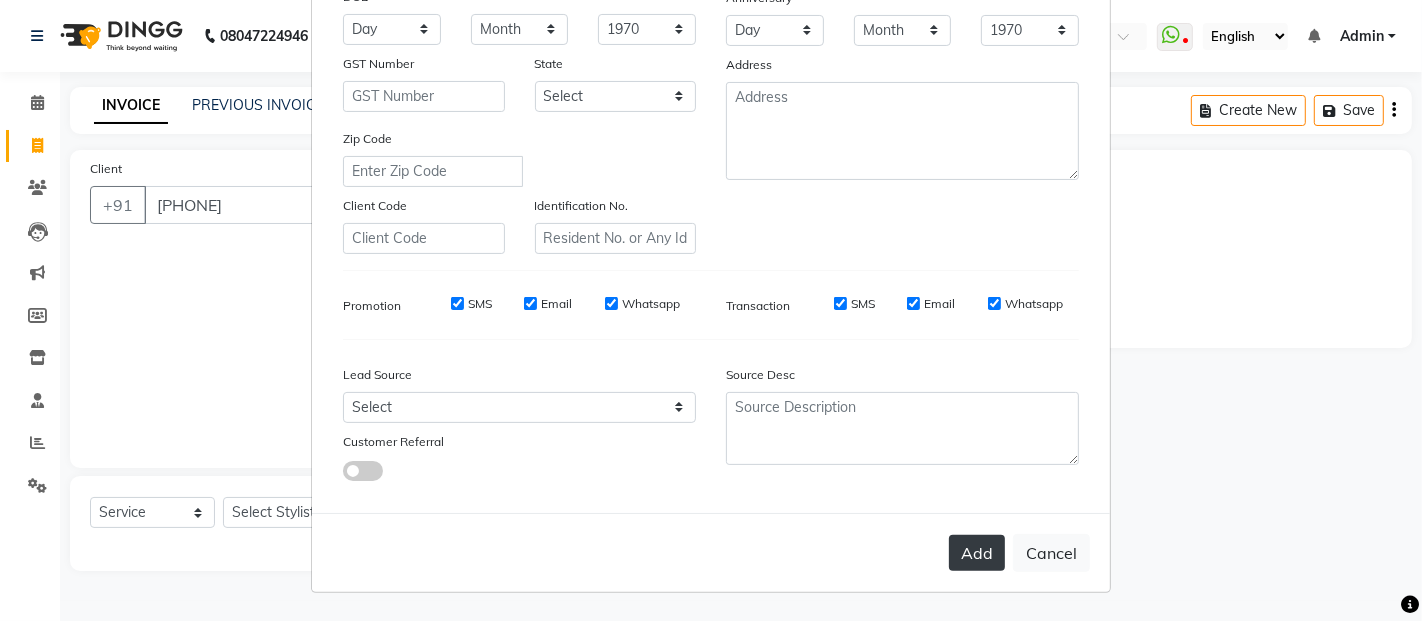 click on "Add" at bounding box center (977, 553) 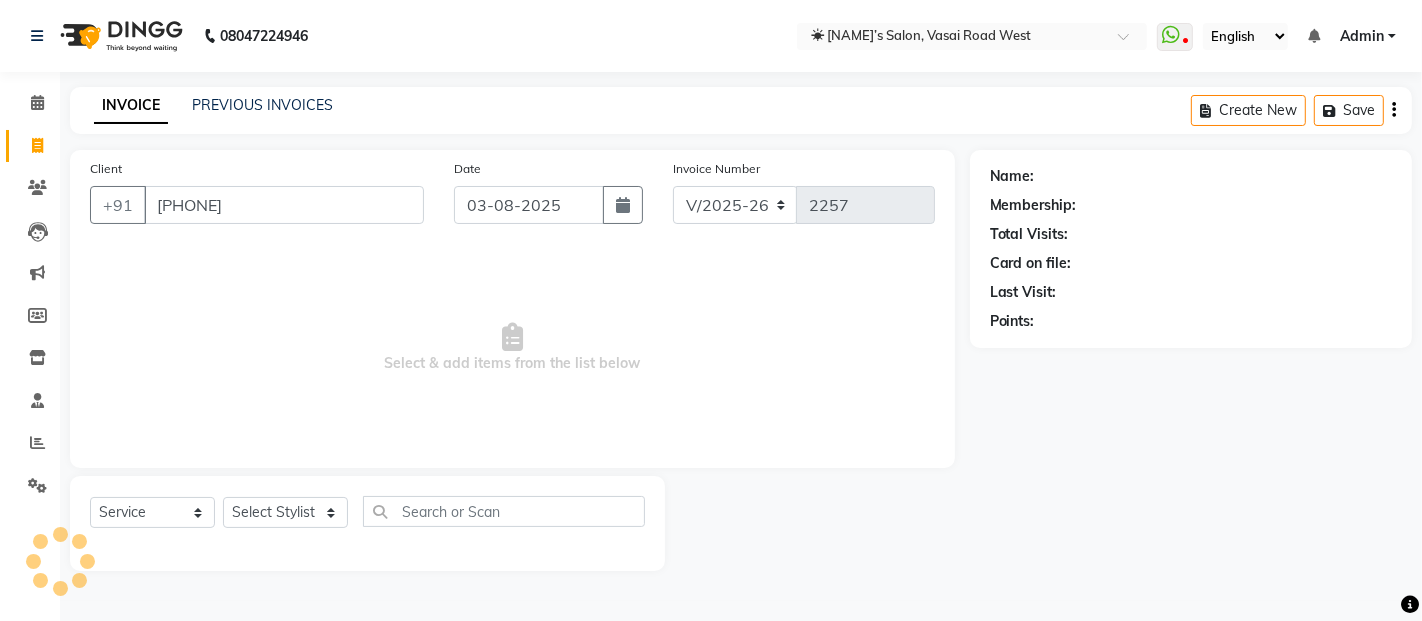 type 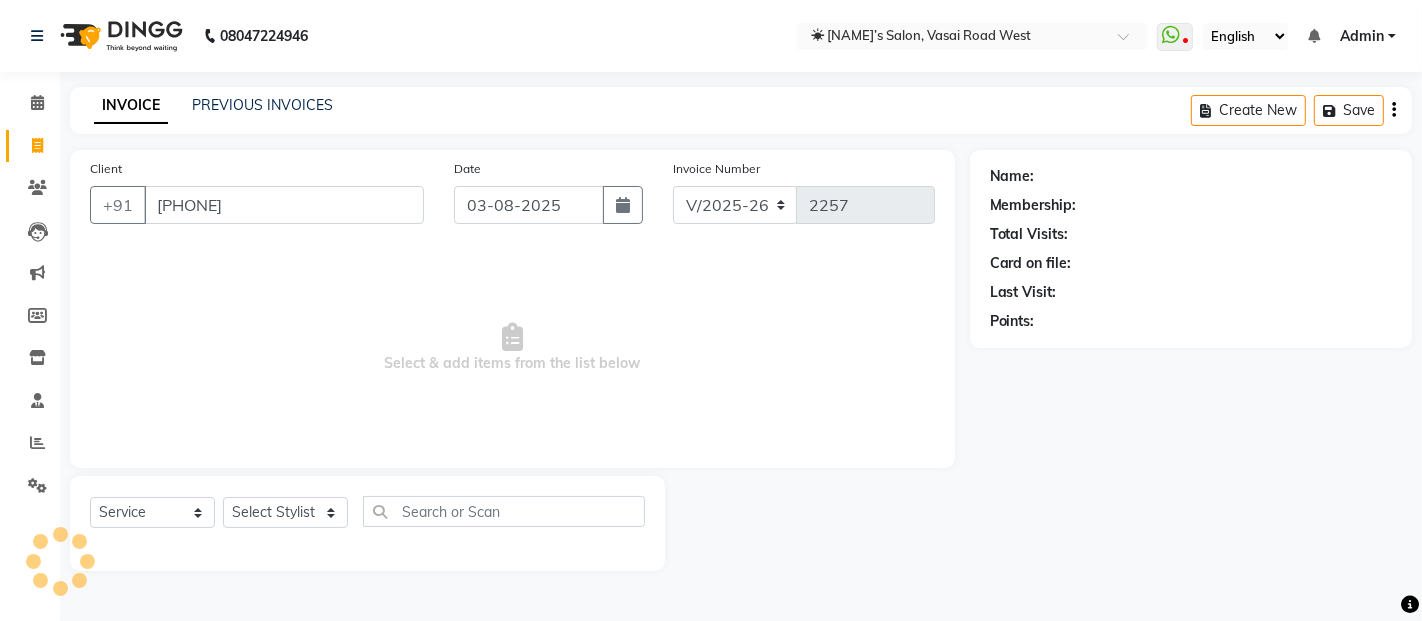 type 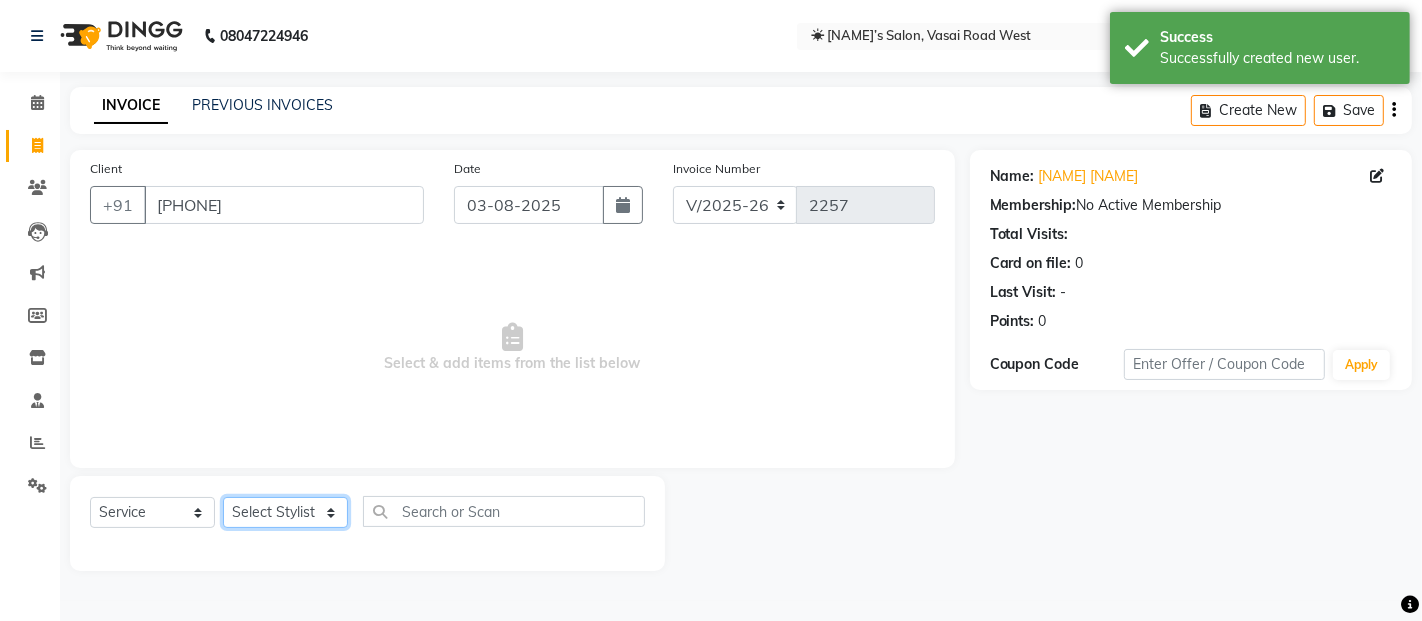 drag, startPoint x: 252, startPoint y: 513, endPoint x: 257, endPoint y: 504, distance: 10.29563 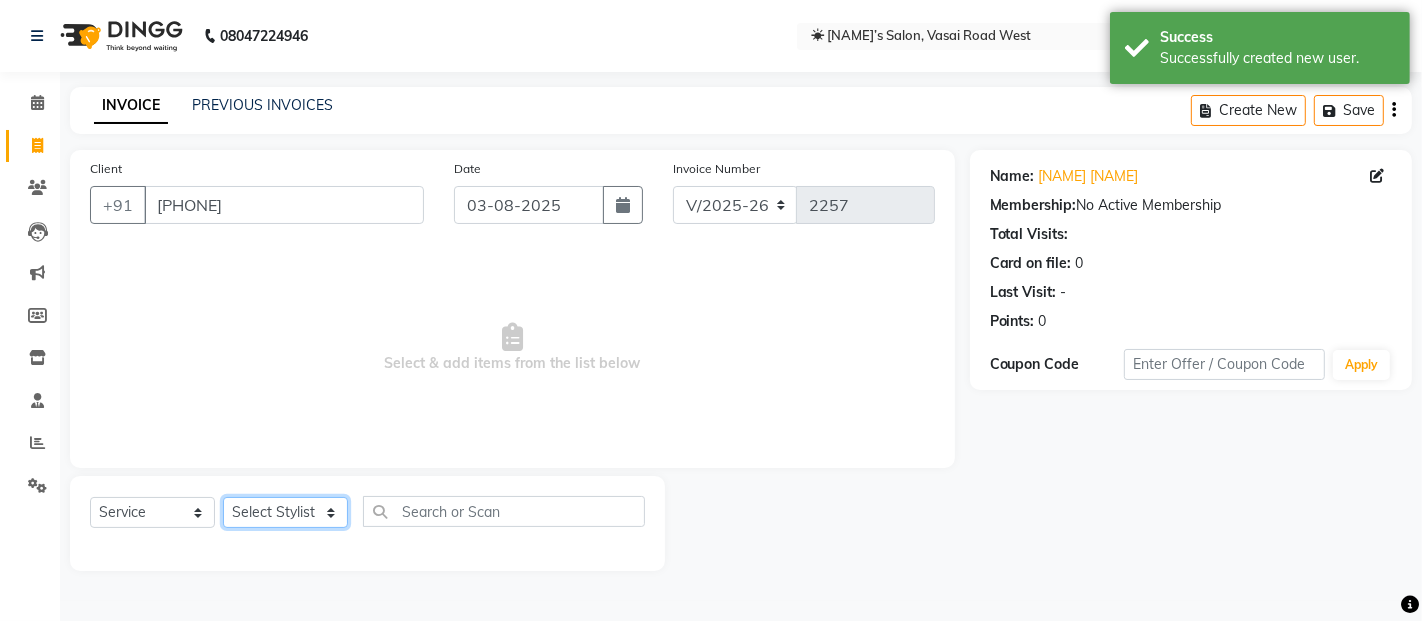 select on "[PHONE]" 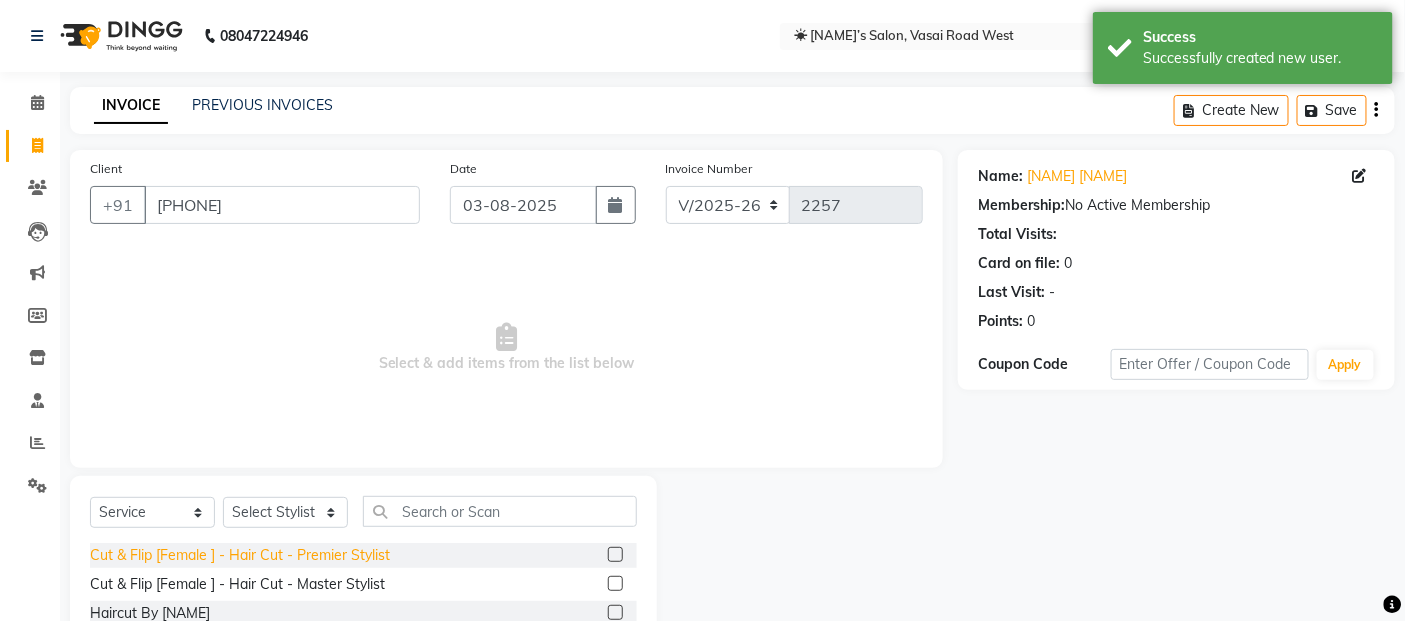 click on "Cut & Flip [Female ] - Hair Cut - Premier Stylist" 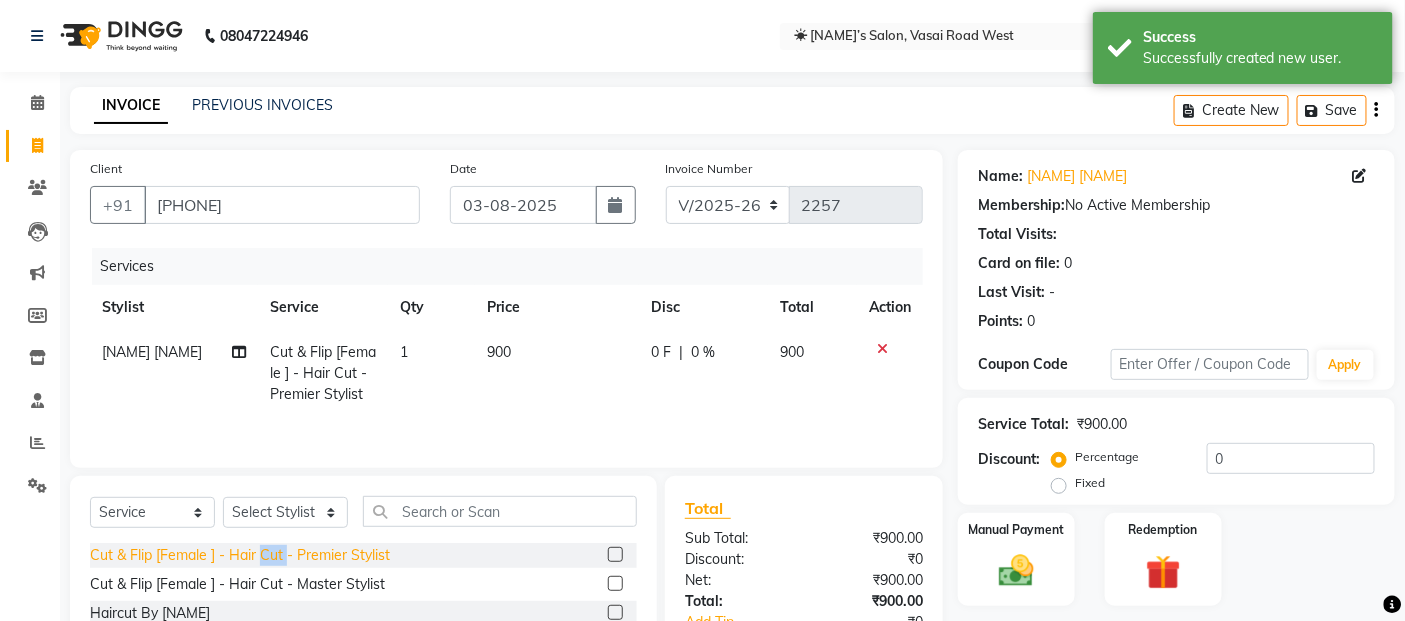 click on "Cut & Flip [Female ] - Hair Cut - Premier Stylist" 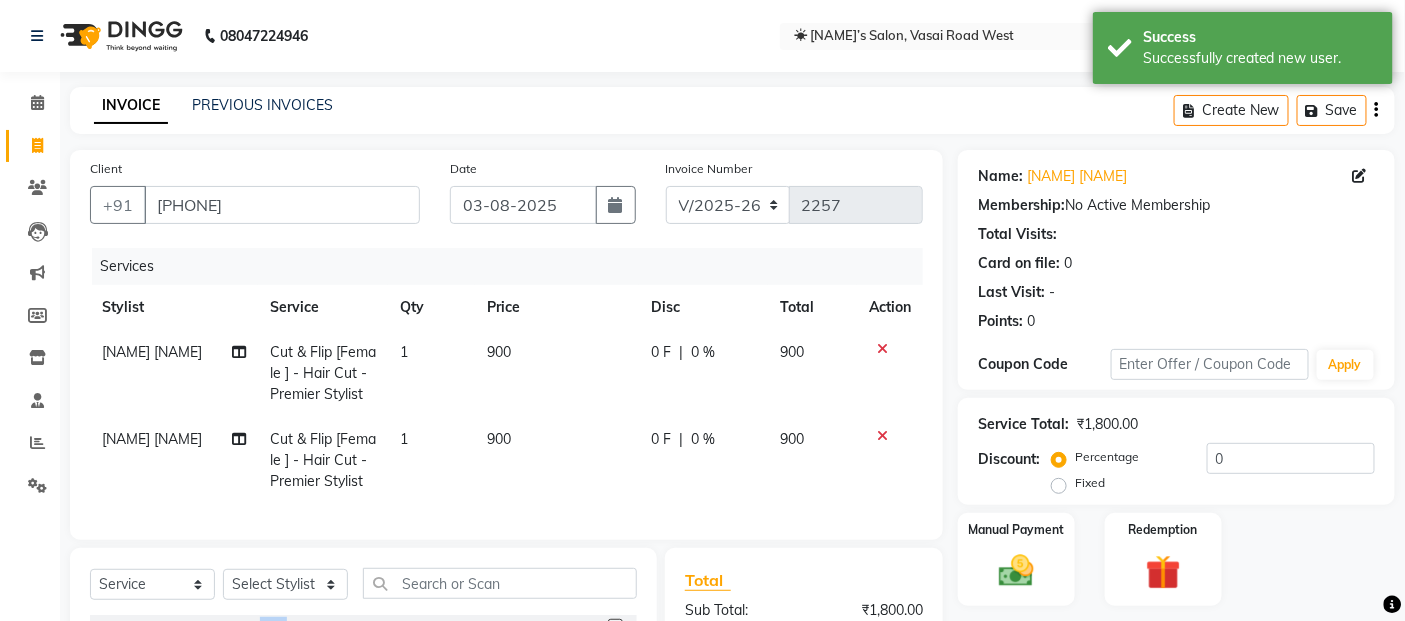 checkbox on "false" 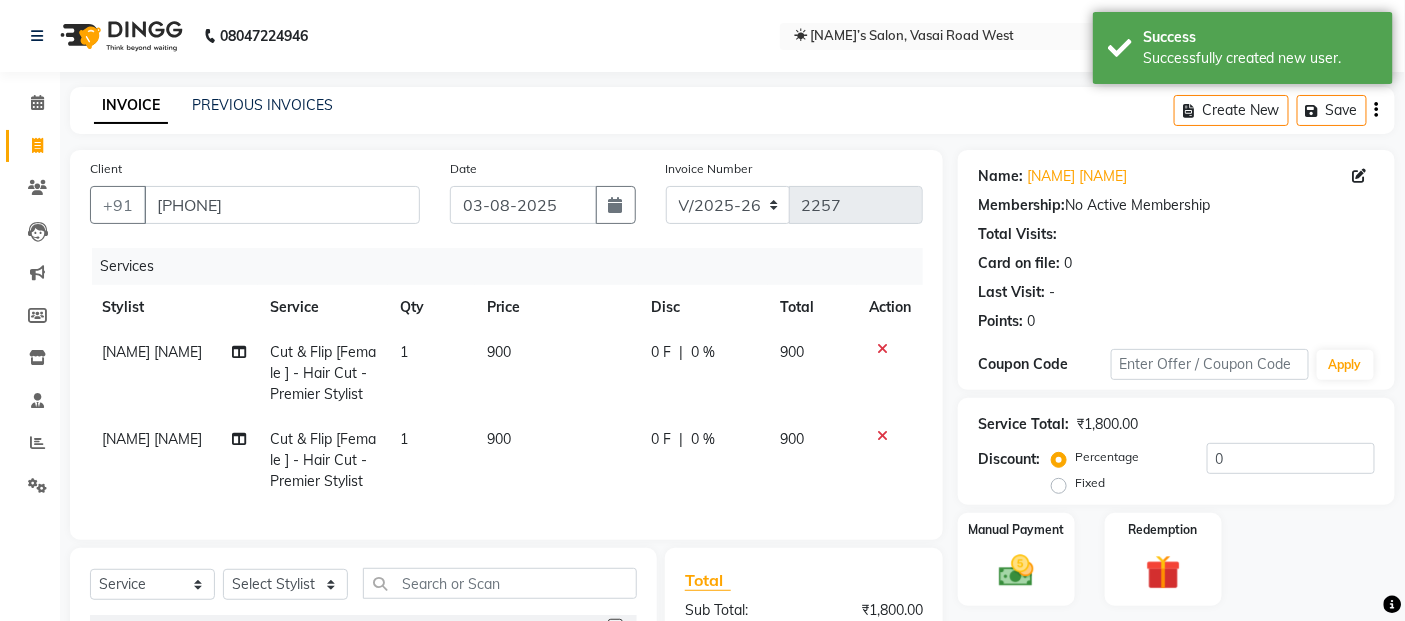 click on "900" 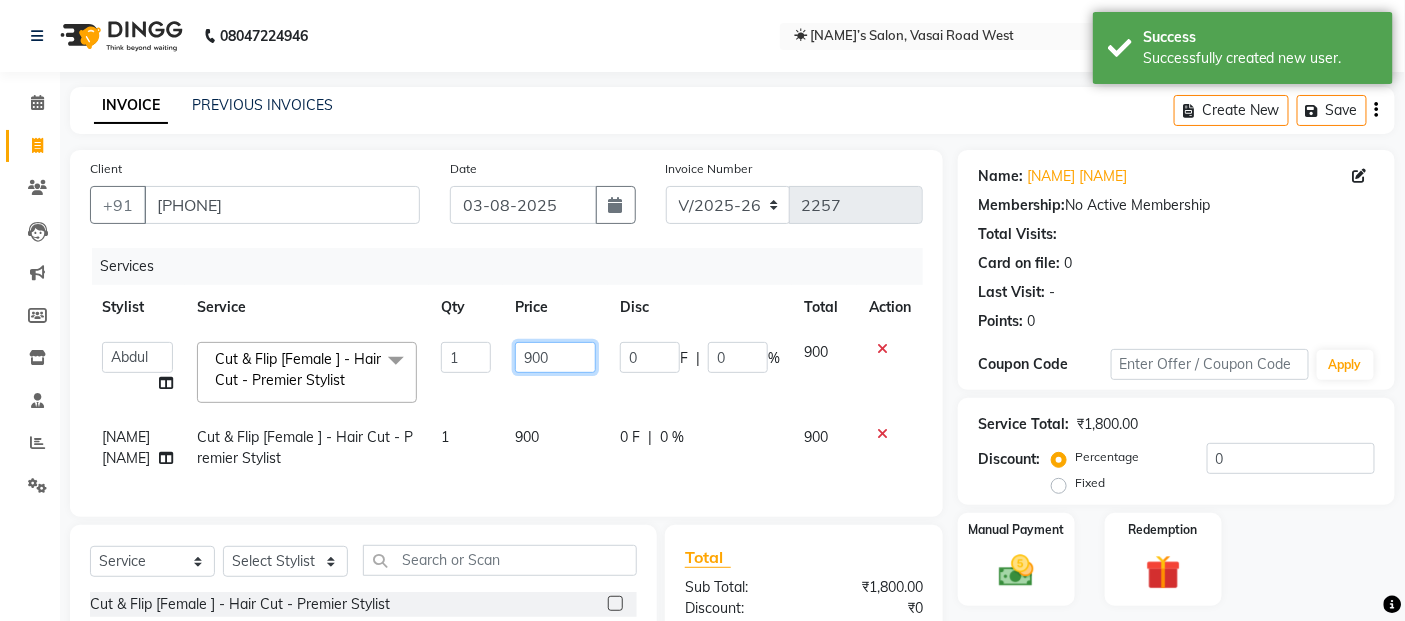 drag, startPoint x: 523, startPoint y: 356, endPoint x: 555, endPoint y: 355, distance: 32.01562 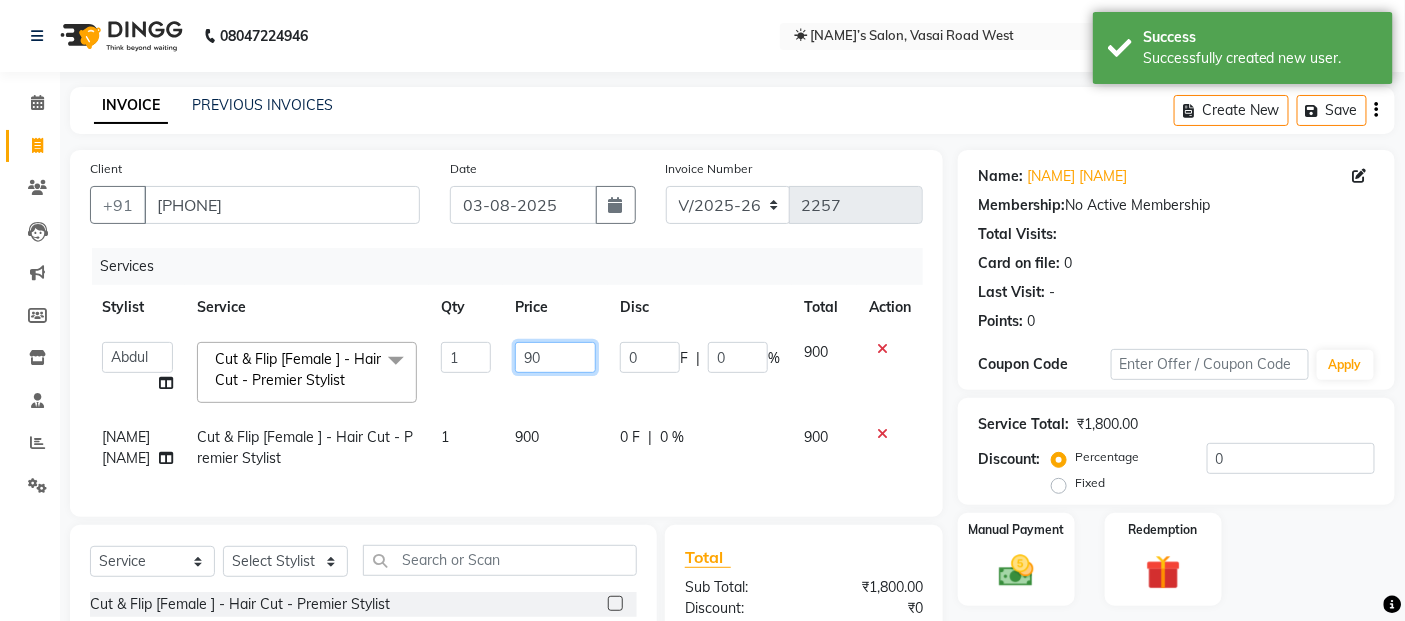 type on "9" 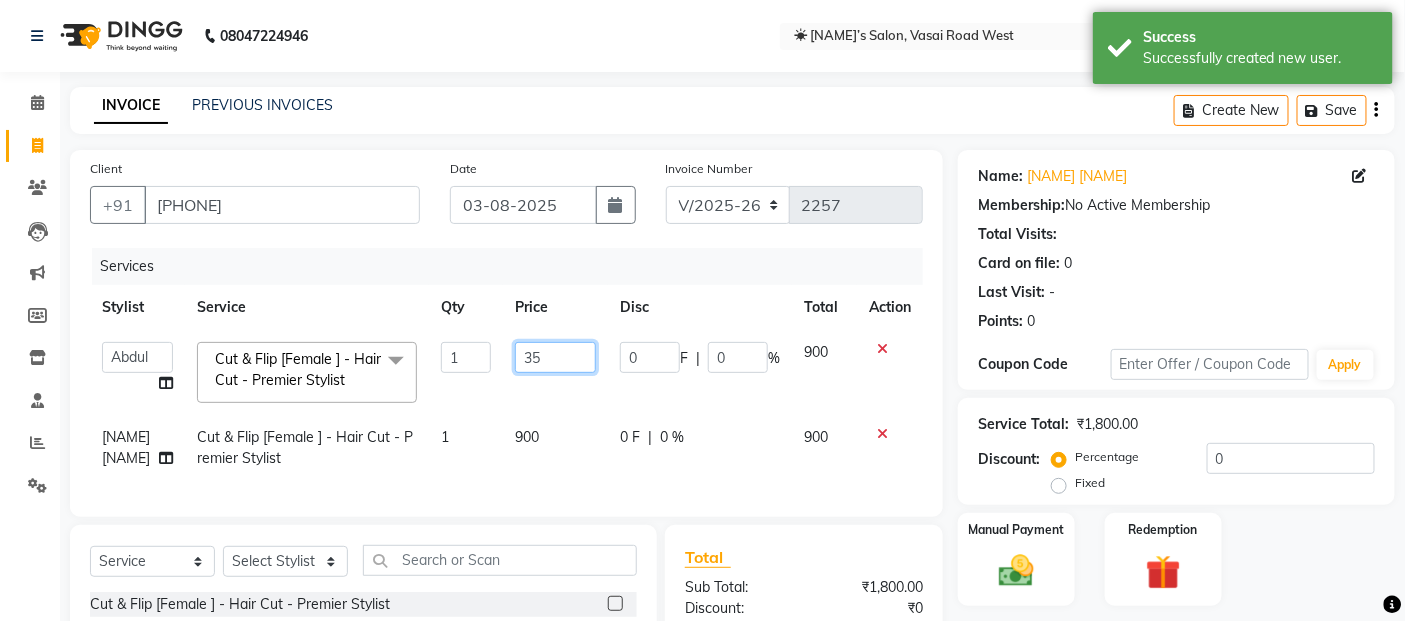type on "350" 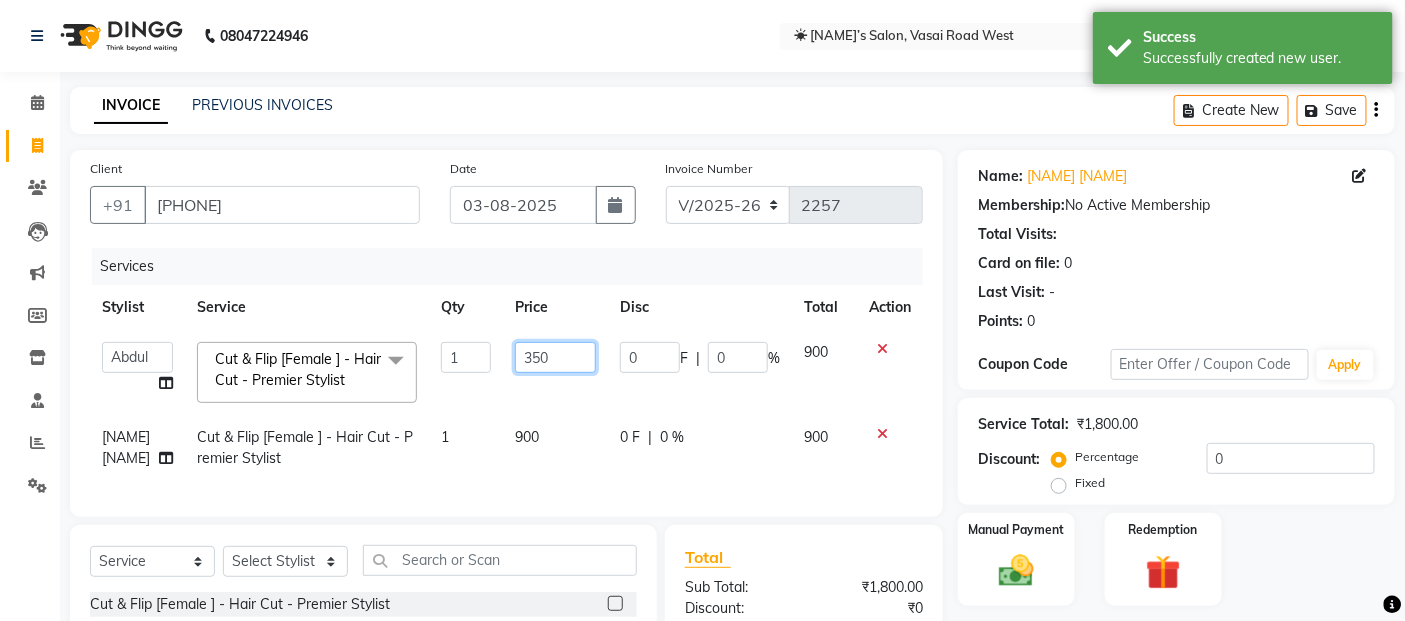 scroll, scrollTop: 0, scrollLeft: 1, axis: horizontal 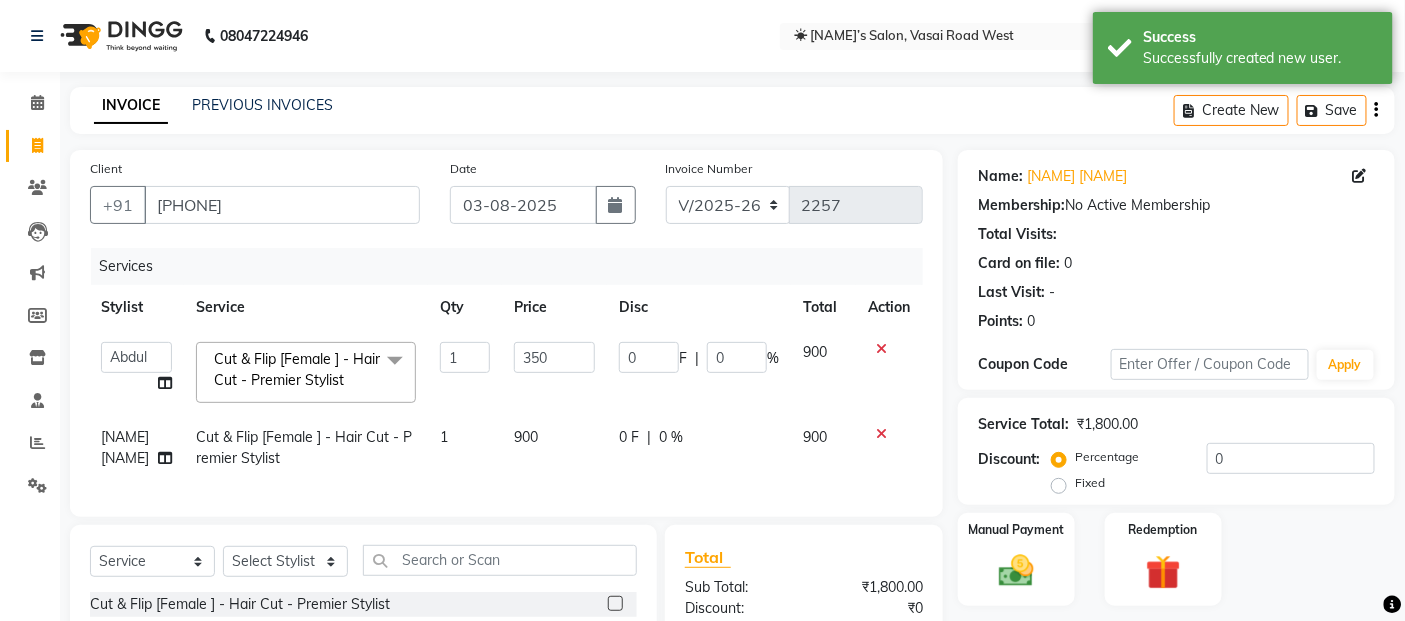 click on "[NAME] [NAME]" 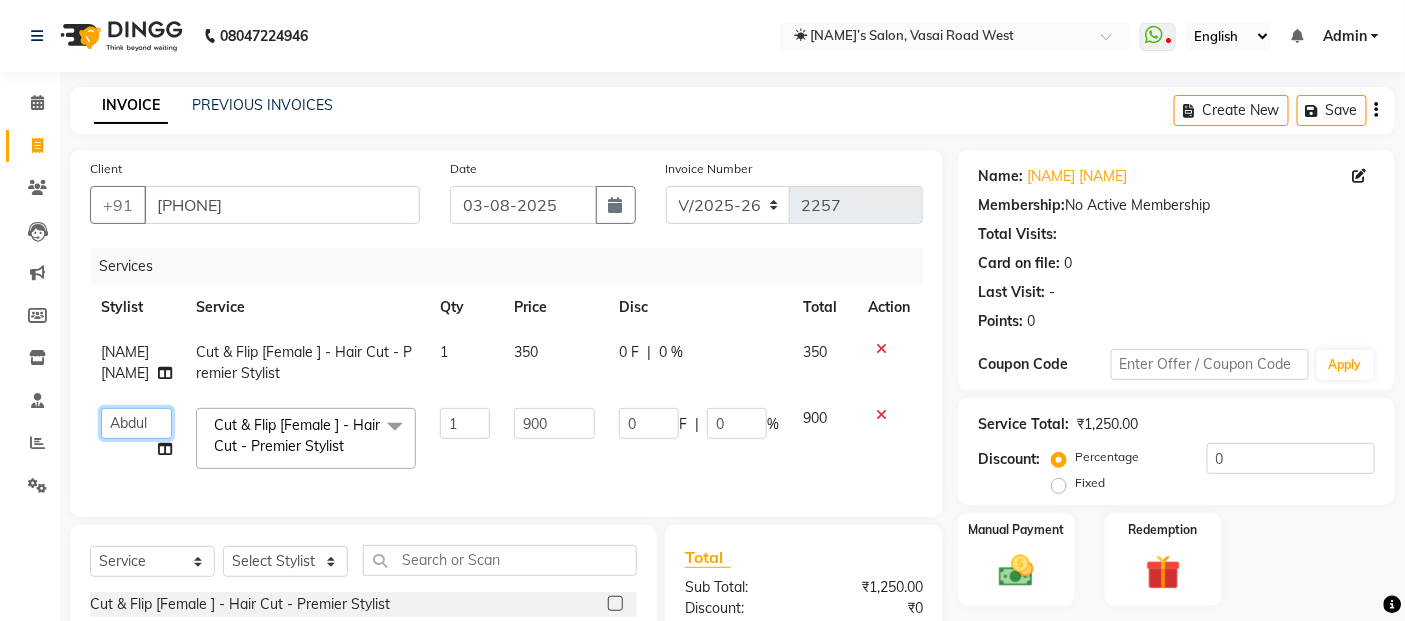 click on "[NAME] [NAME] [NAME] [NAME] [NAME] [NAME] [NAME] [NAME] [NAME] [NAME] [NAME] [NAME] [NAME] [NAME] [NAME] [NAME] [NAME] [NAME]" 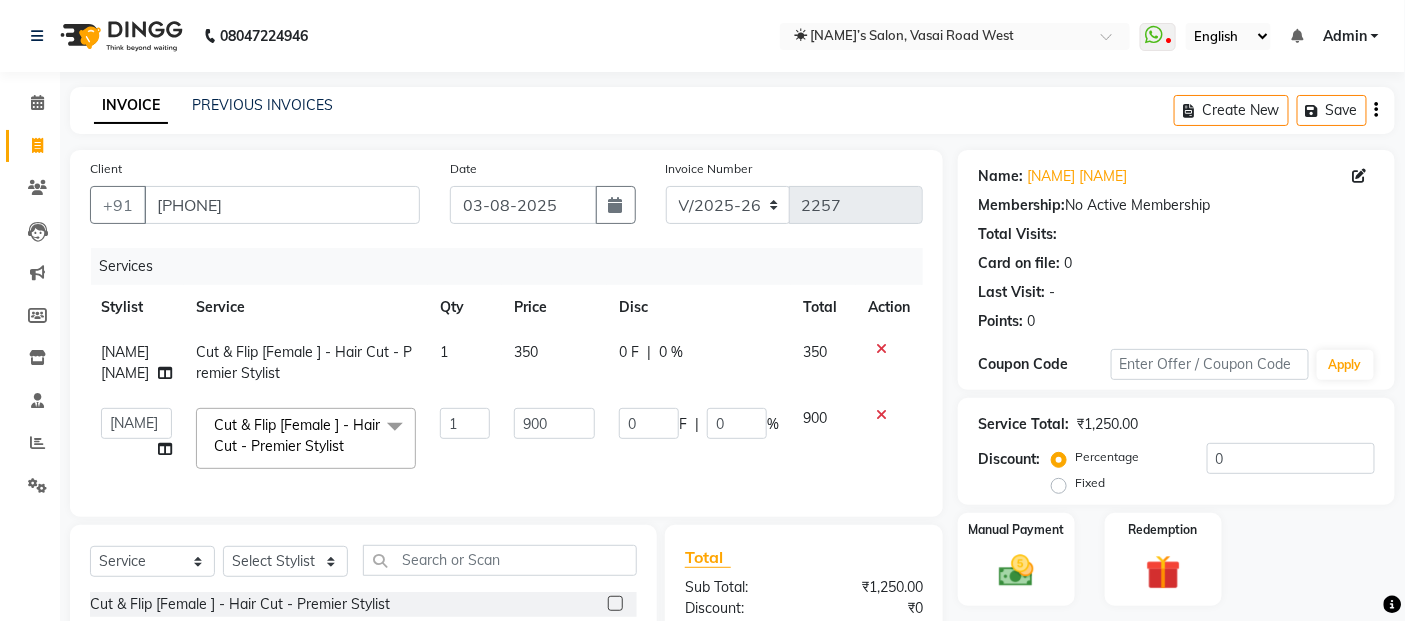 select on "32735" 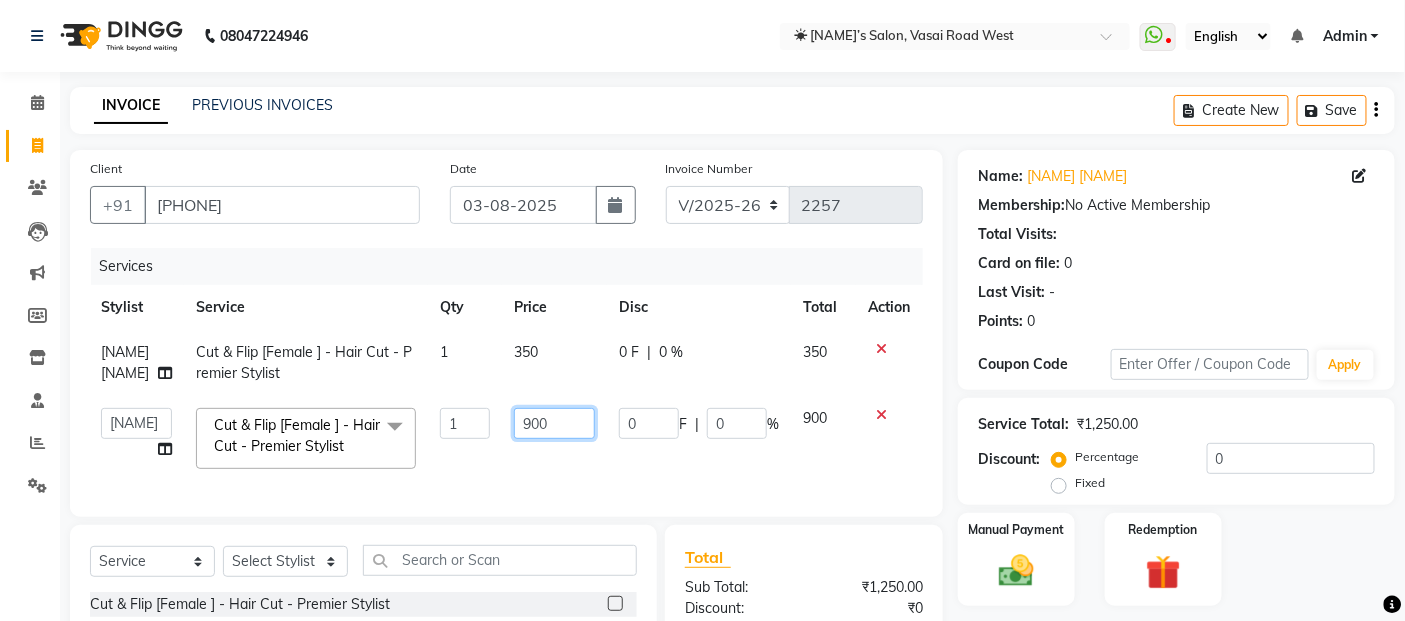 click on "900" 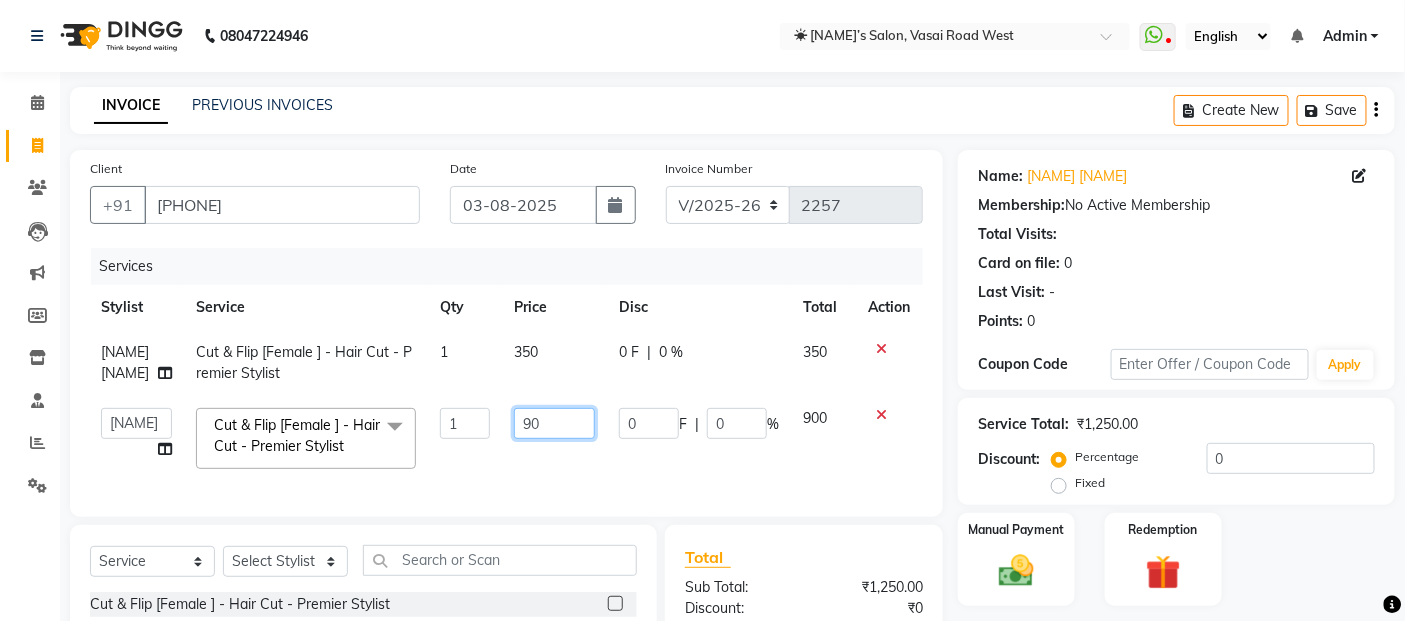 type on "9" 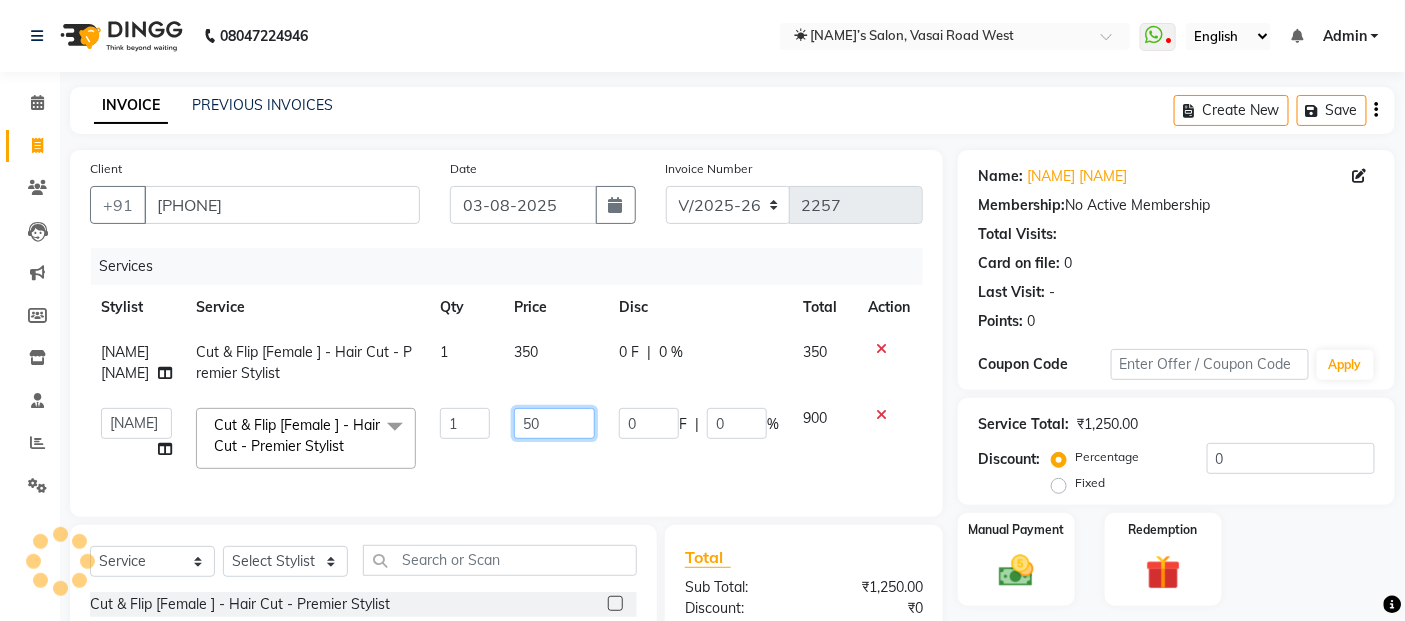 type on "500" 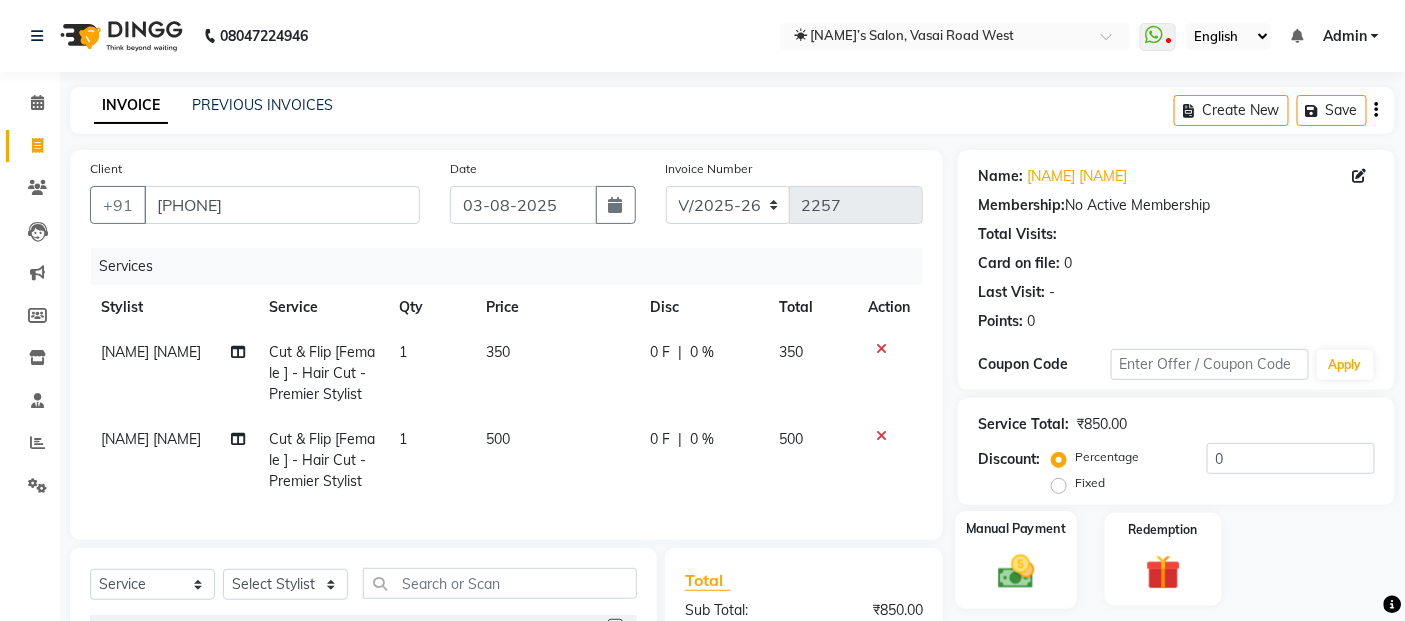 click 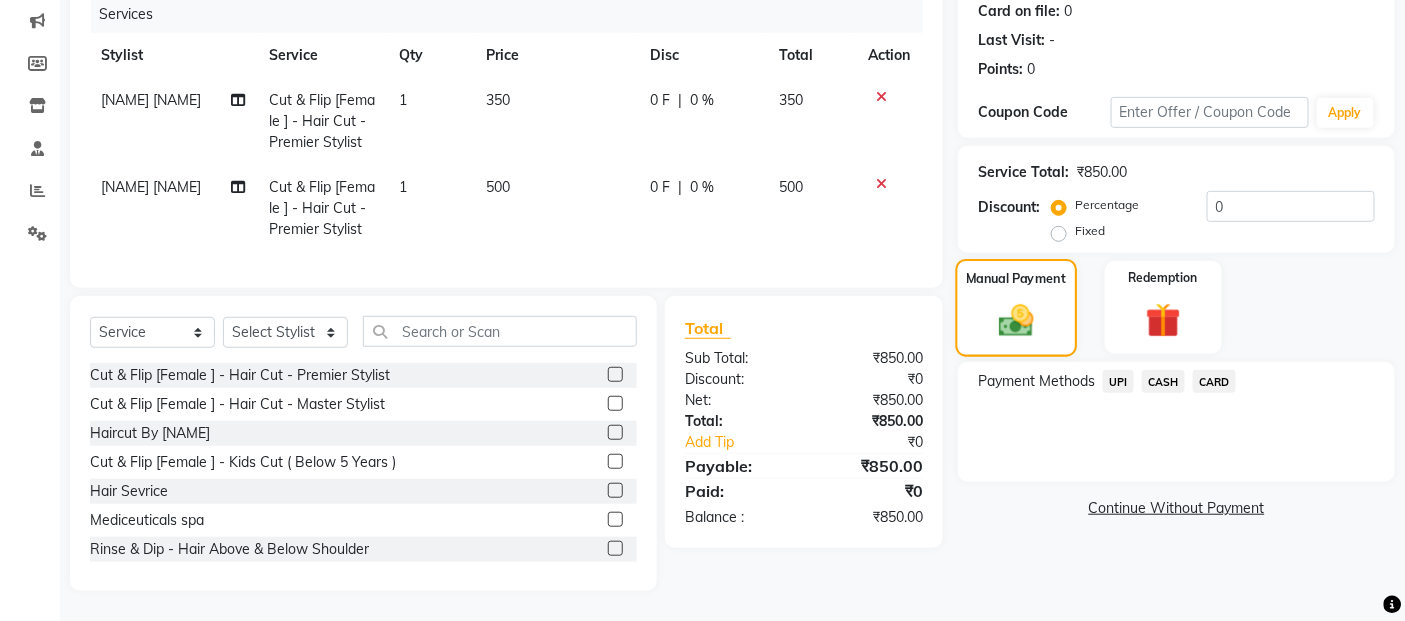 scroll, scrollTop: 268, scrollLeft: 0, axis: vertical 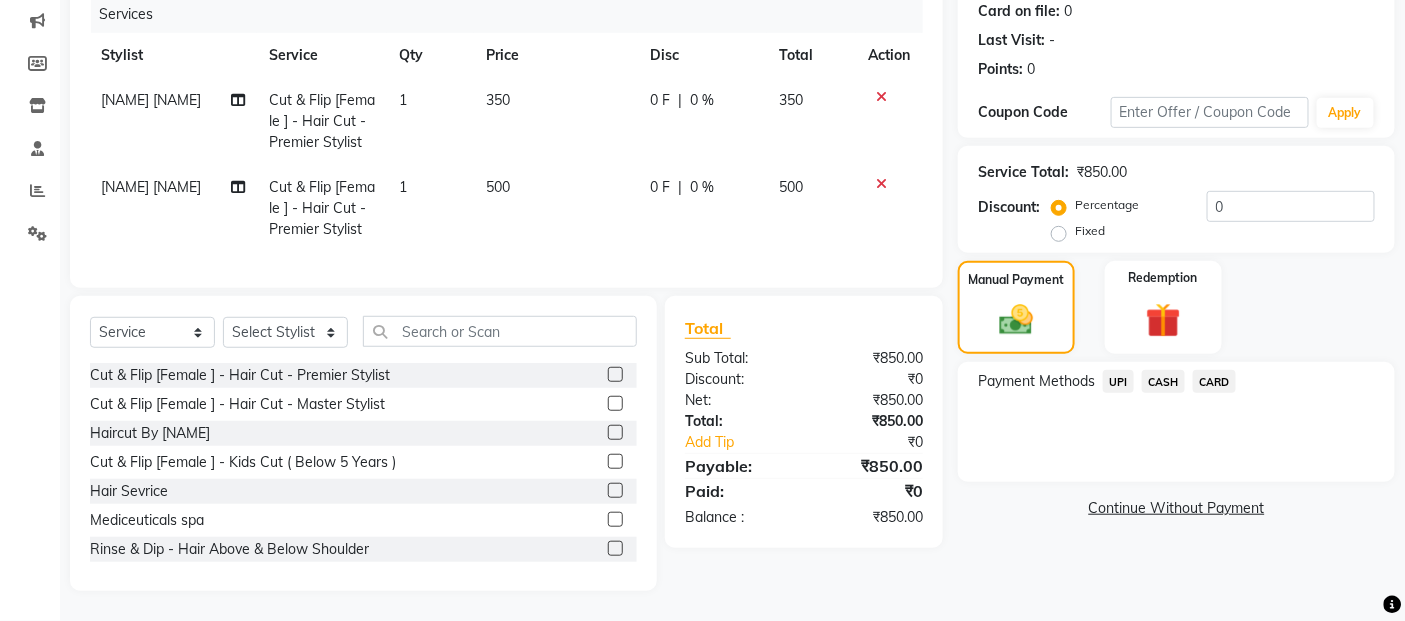 click on "UPI" 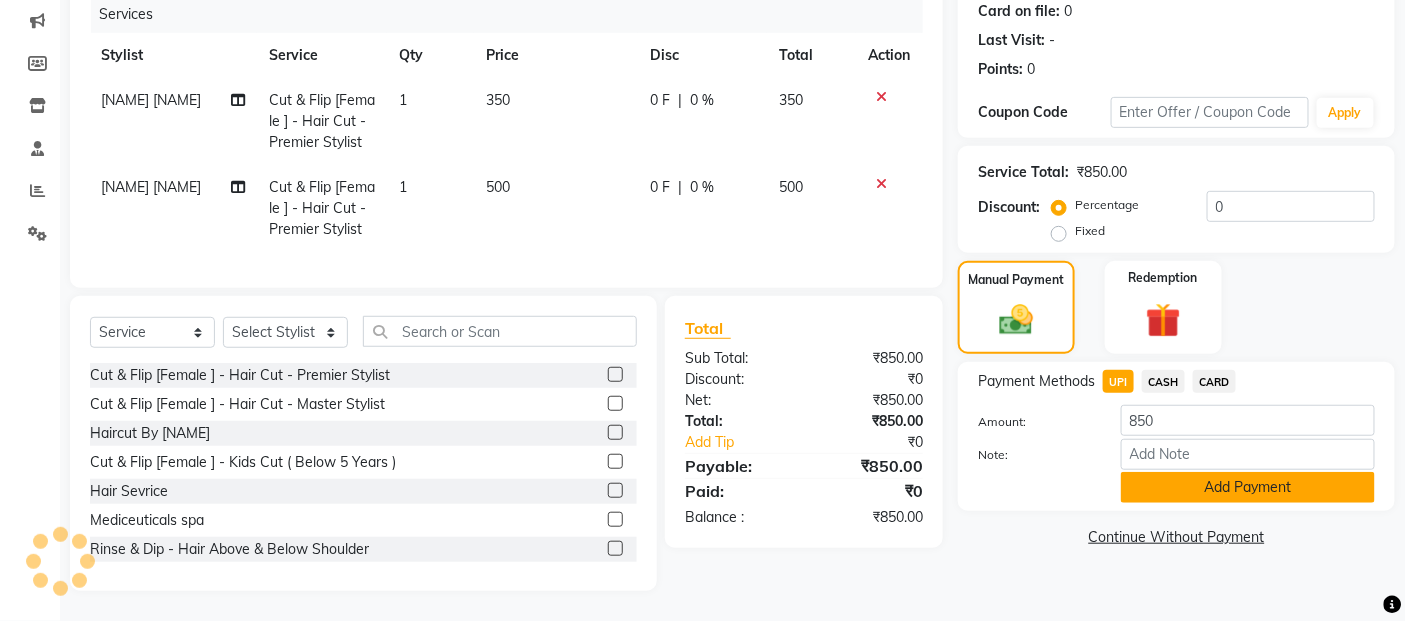 click on "Add Payment" 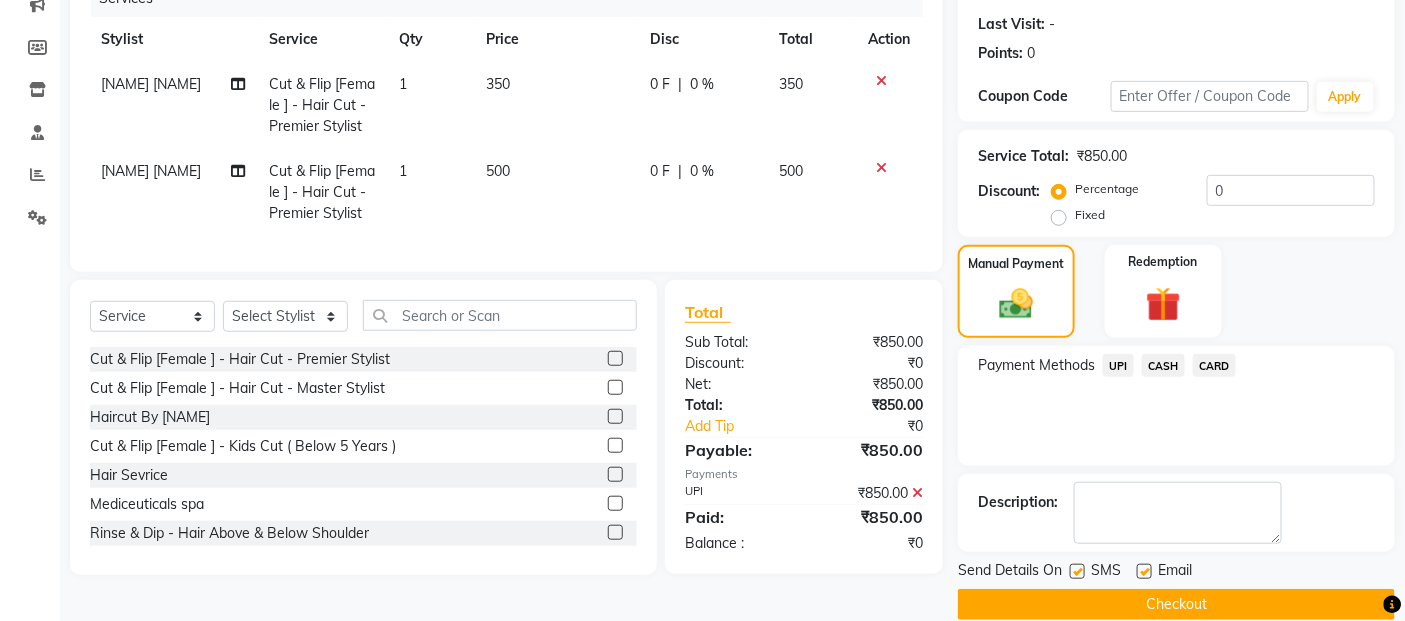 scroll, scrollTop: 297, scrollLeft: 0, axis: vertical 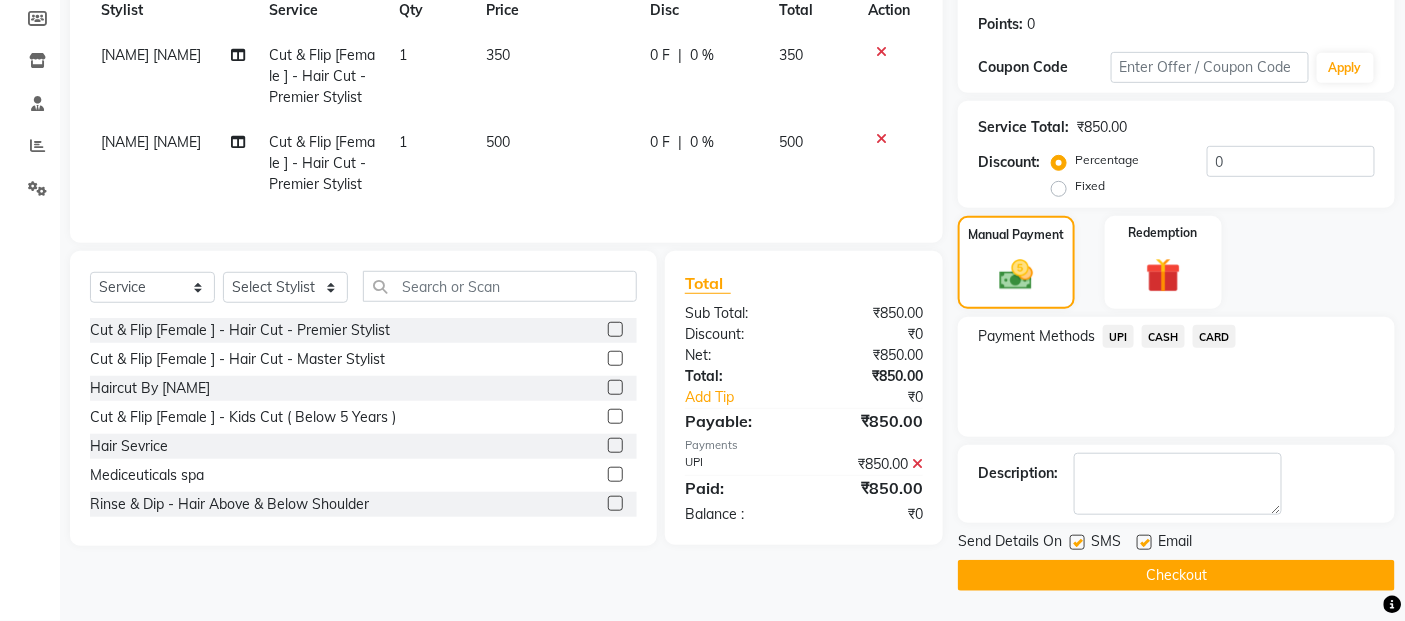click on "Checkout" 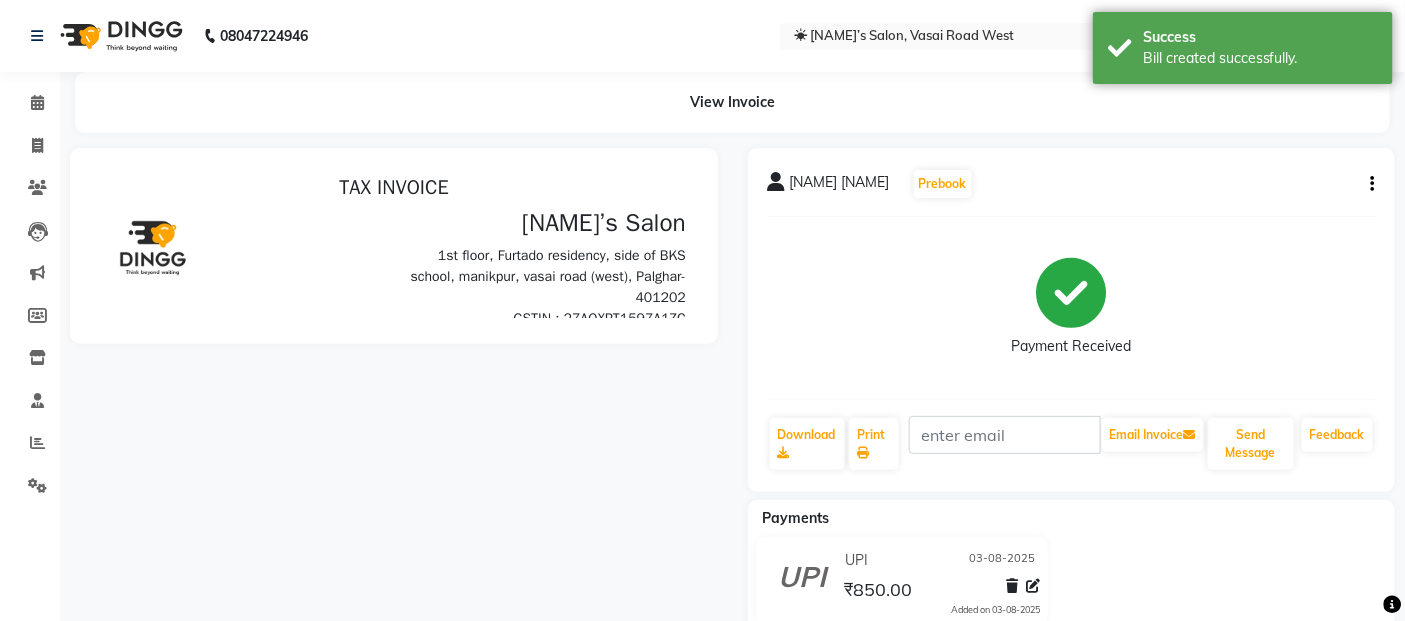 scroll, scrollTop: 0, scrollLeft: 0, axis: both 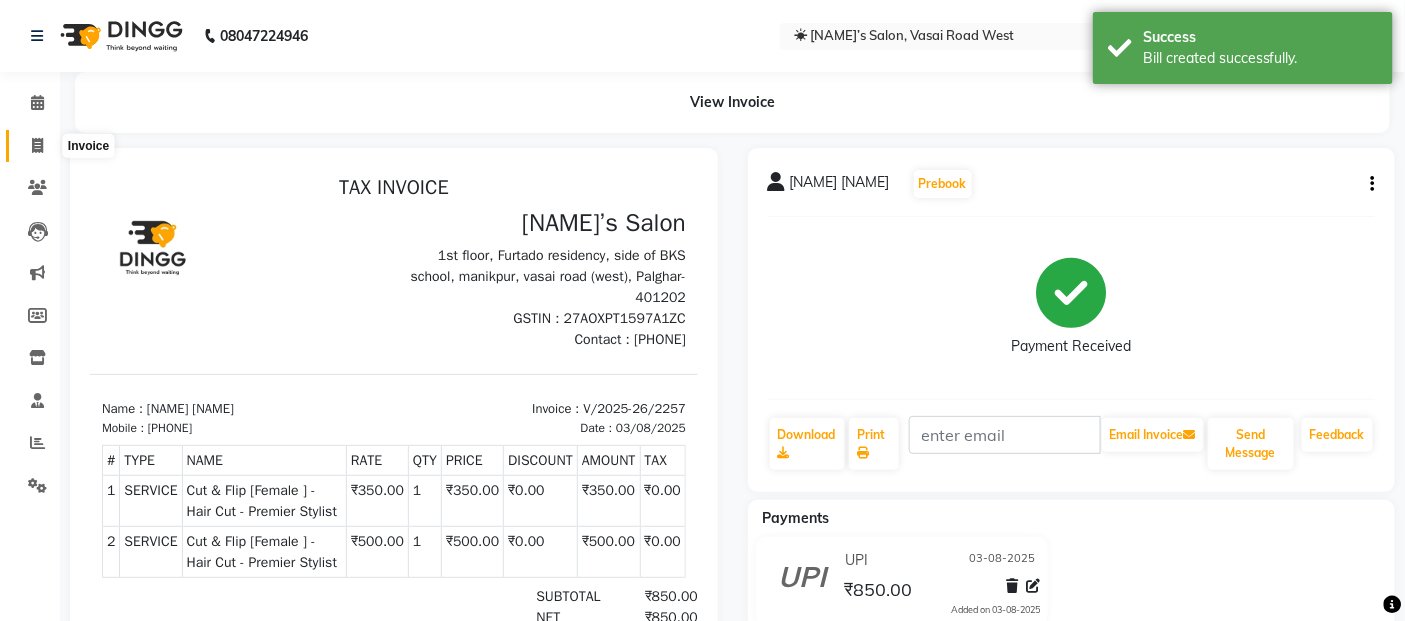click 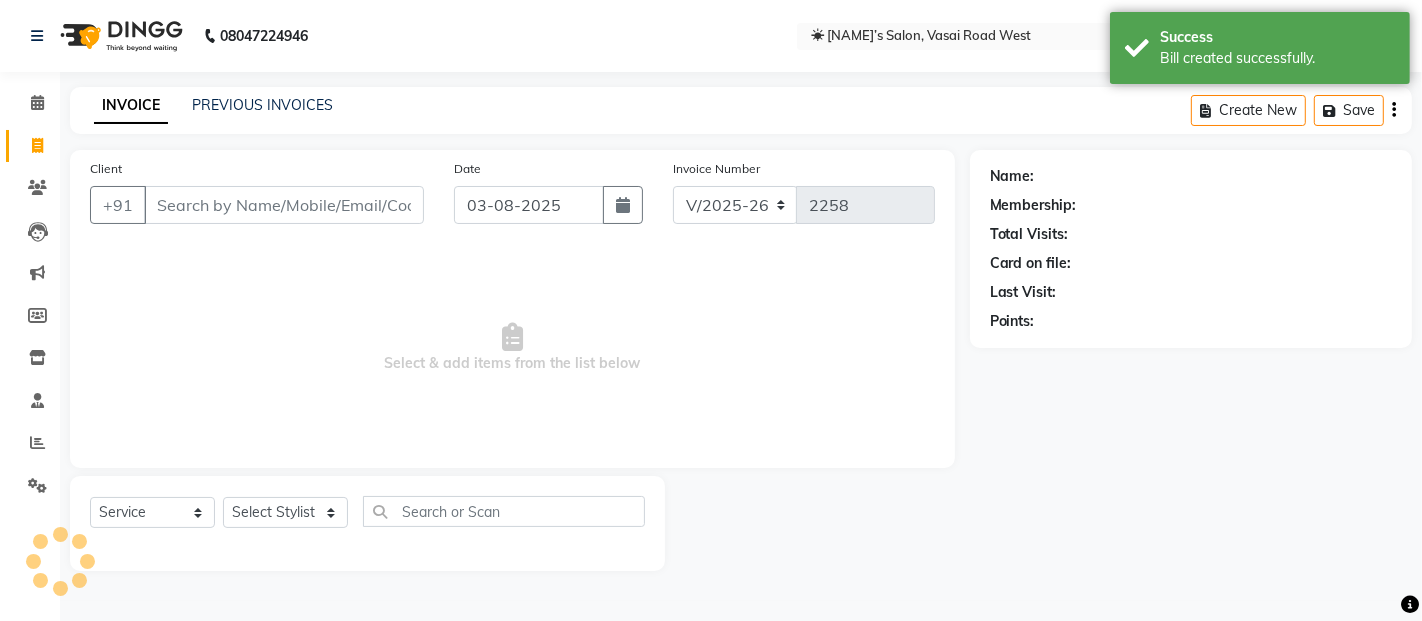 click on "Client" at bounding box center (284, 205) 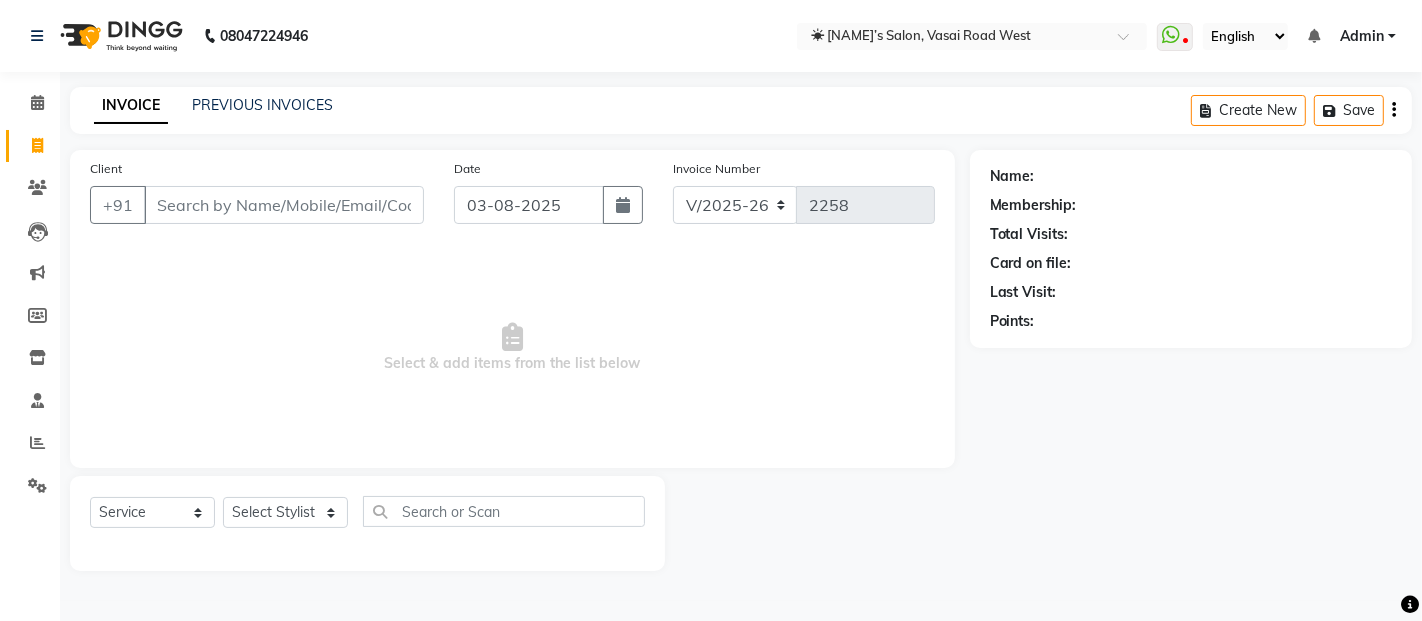 click on "Client" at bounding box center [284, 205] 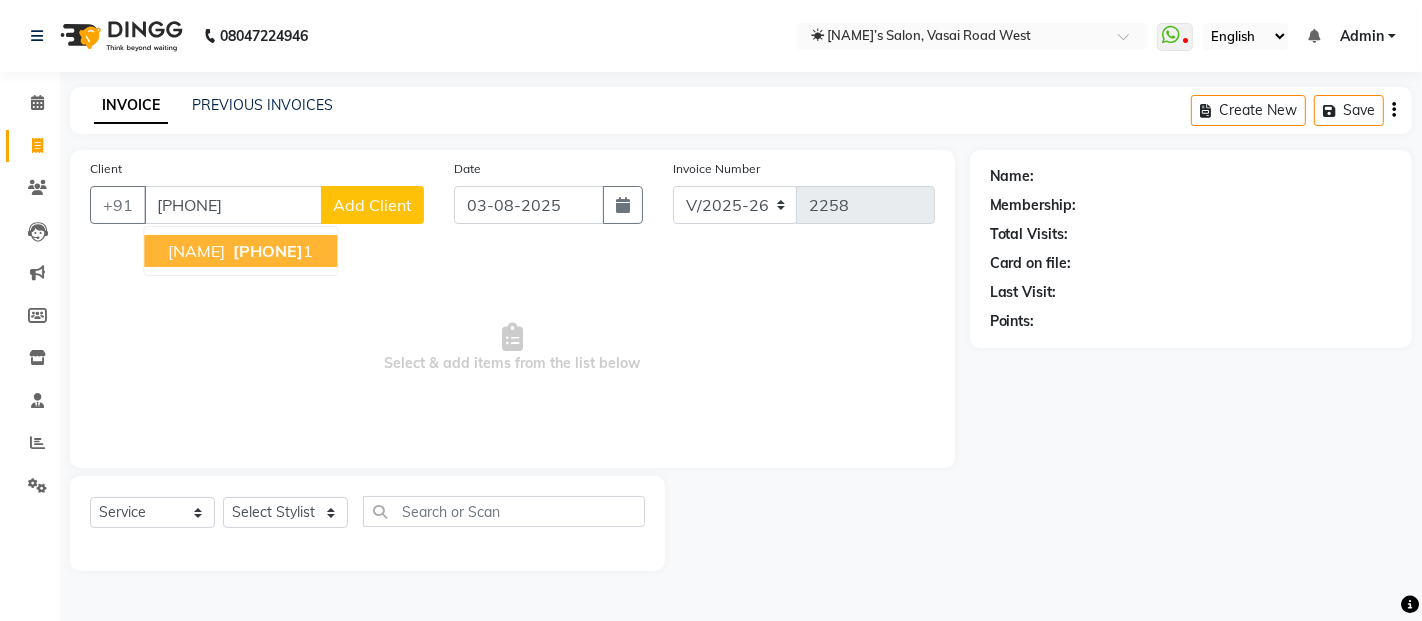 click on "[NAME]" at bounding box center (196, 251) 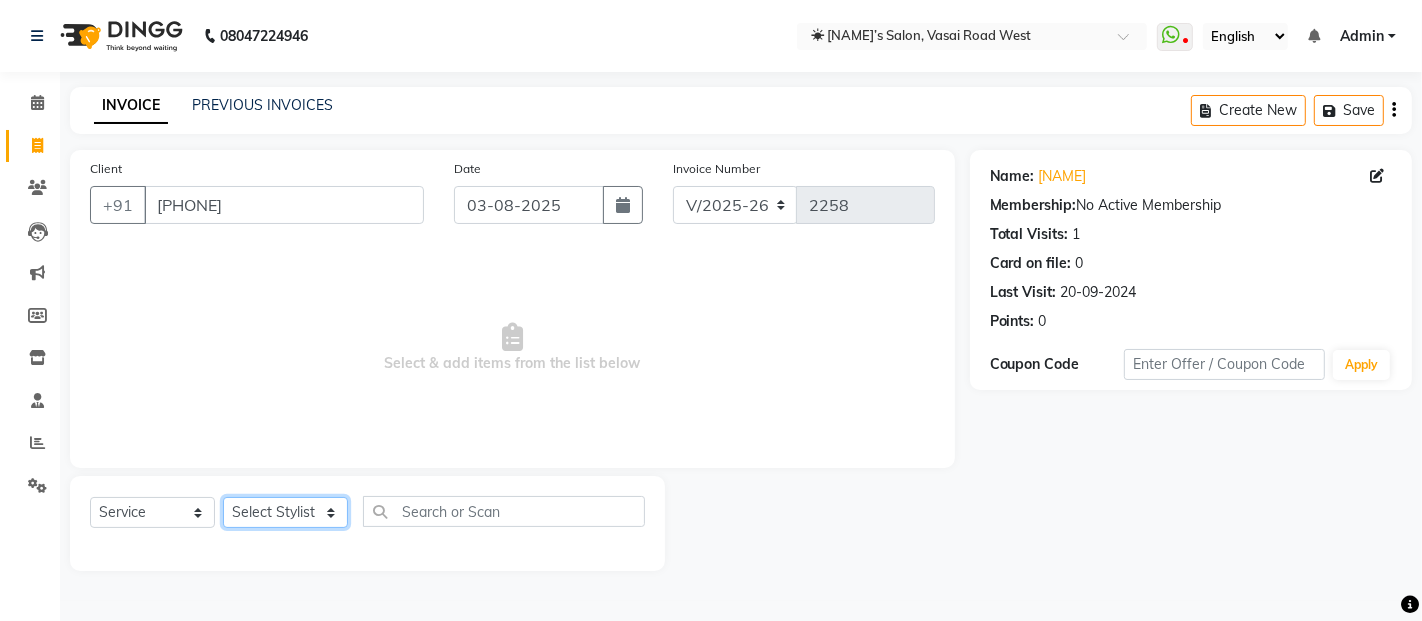click on "Select Stylist [NAME] [NAME] [NAME] [NAME] [NAME] [NAME] [NAME] [NAME] [NAME] [NAME] [NAME] [NAME] [NAME] [NAME] [NAME] [NAME] [NAME] [NAME]" 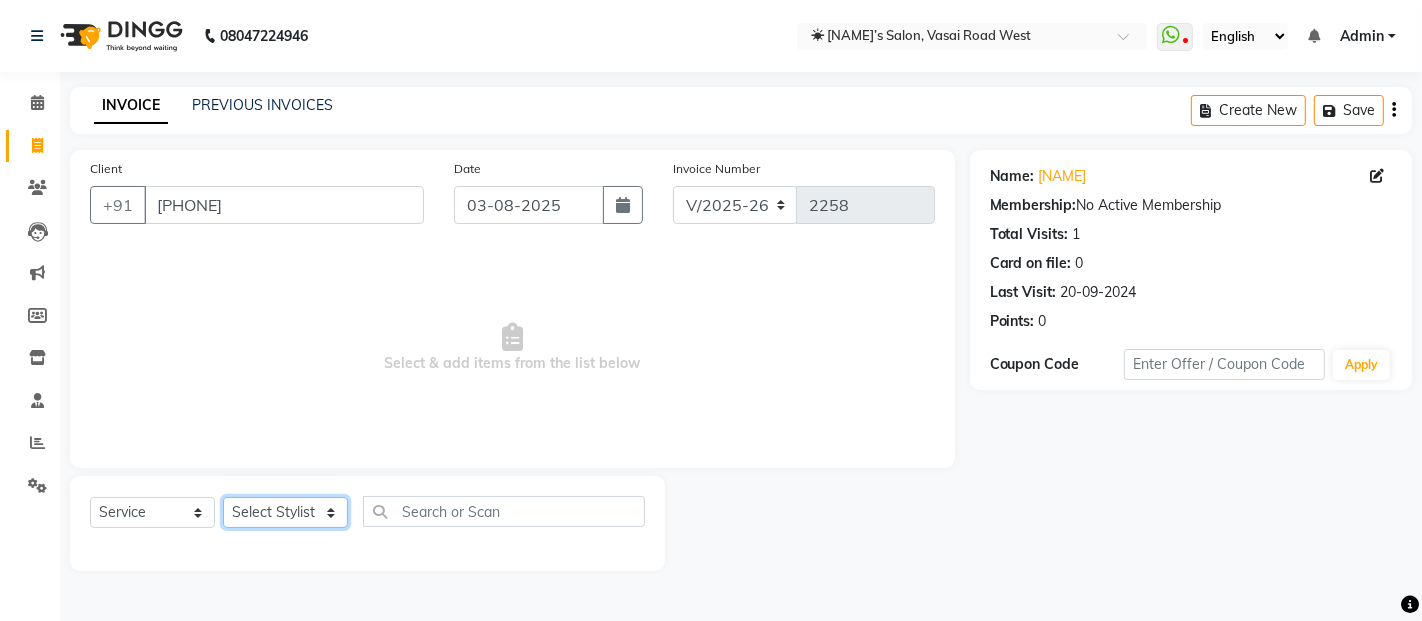 select on "33165" 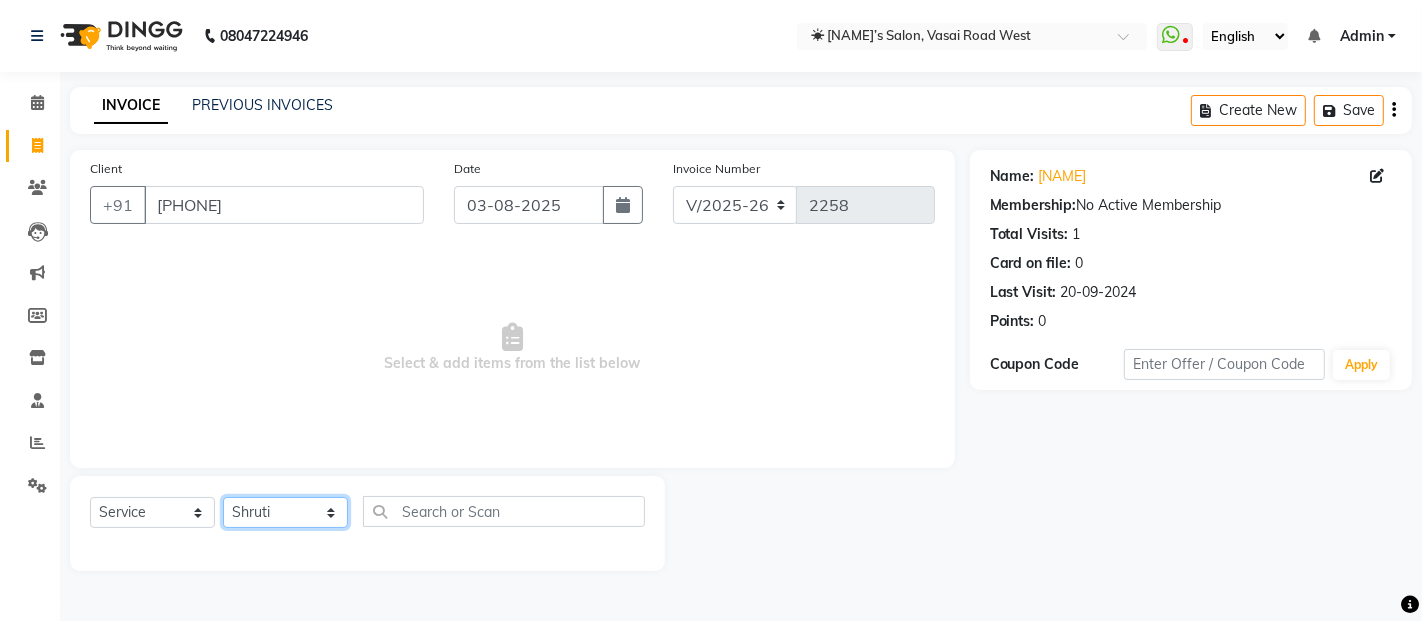 click on "Select Stylist [NAME] [NAME] [NAME] [NAME] [NAME] [NAME] [NAME] [NAME] [NAME] [NAME] [NAME] [NAME] [NAME] [NAME] [NAME] [NAME] [NAME] [NAME]" 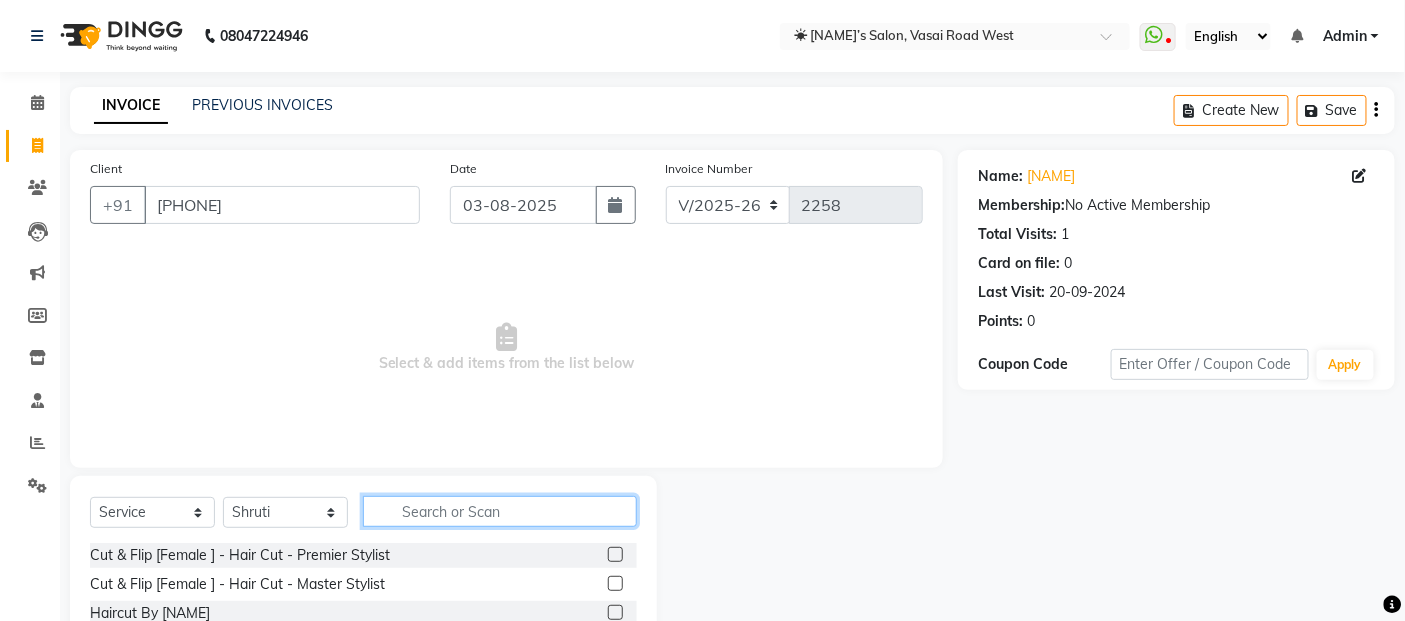 click 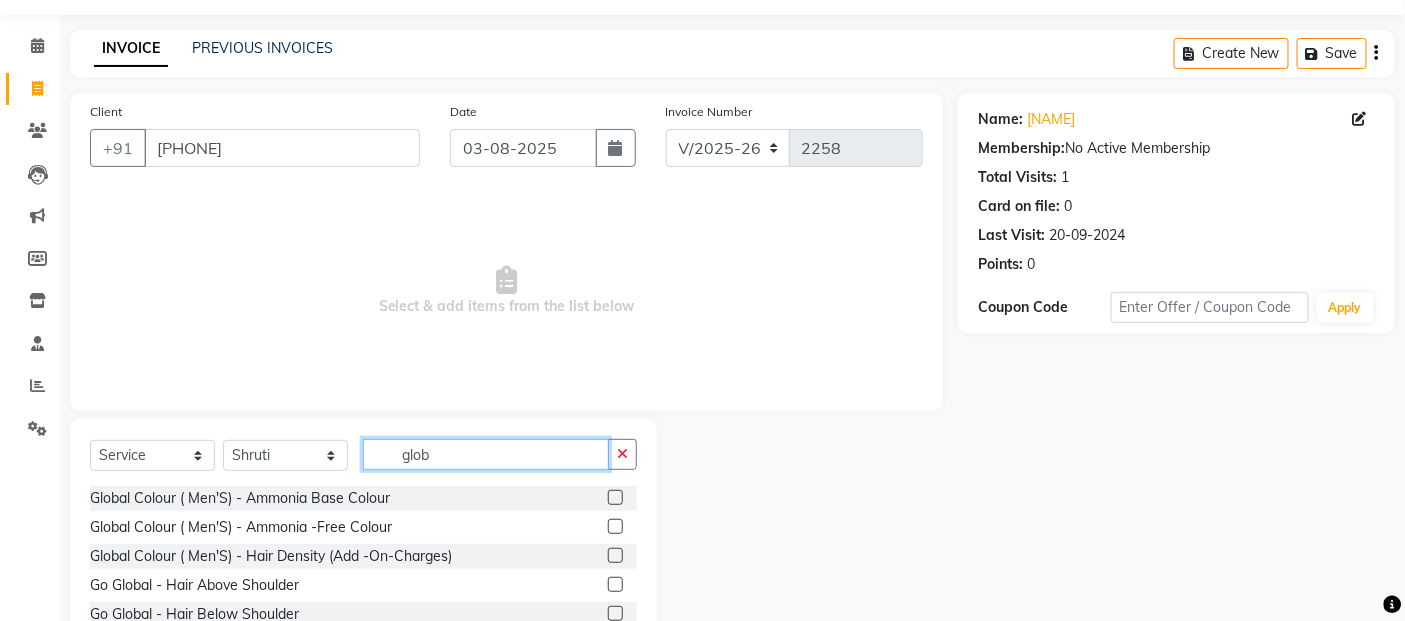 scroll, scrollTop: 111, scrollLeft: 0, axis: vertical 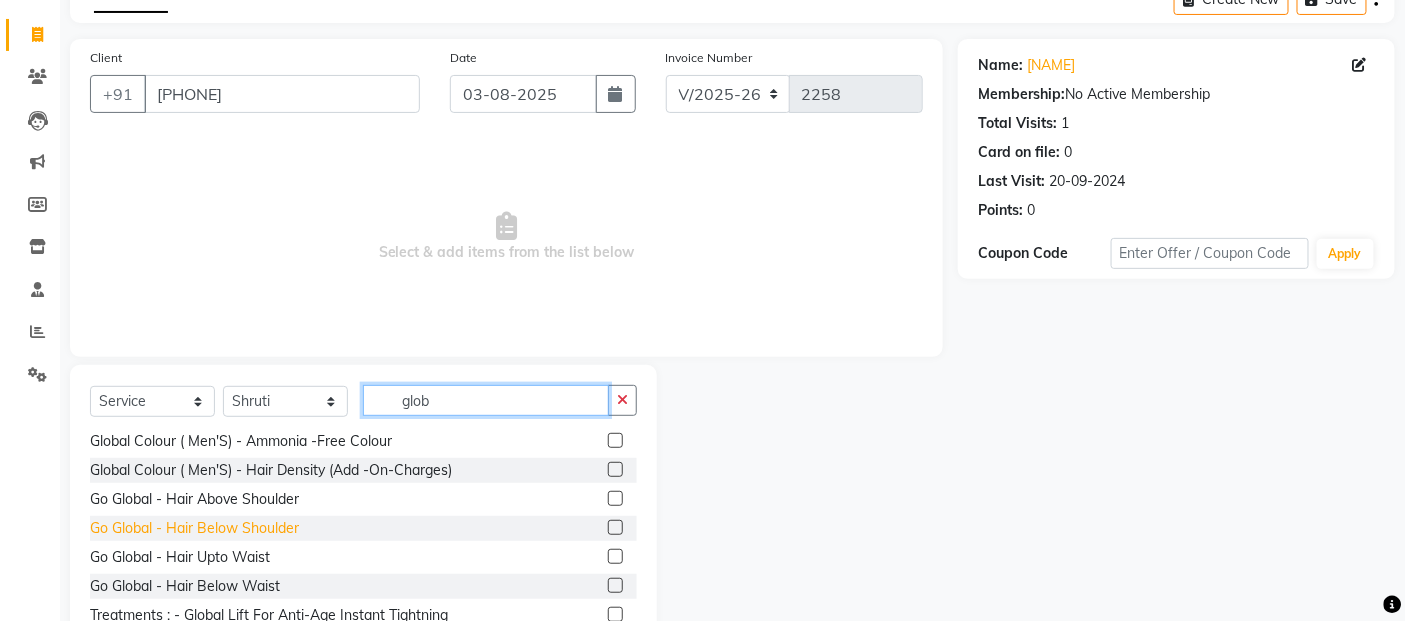 type on "glob" 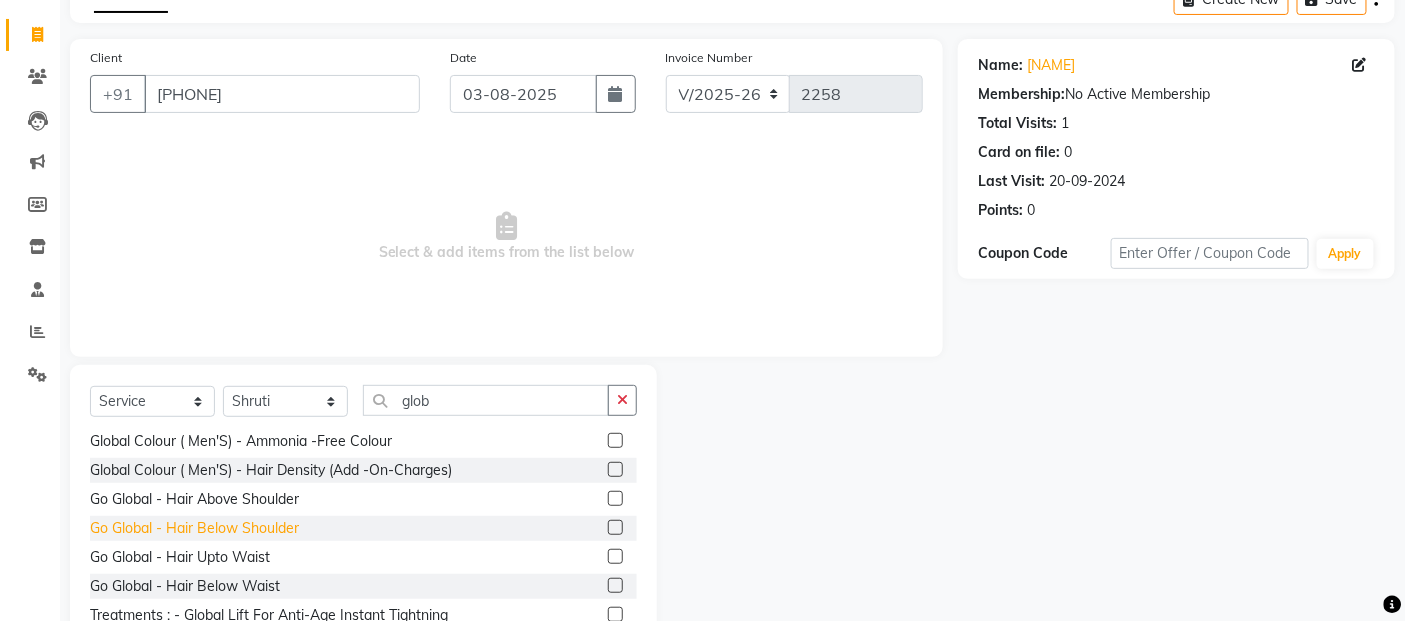 click on "Go Global   - Hair Below Shoulder" 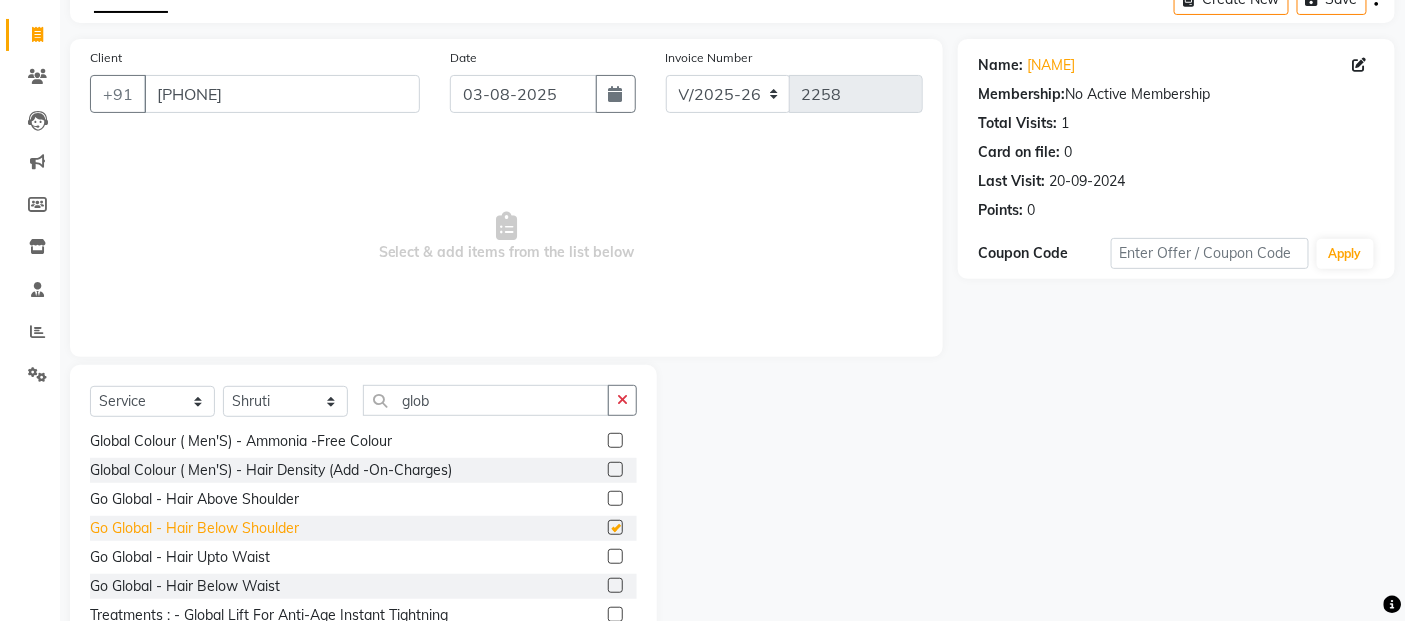 checkbox on "false" 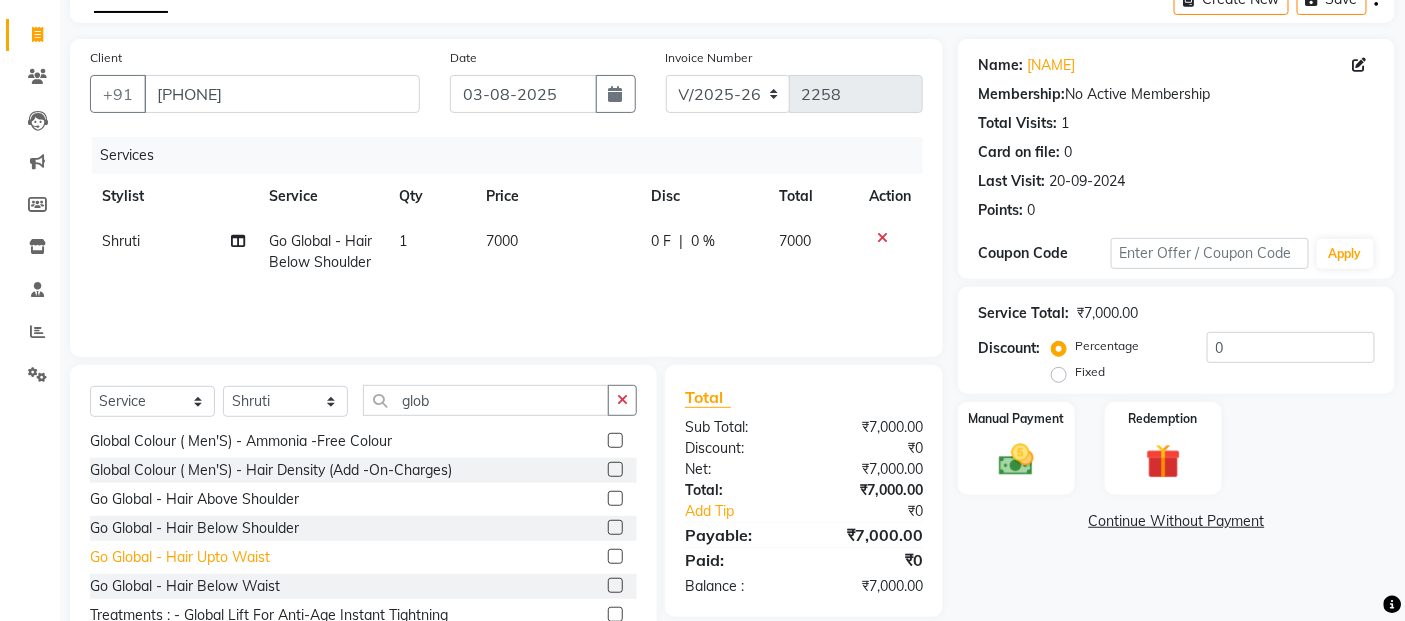click on "Go Global   - Hair Upto Waist" 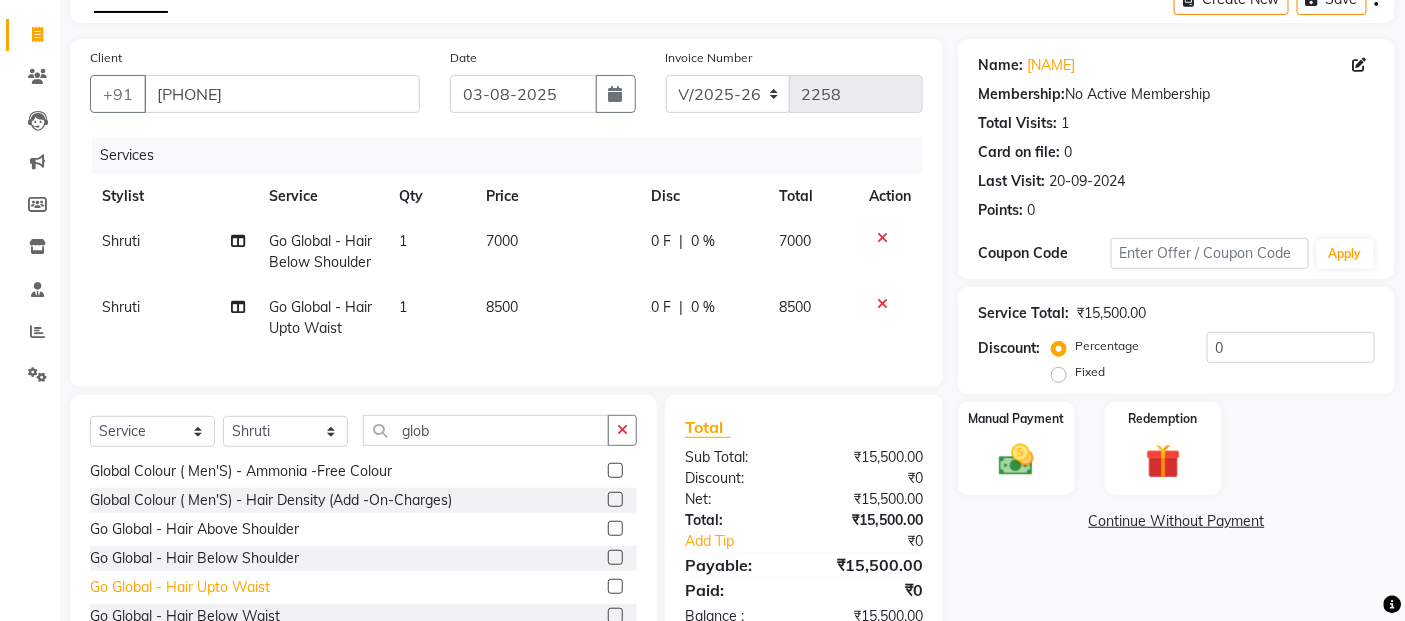 click on "Go Global   - Hair Upto Waist" 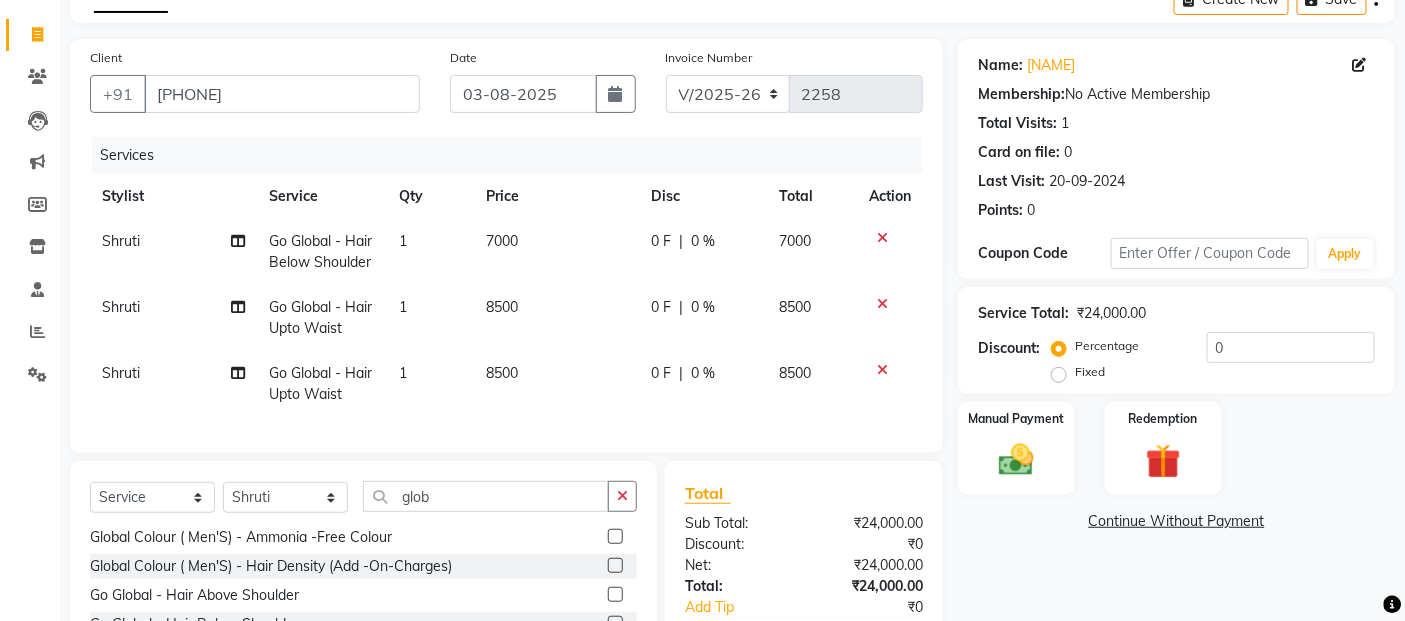 checkbox on "false" 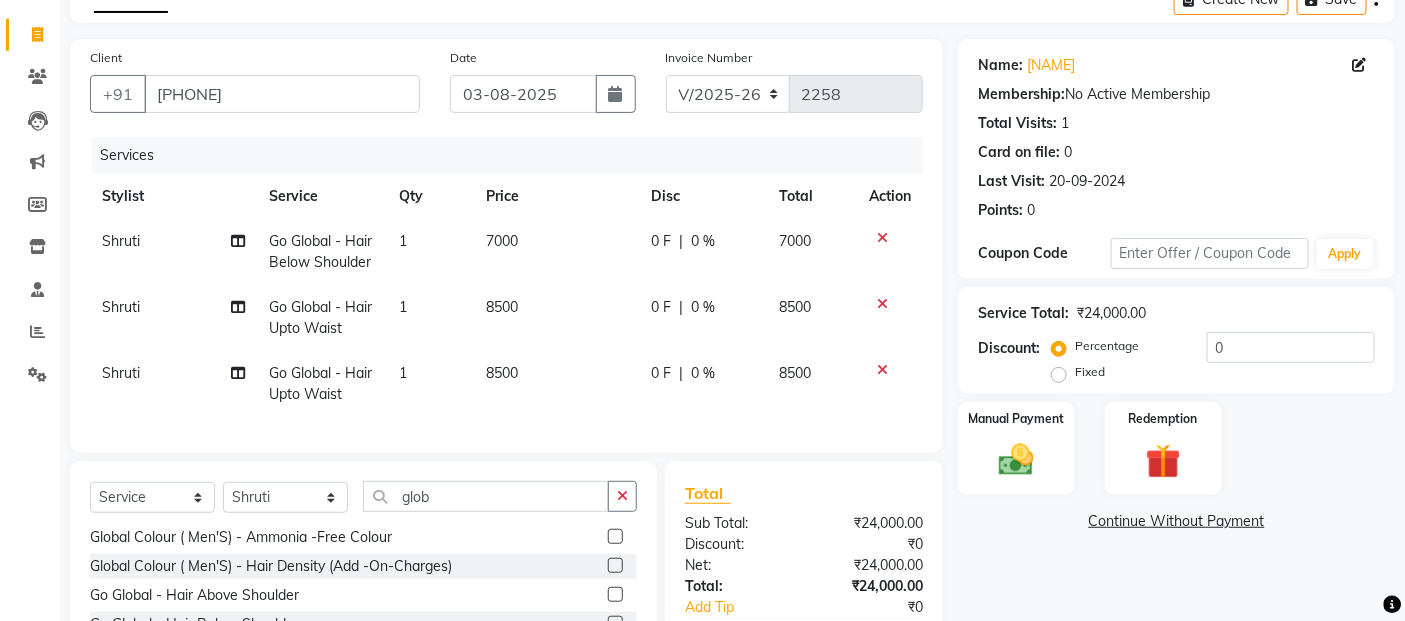 click 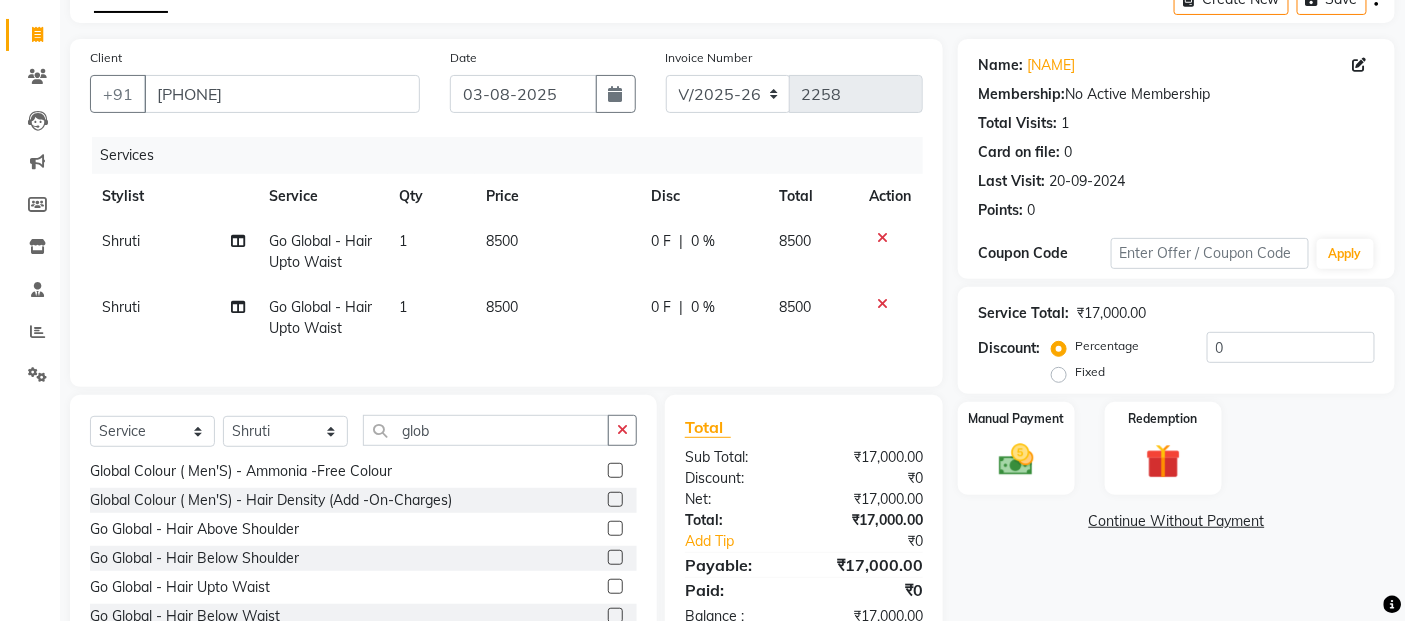 click on "8500" 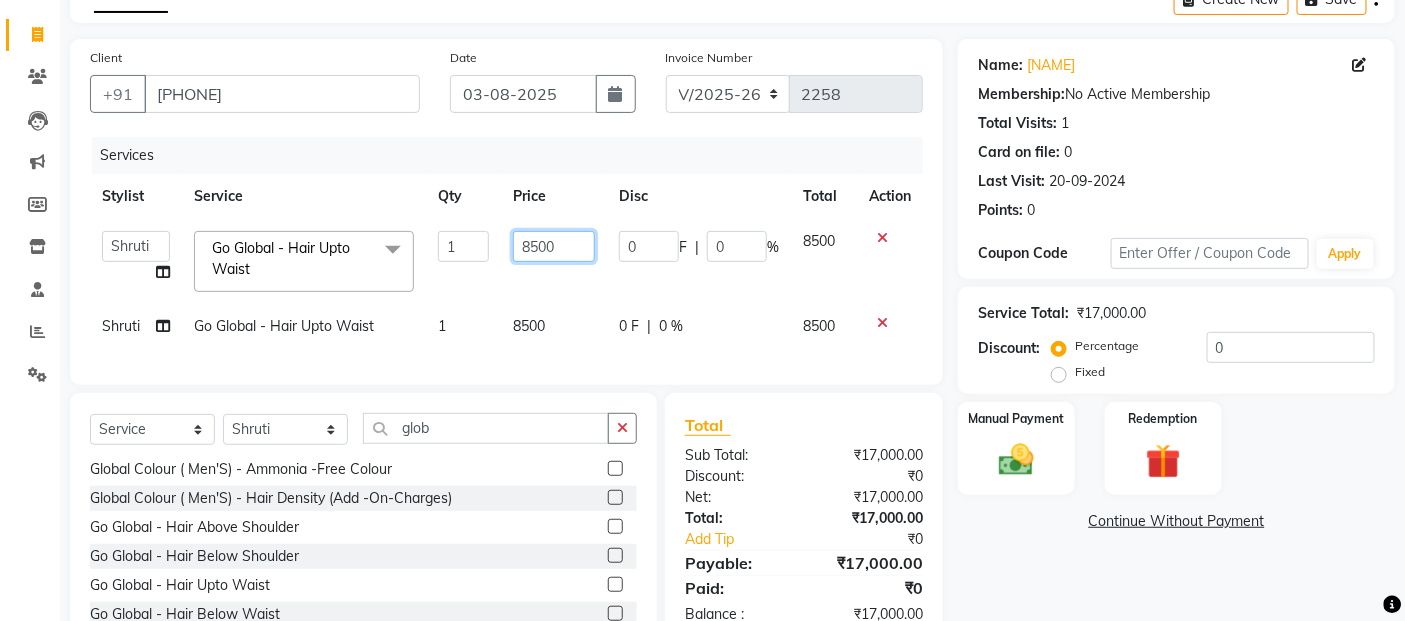 click on "8500" 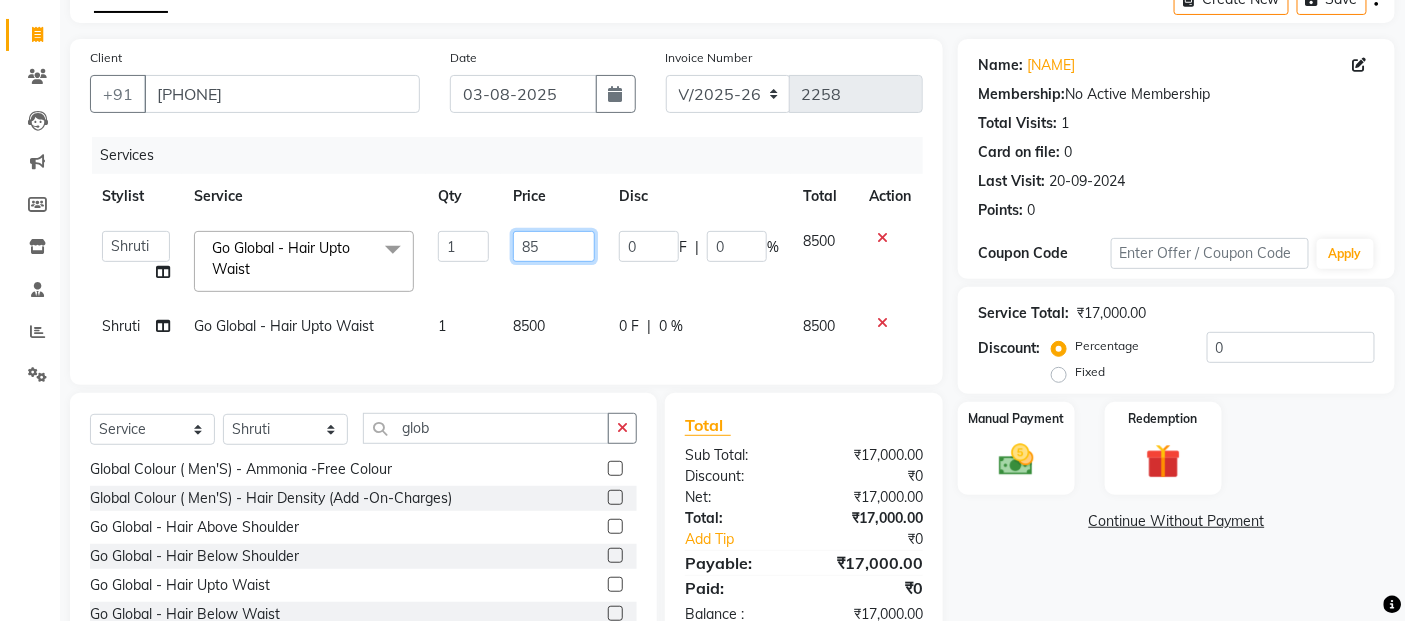 type on "8" 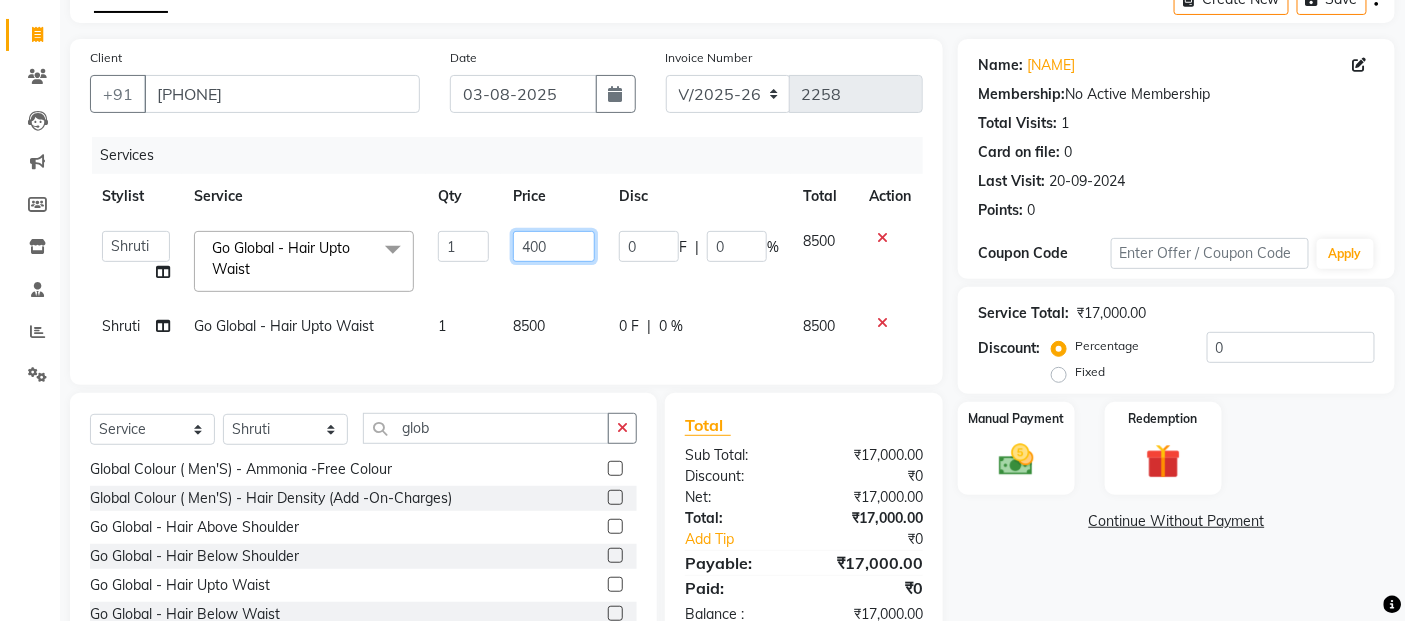 type on "4000" 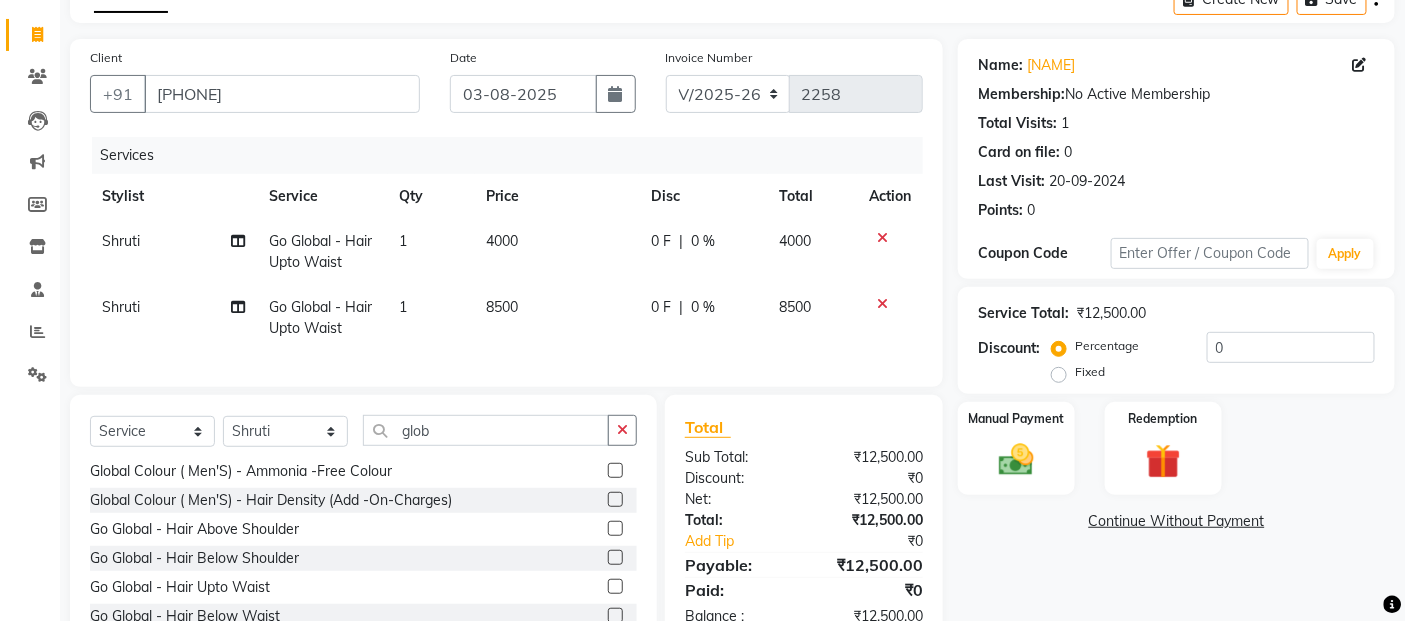 click on "Shruti" 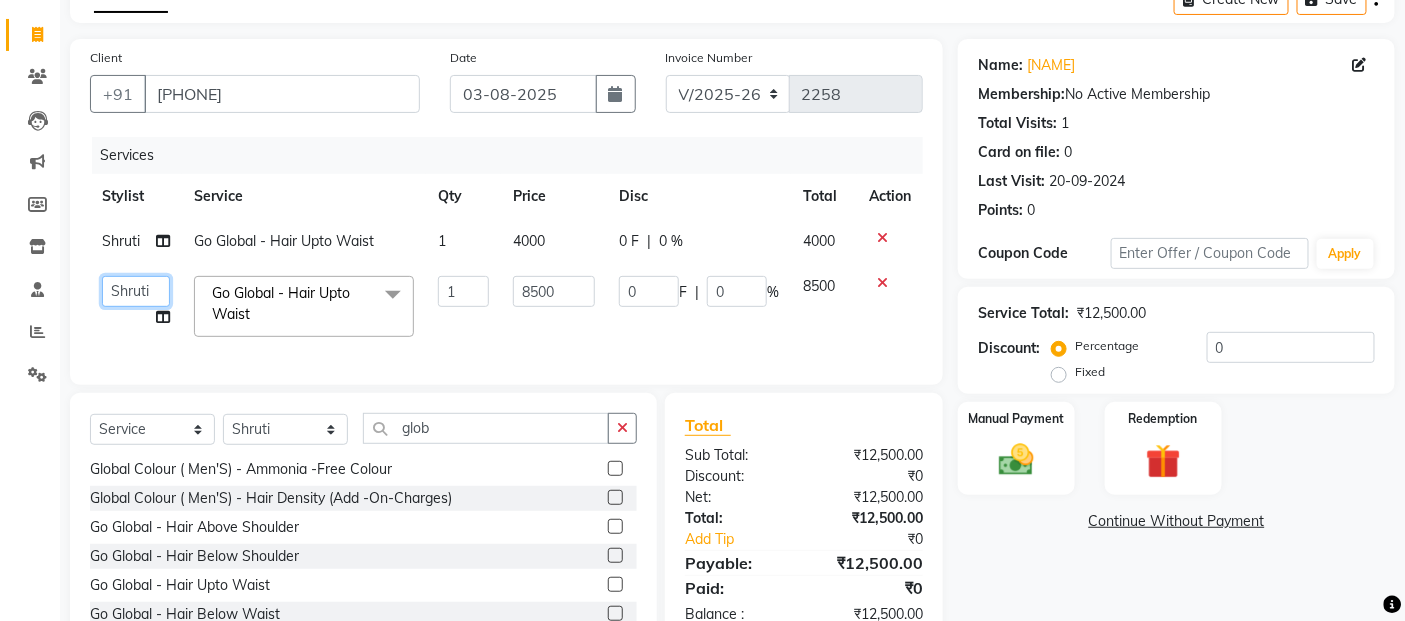 click on "[NAME] [NAME] [NAME] [NAME] [NAME] [NAME] [NAME] [NAME] [NAME] [NAME] [NAME] [NAME] [NAME] [NAME] [NAME] [NAME] [NAME] [NAME]" 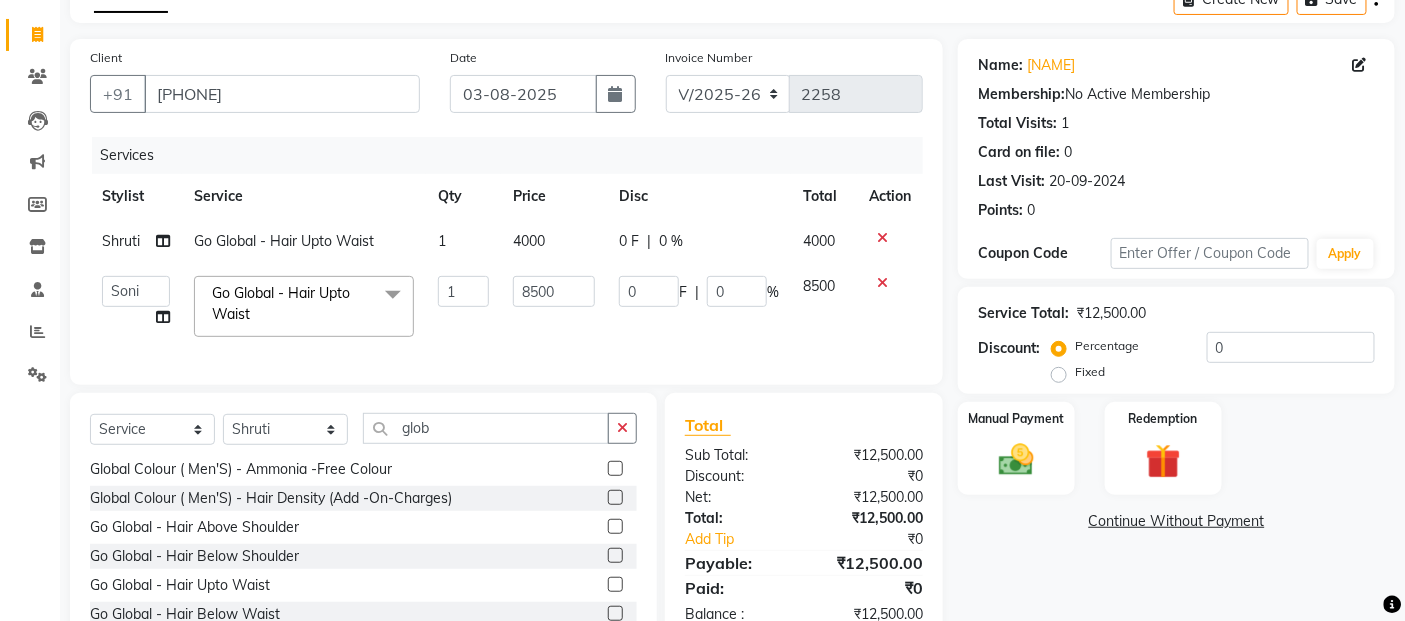 select on "37743" 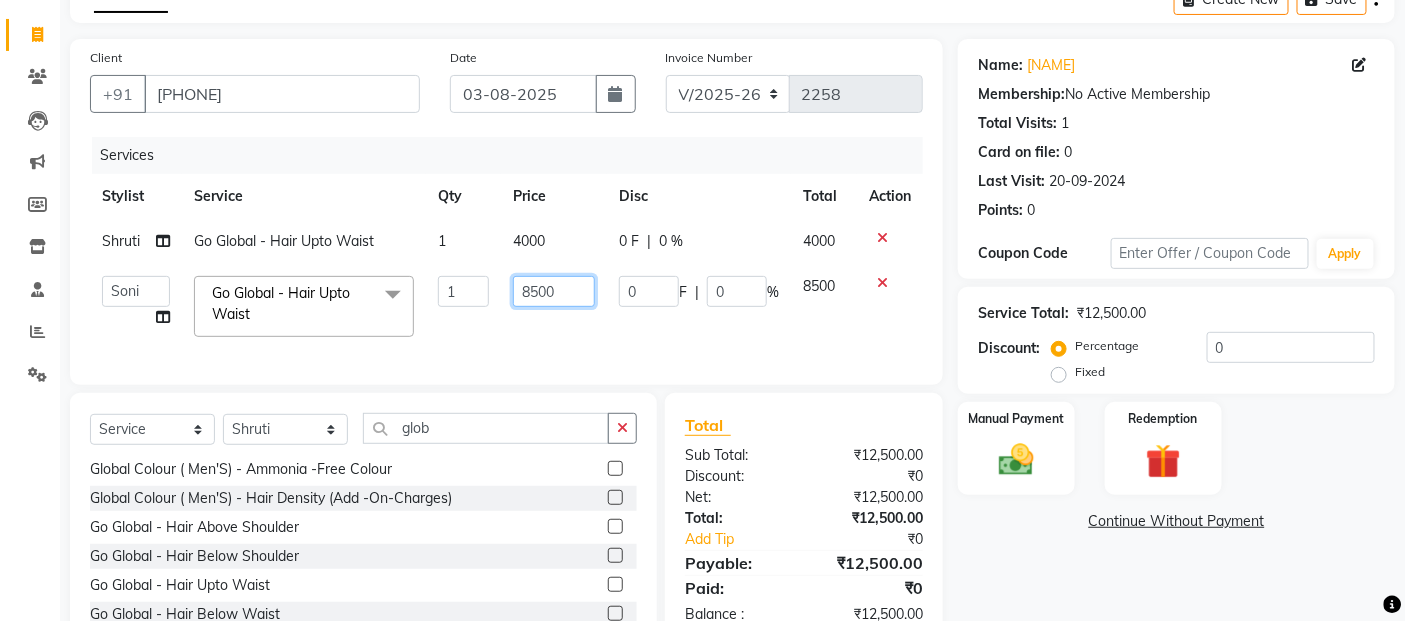click on "8500" 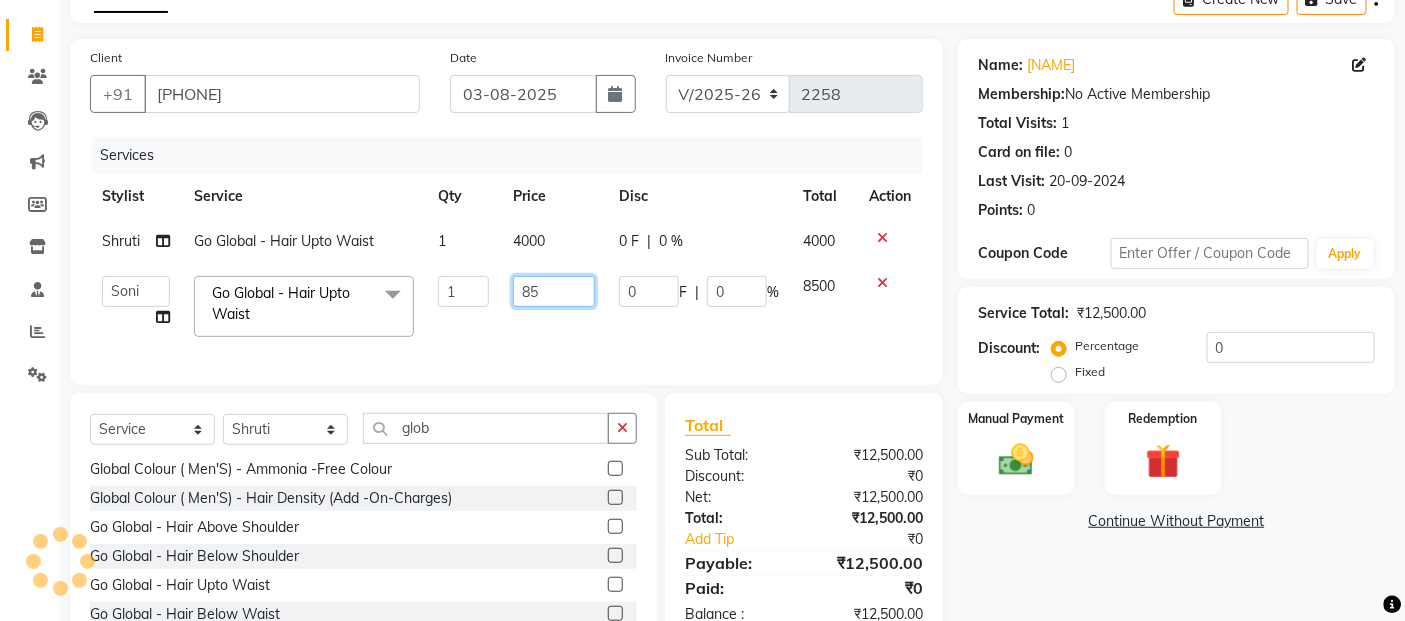 type on "8" 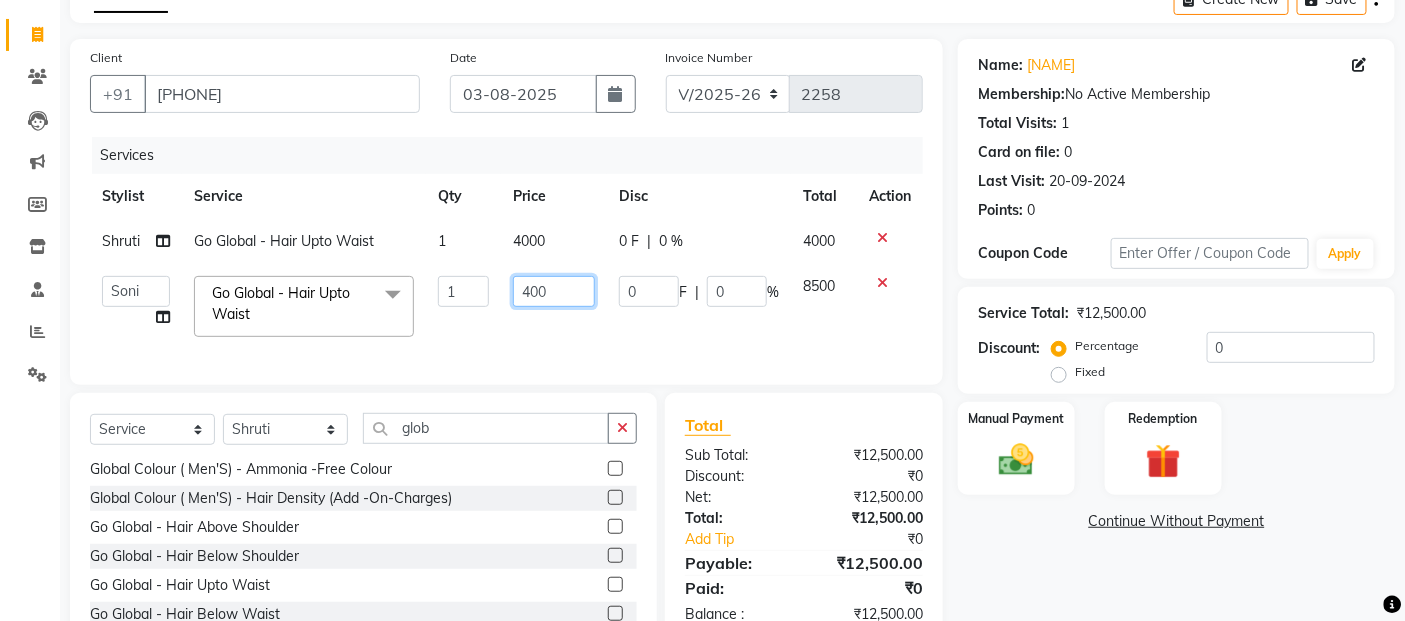 type on "4000" 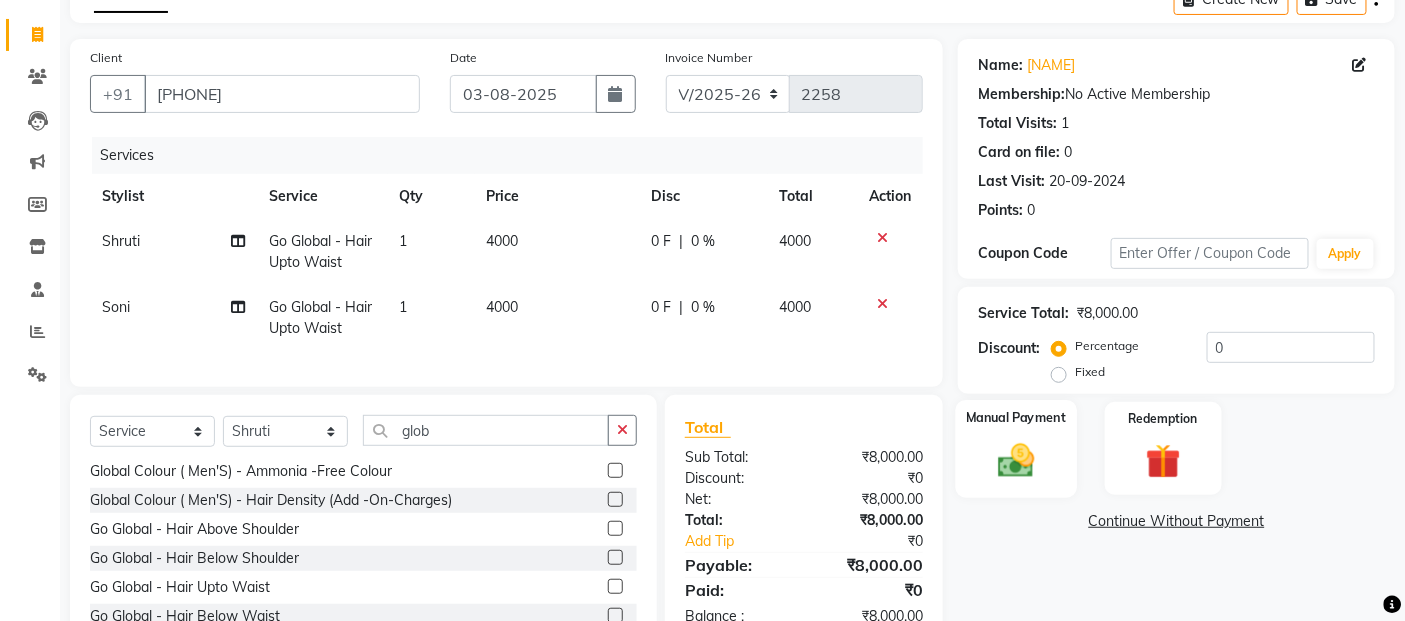 click 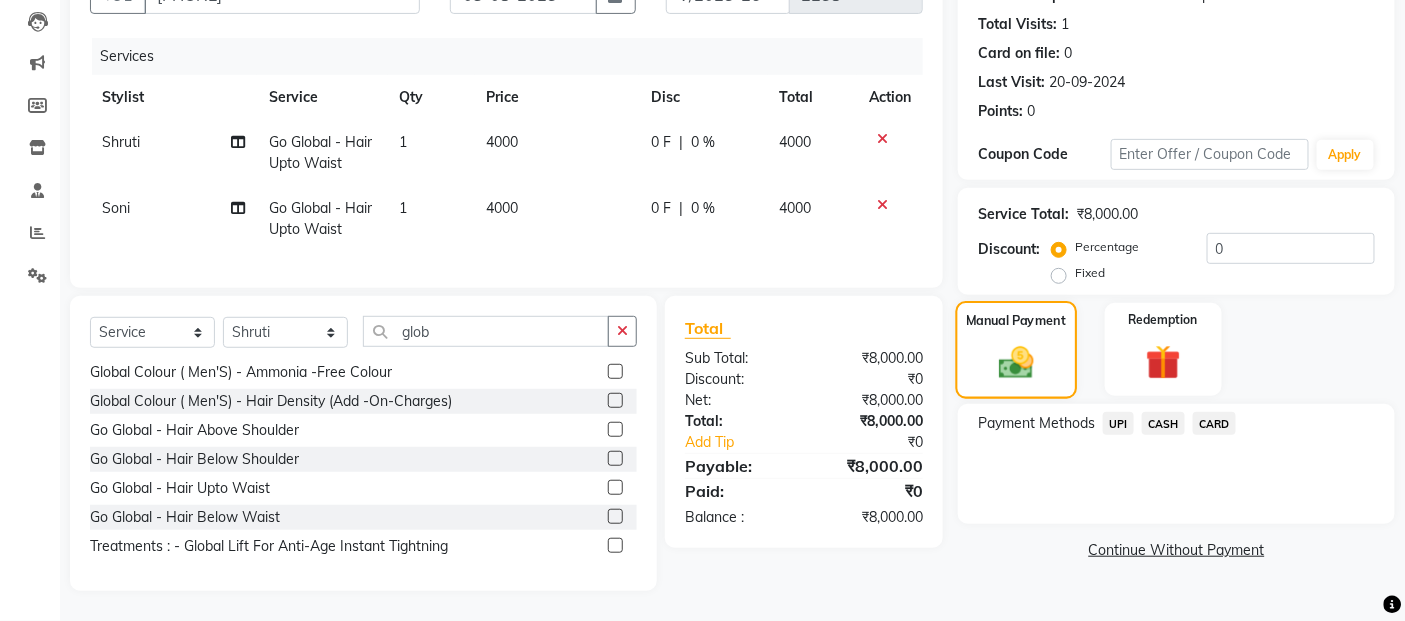 scroll, scrollTop: 226, scrollLeft: 0, axis: vertical 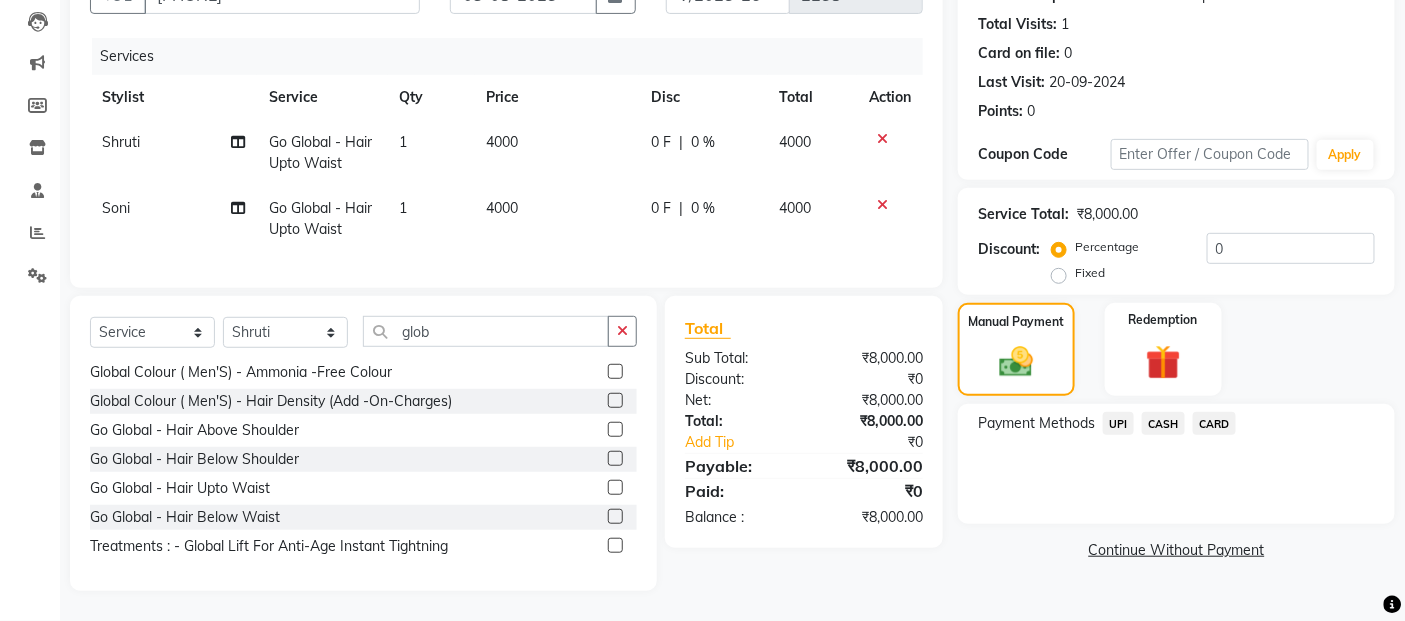 click on "UPI" 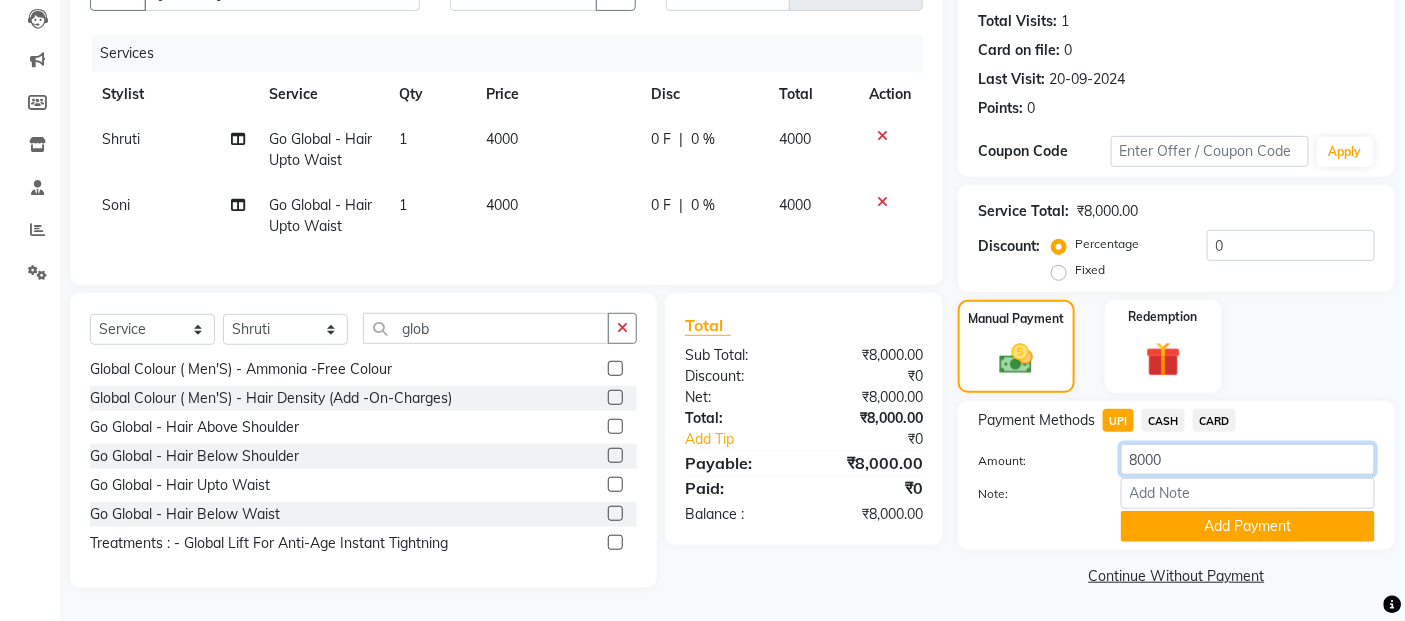 click on "8000" 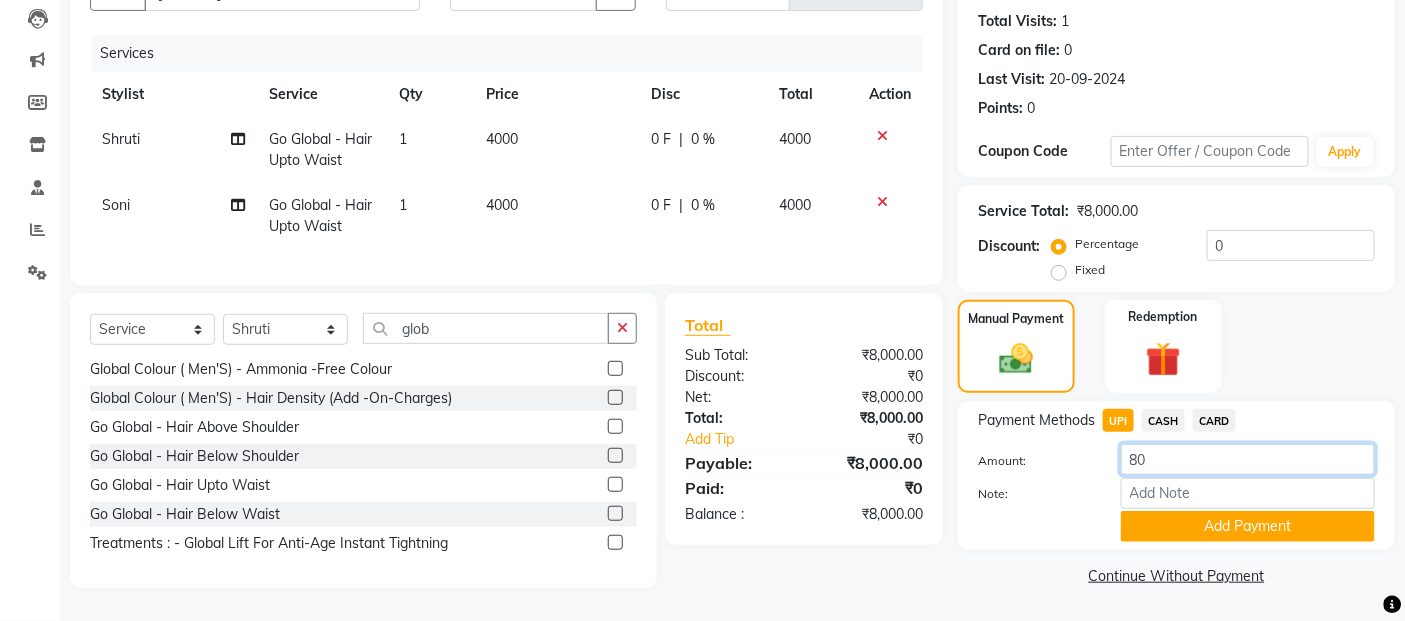 type on "8" 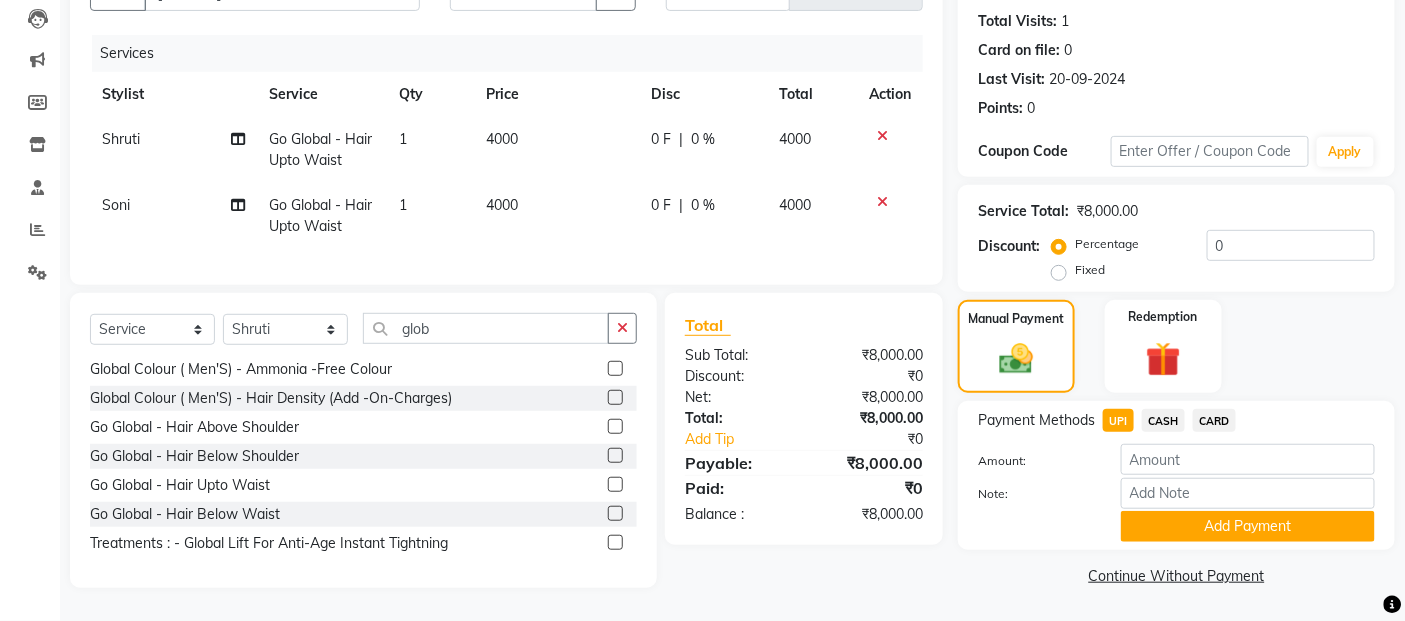 click on "CASH" 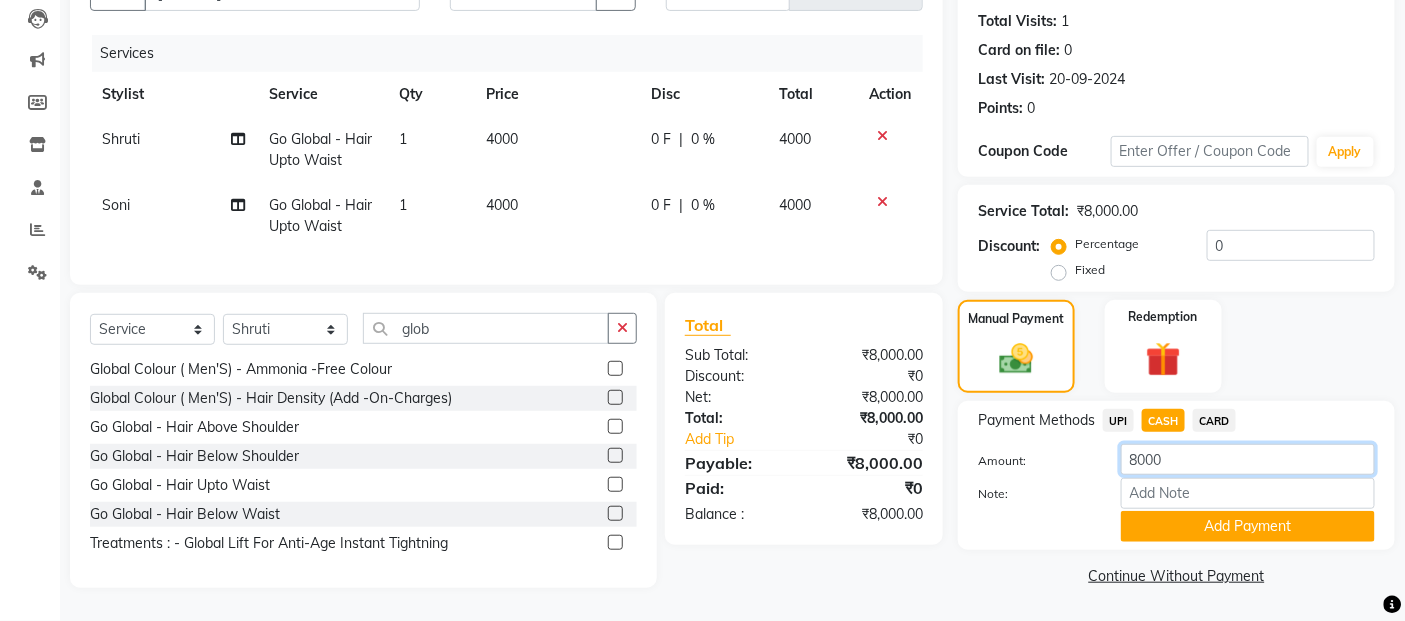 click on "8000" 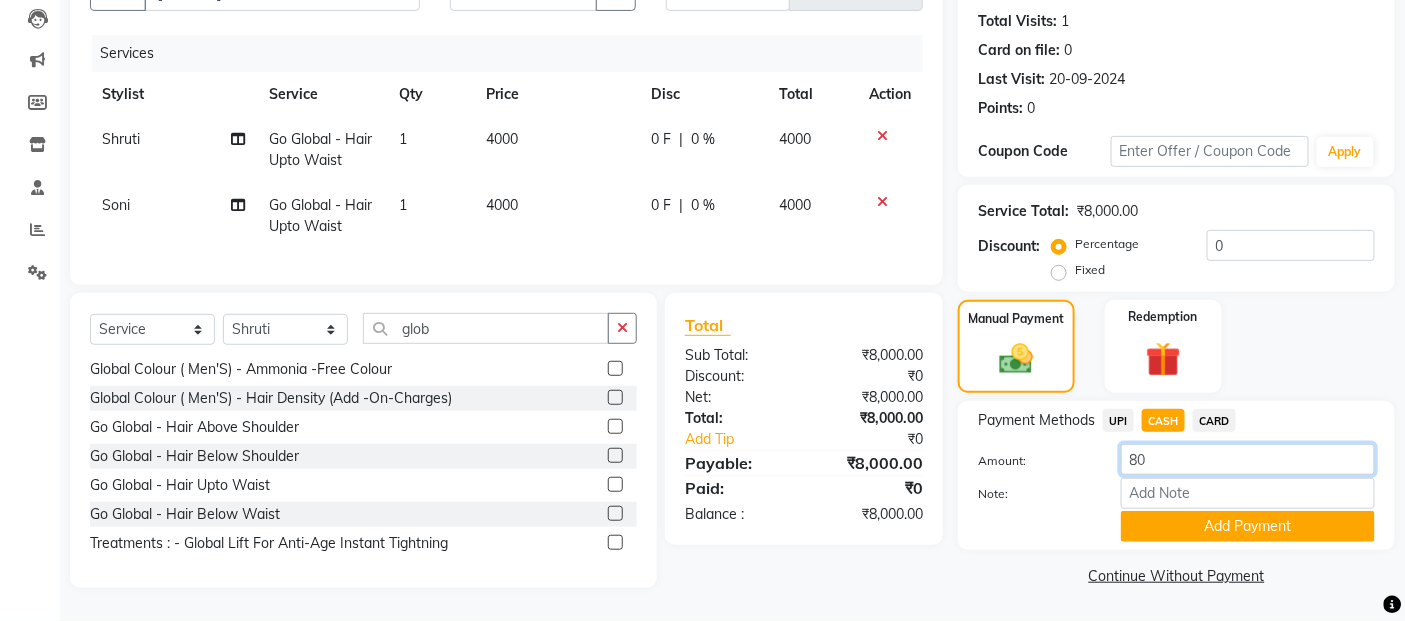 type on "8" 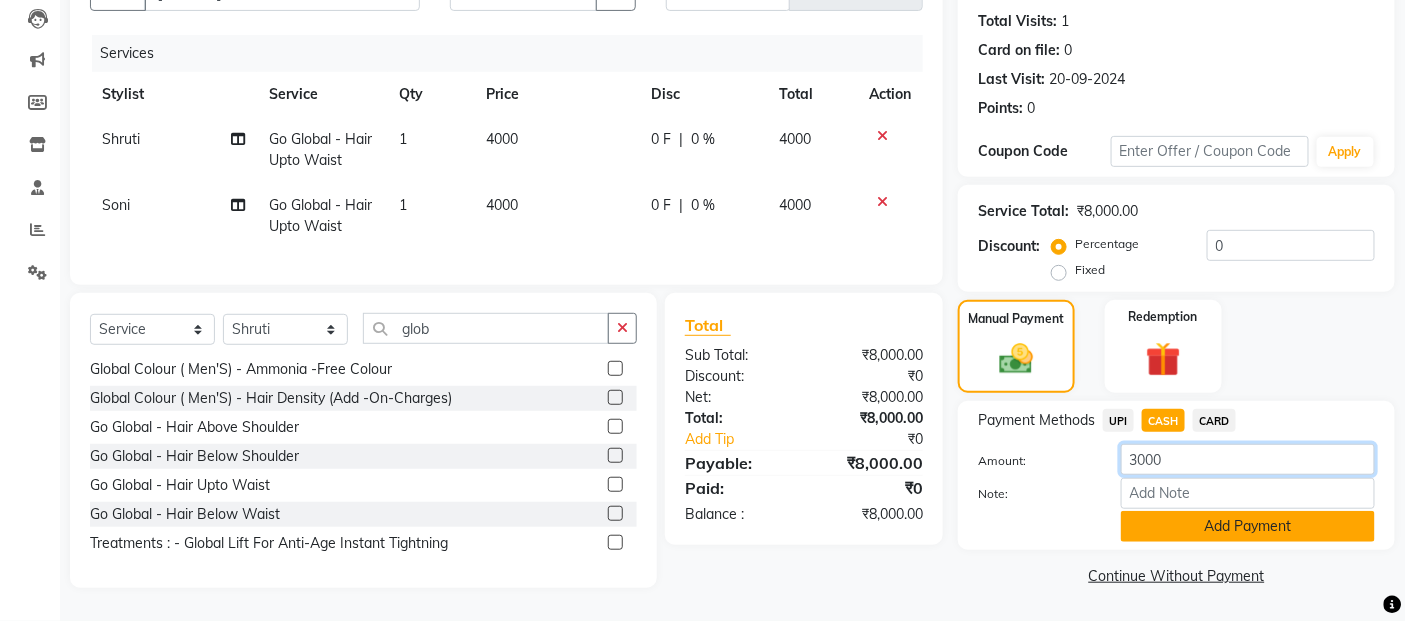 type on "3000" 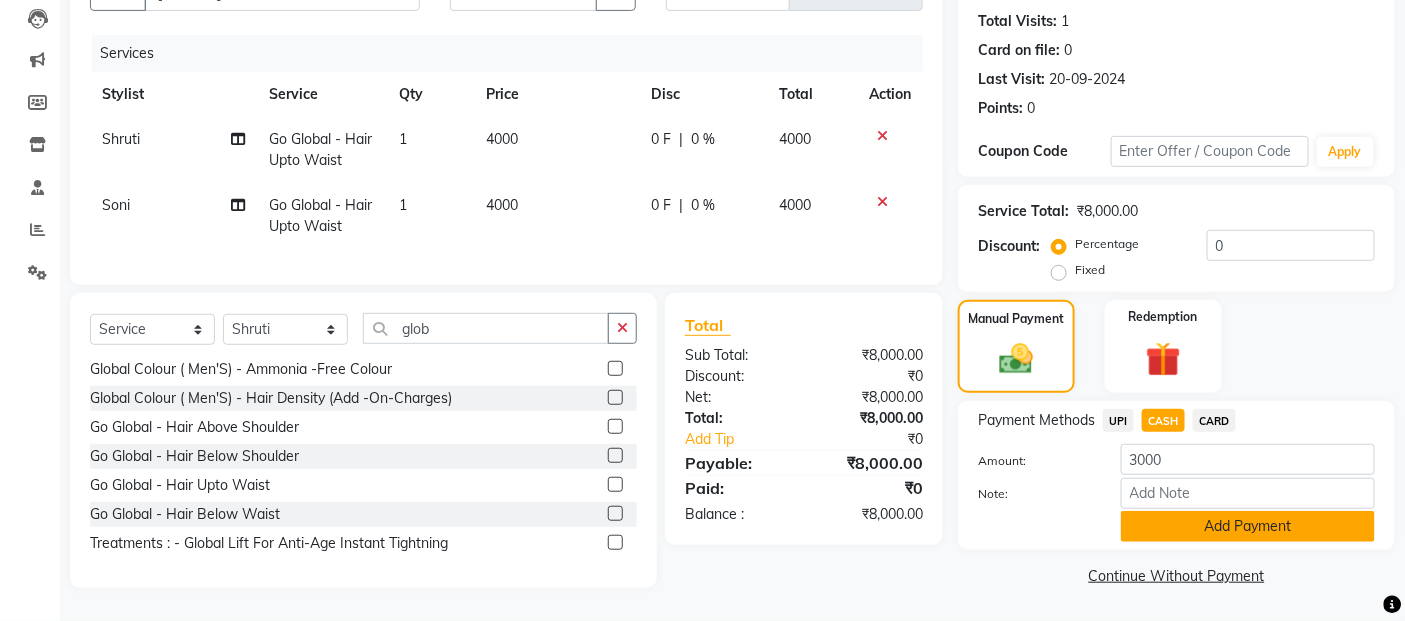 click on "Add Payment" 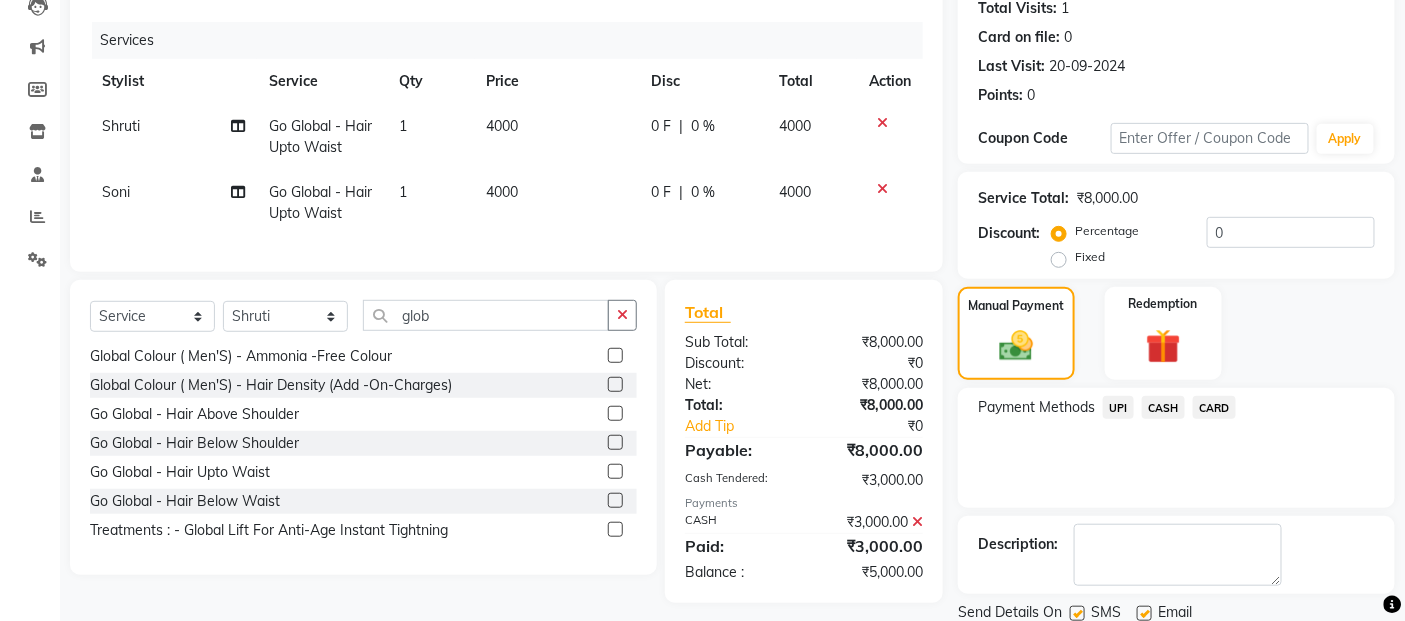click on "UPI" 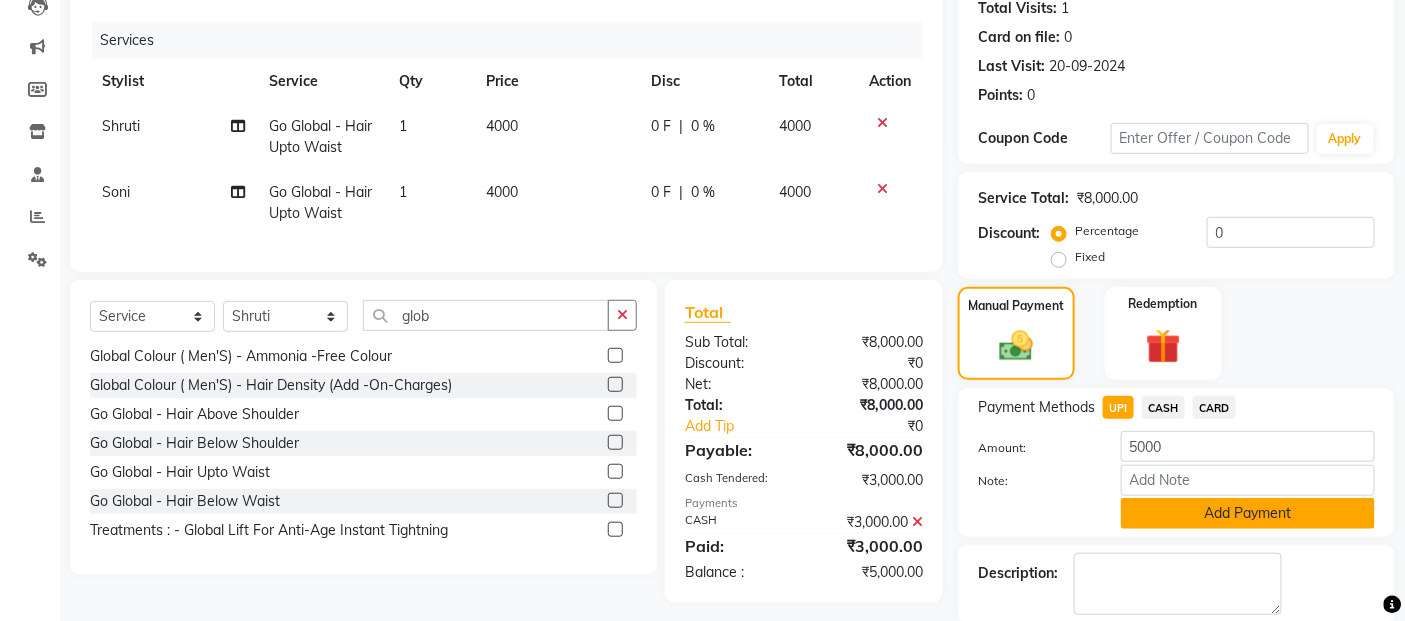 click on "Add Payment" 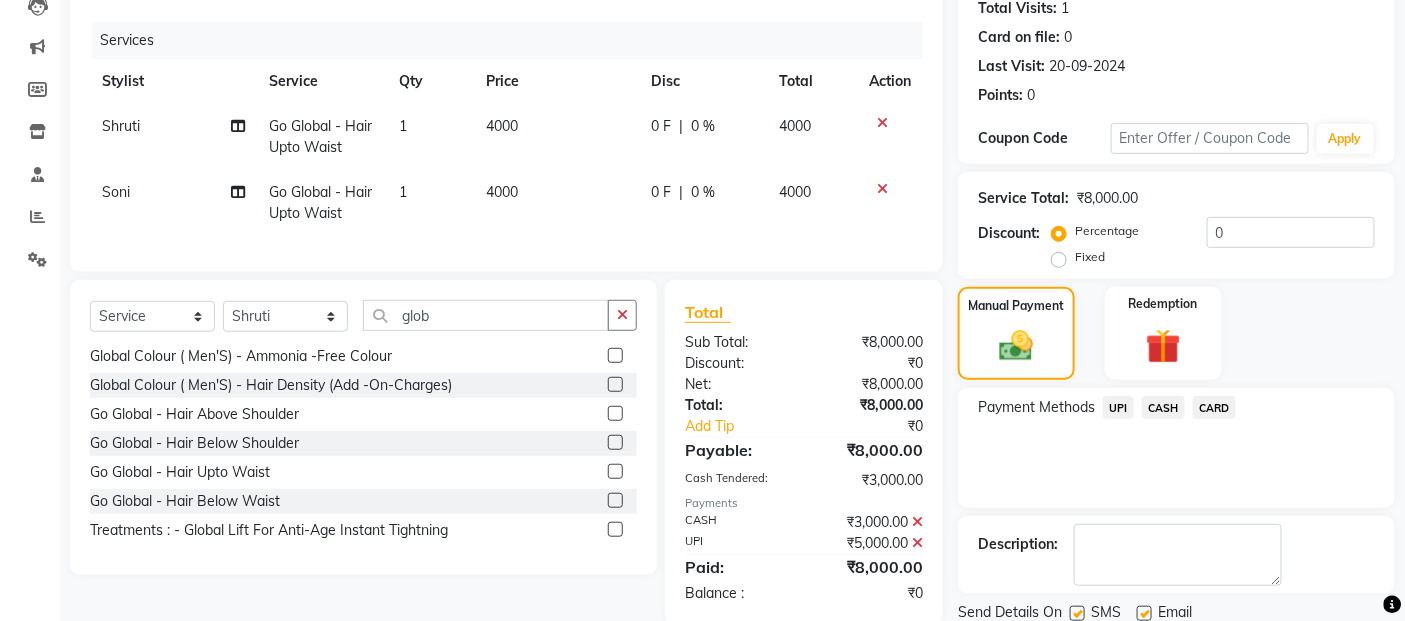 scroll, scrollTop: 297, scrollLeft: 0, axis: vertical 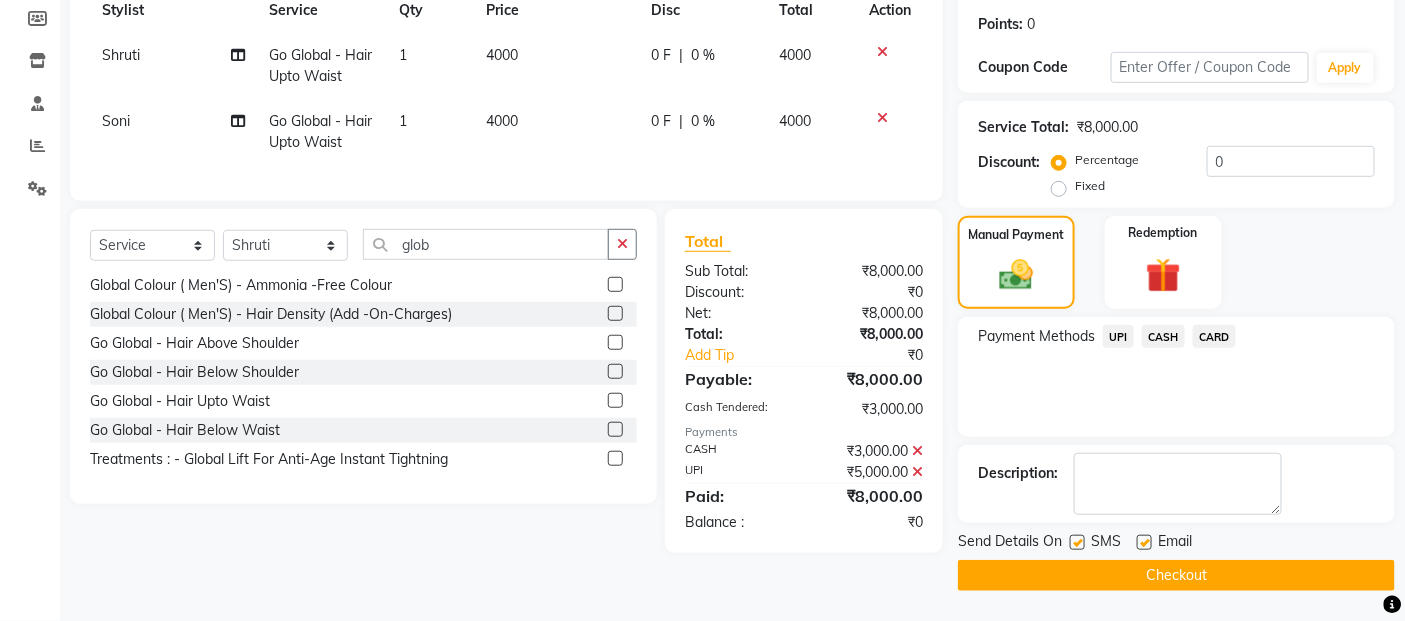 click on "Checkout" 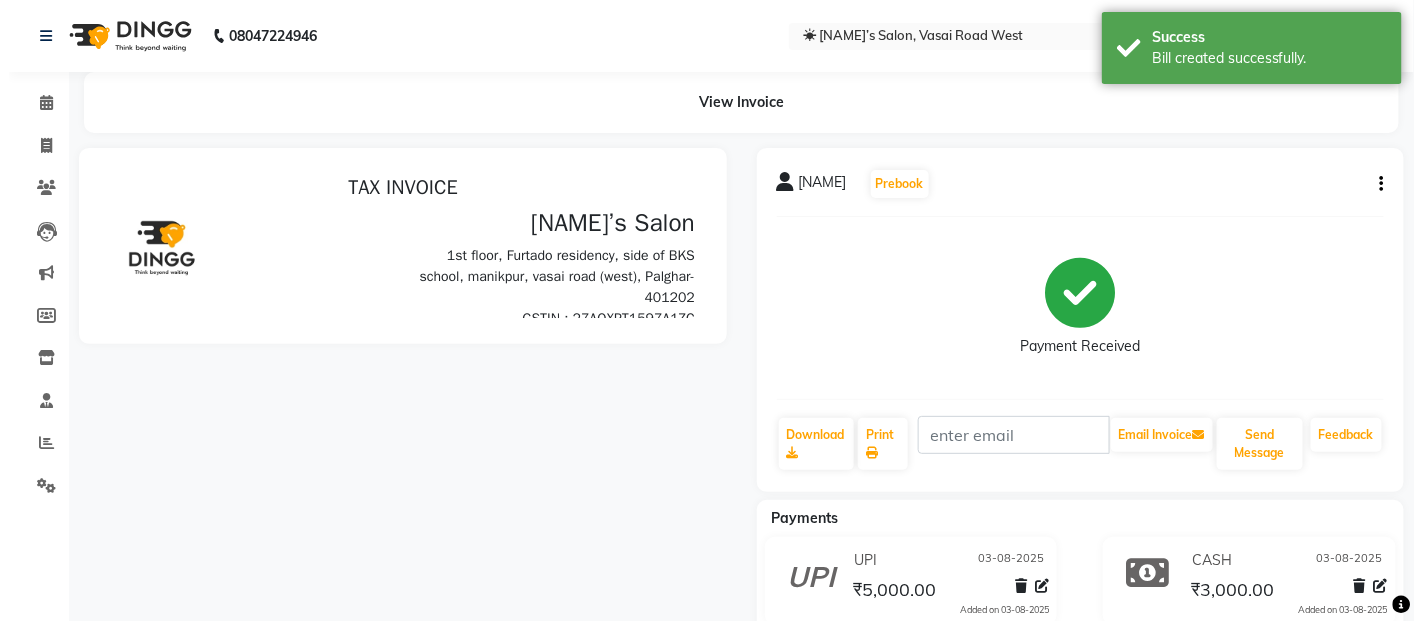 scroll, scrollTop: 0, scrollLeft: 0, axis: both 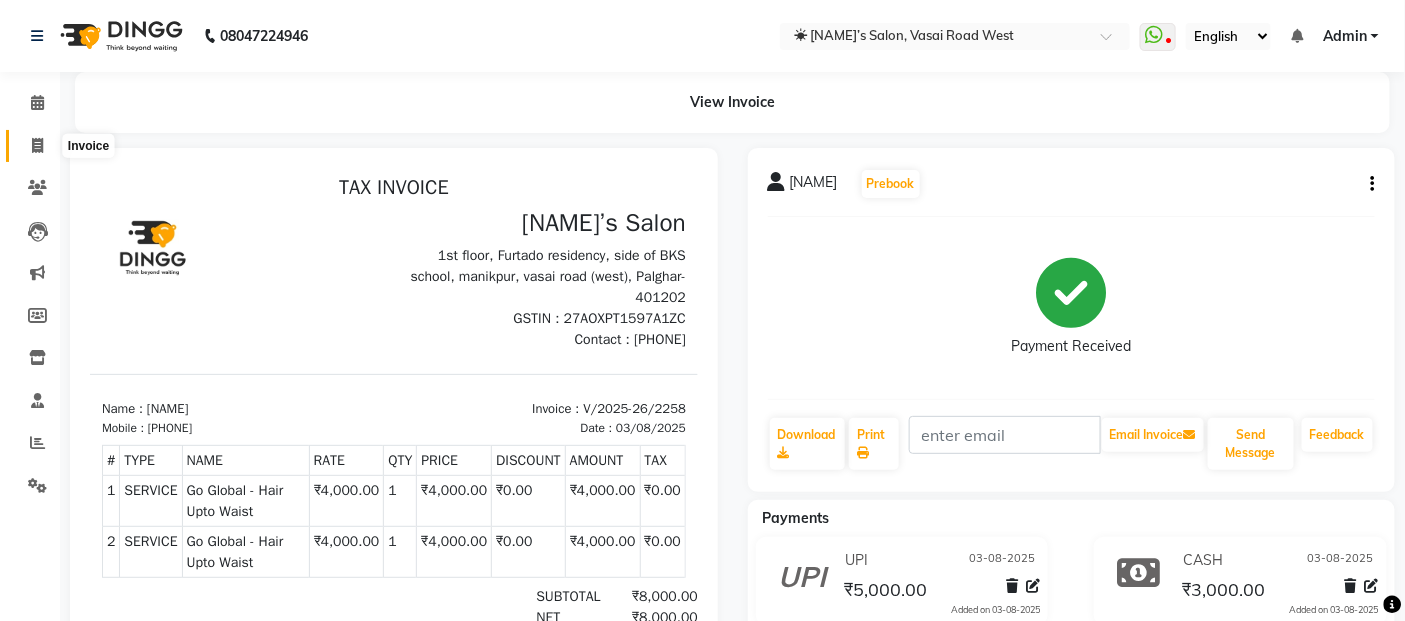 click 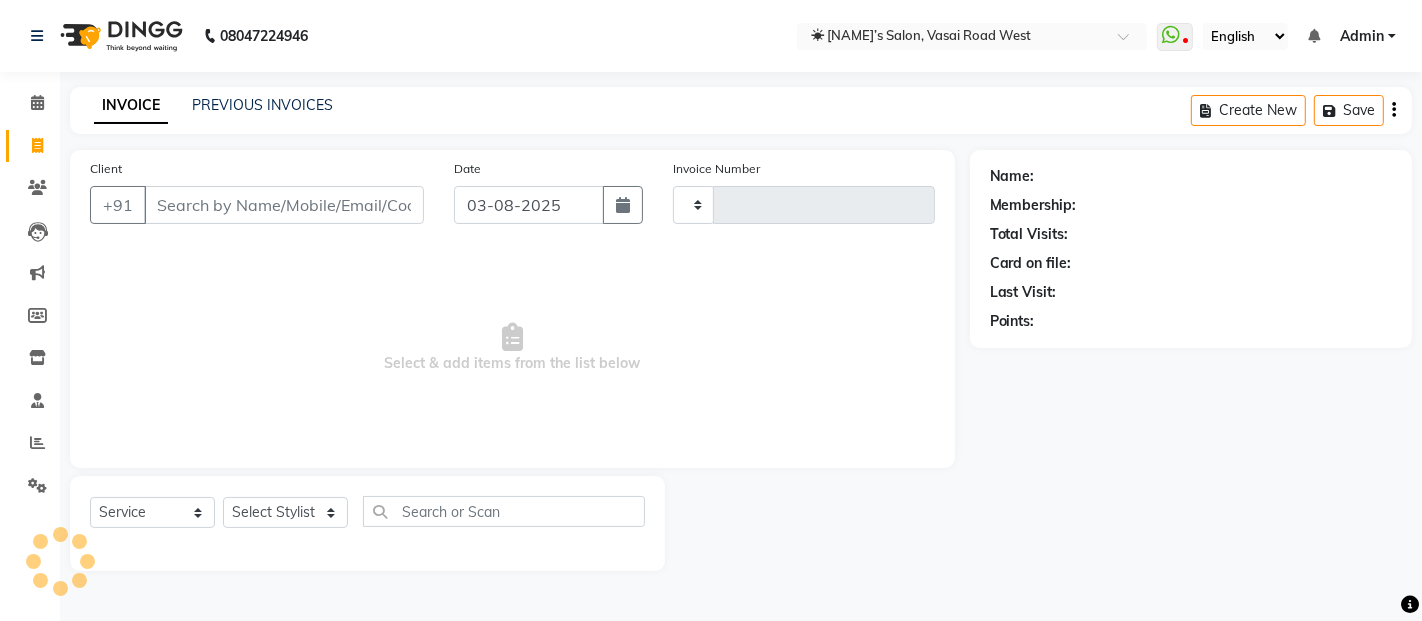 type on "2259" 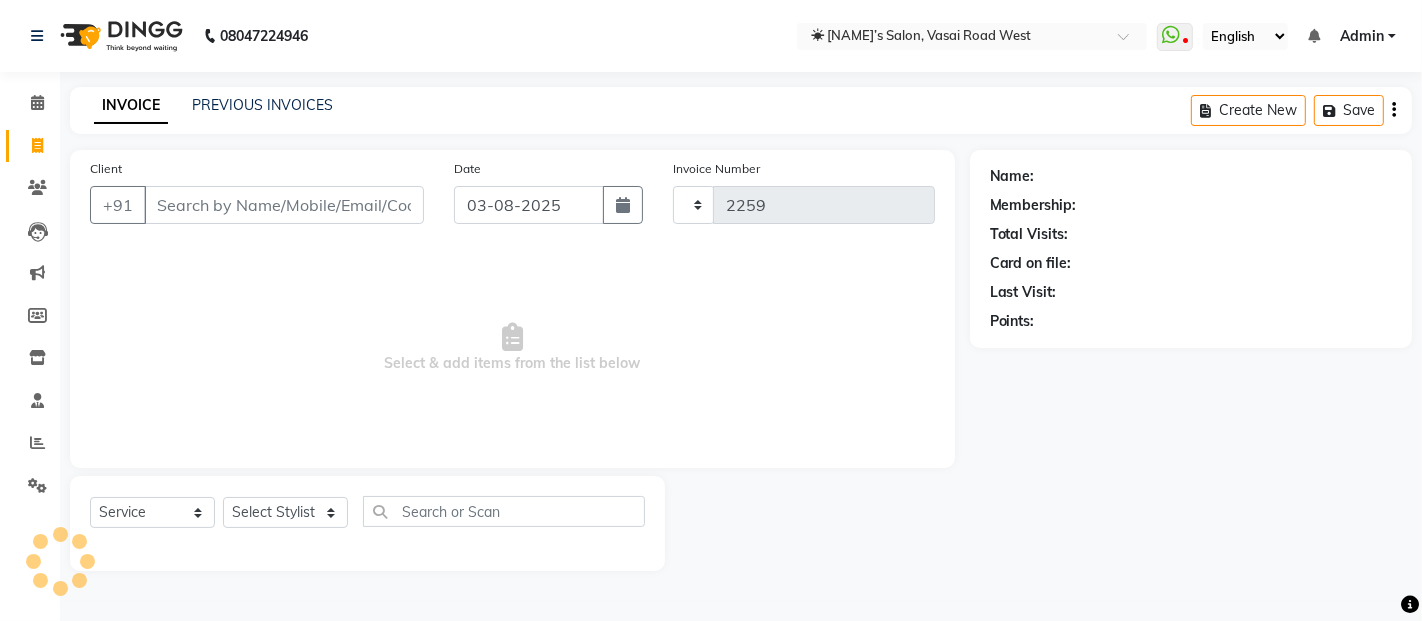 select on "5150" 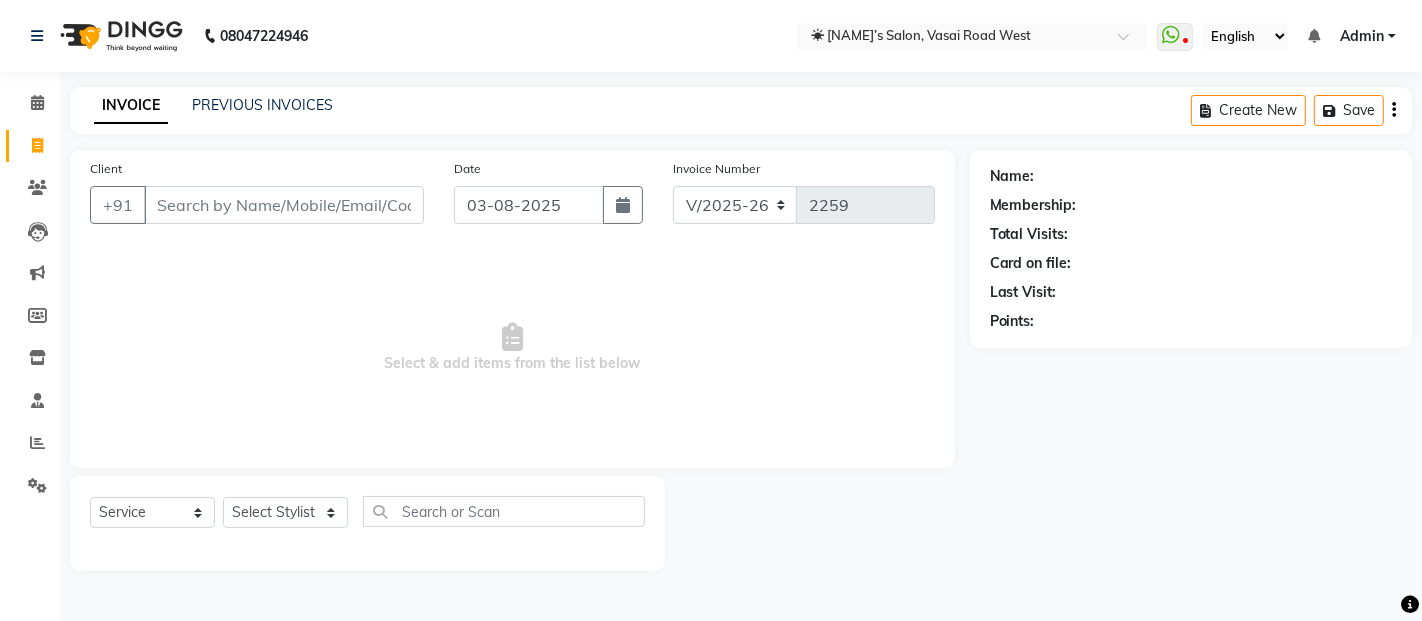 click on "Client" at bounding box center [284, 205] 